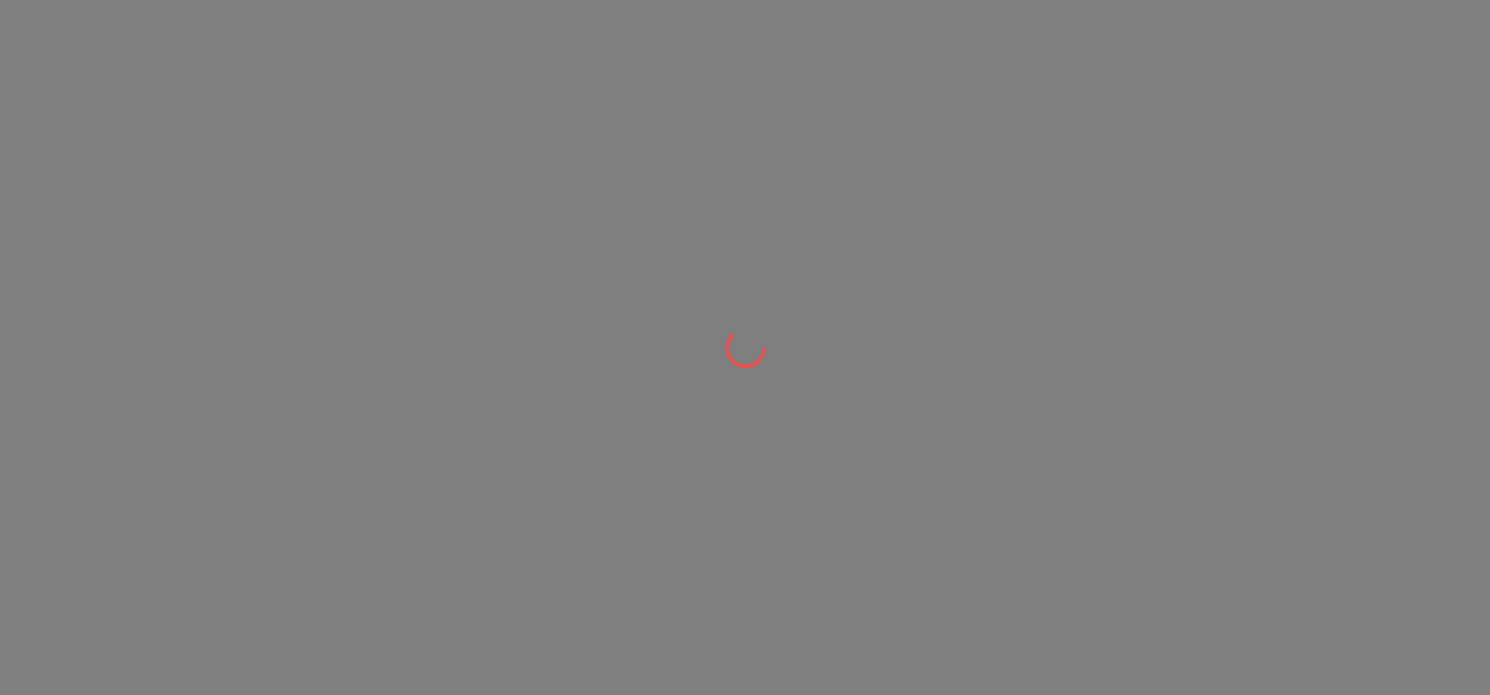 scroll, scrollTop: 0, scrollLeft: 0, axis: both 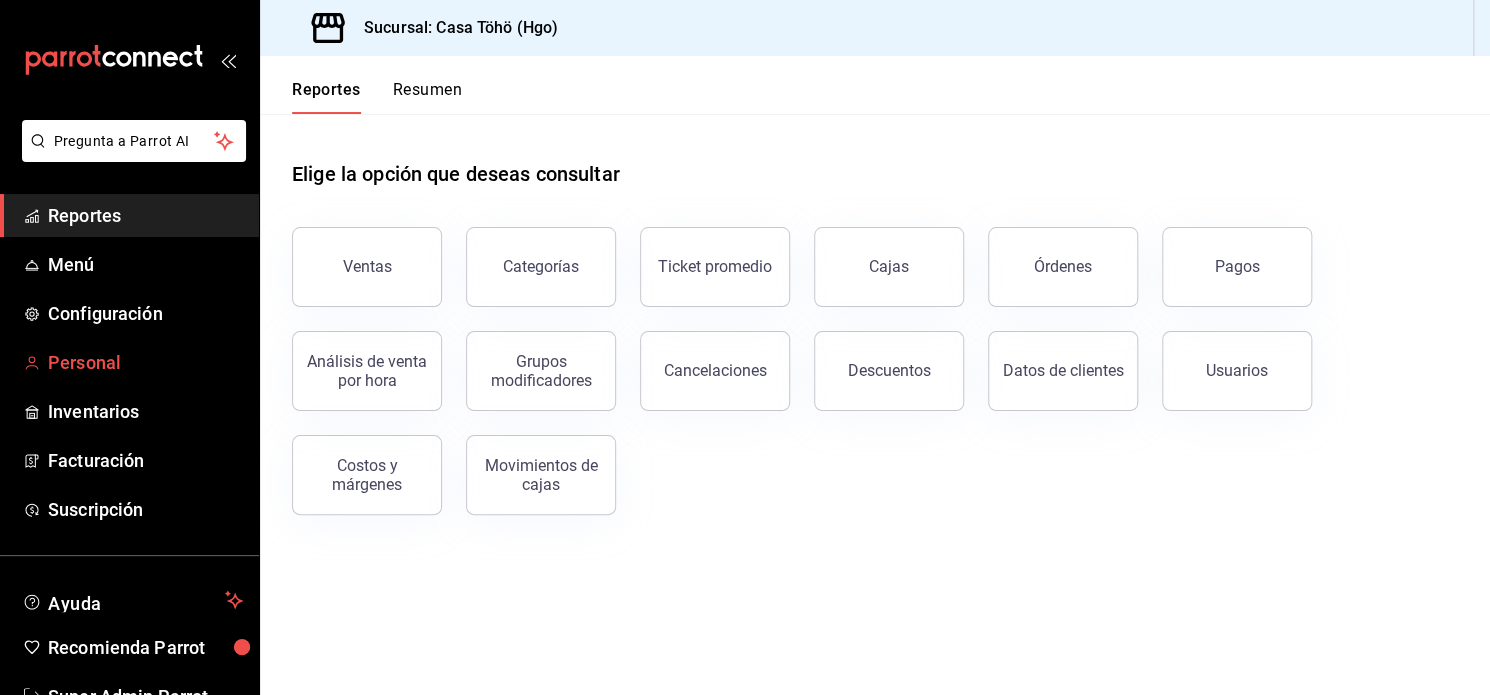 click on "Personal" at bounding box center [145, 362] 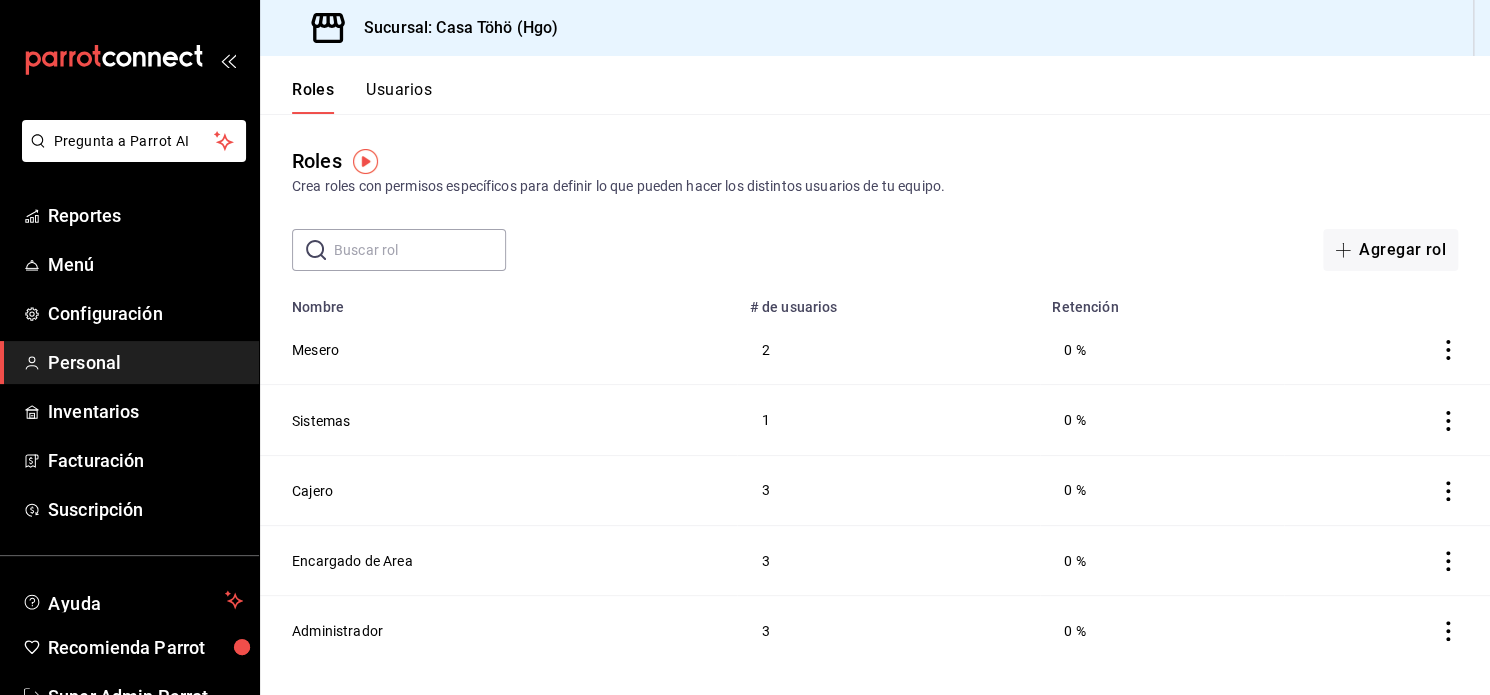 click on "Usuarios" at bounding box center (399, 97) 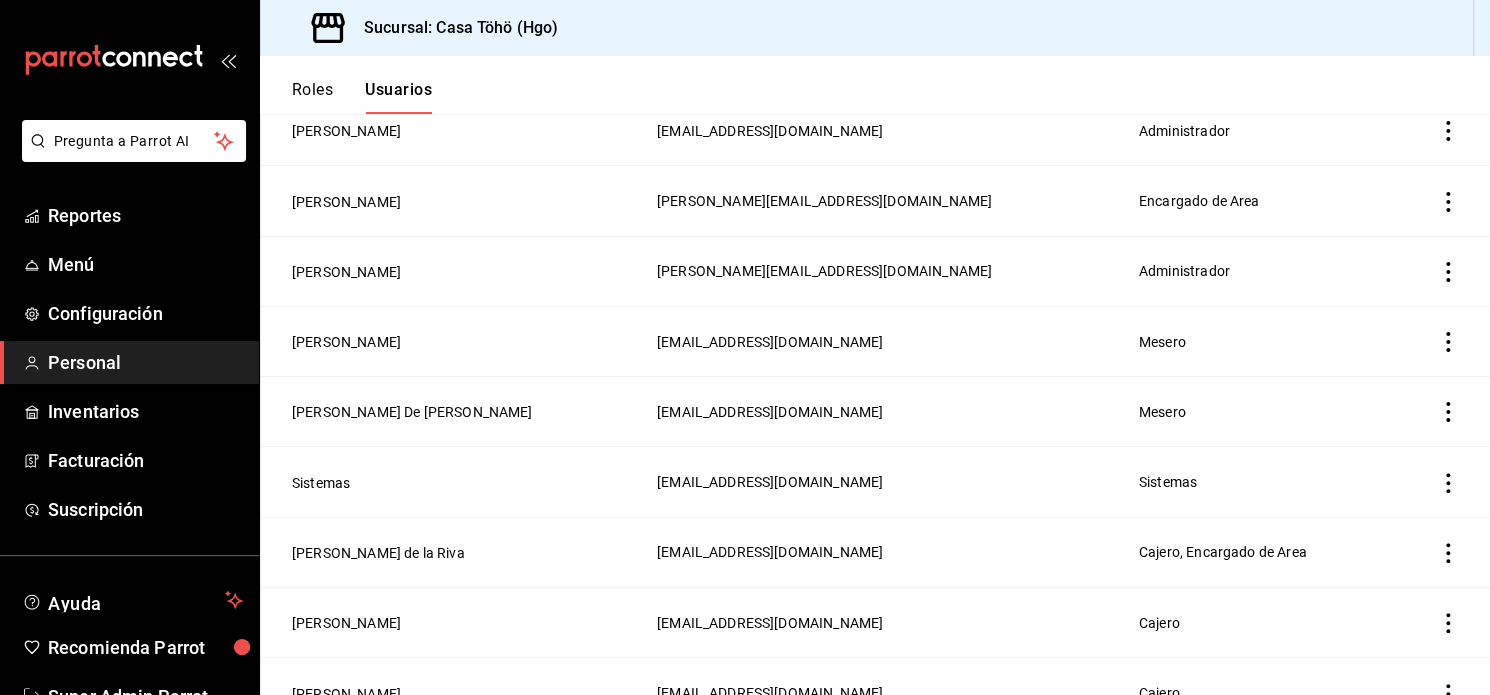 scroll, scrollTop: 0, scrollLeft: 0, axis: both 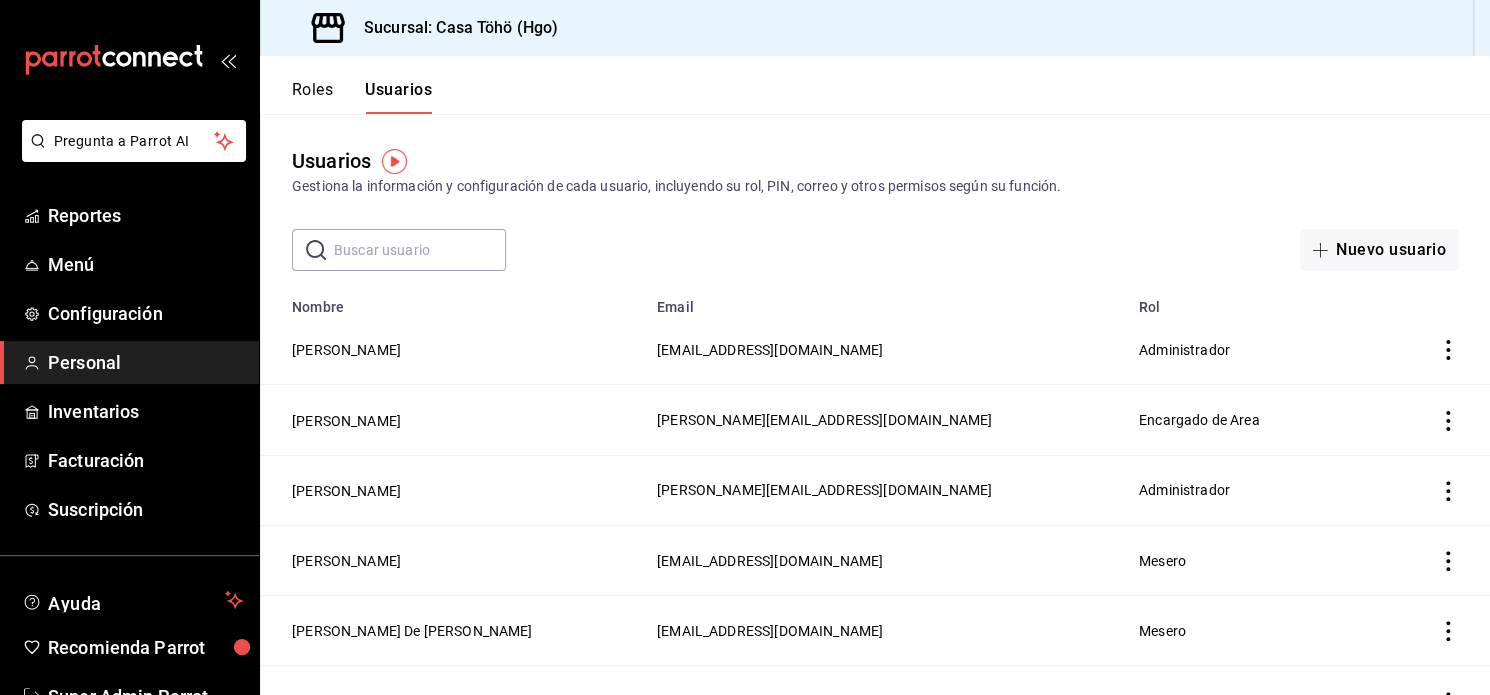 click at bounding box center [420, 250] 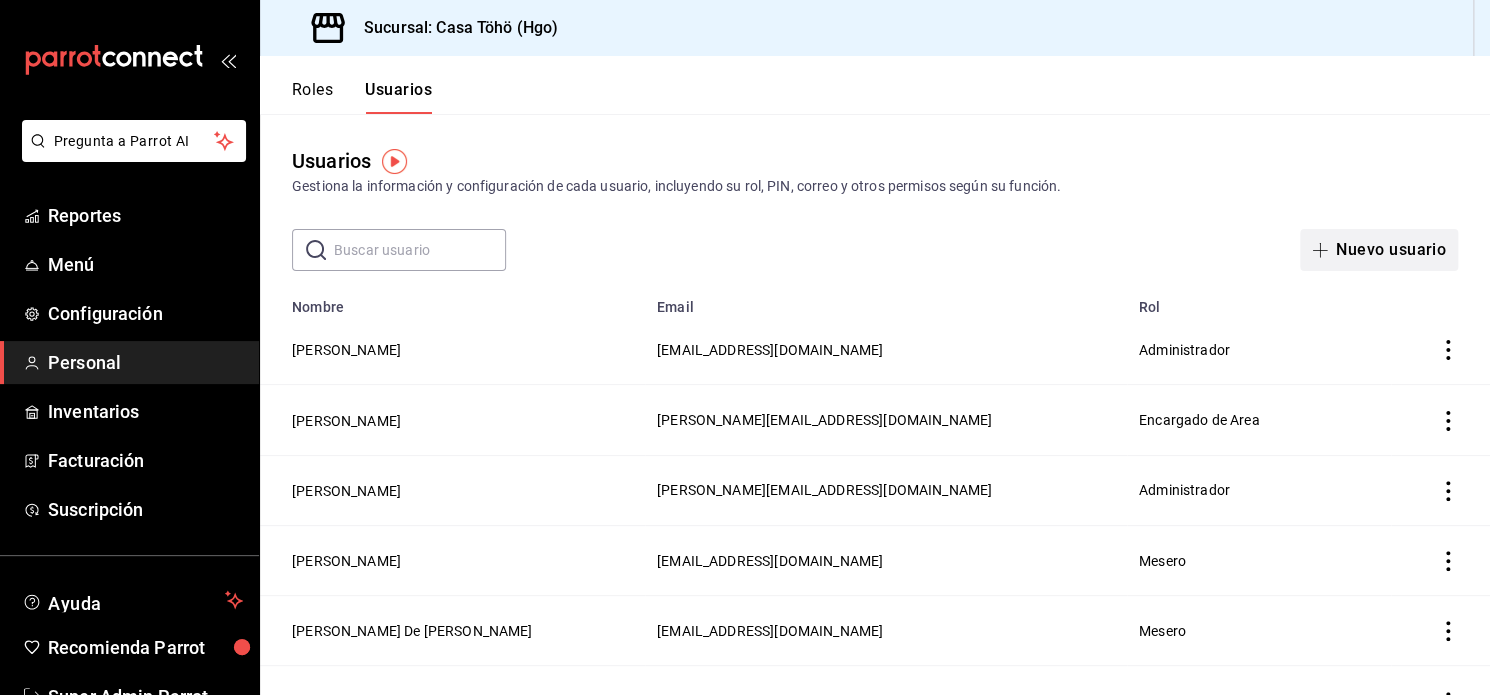 click on "Nuevo usuario" at bounding box center (1379, 250) 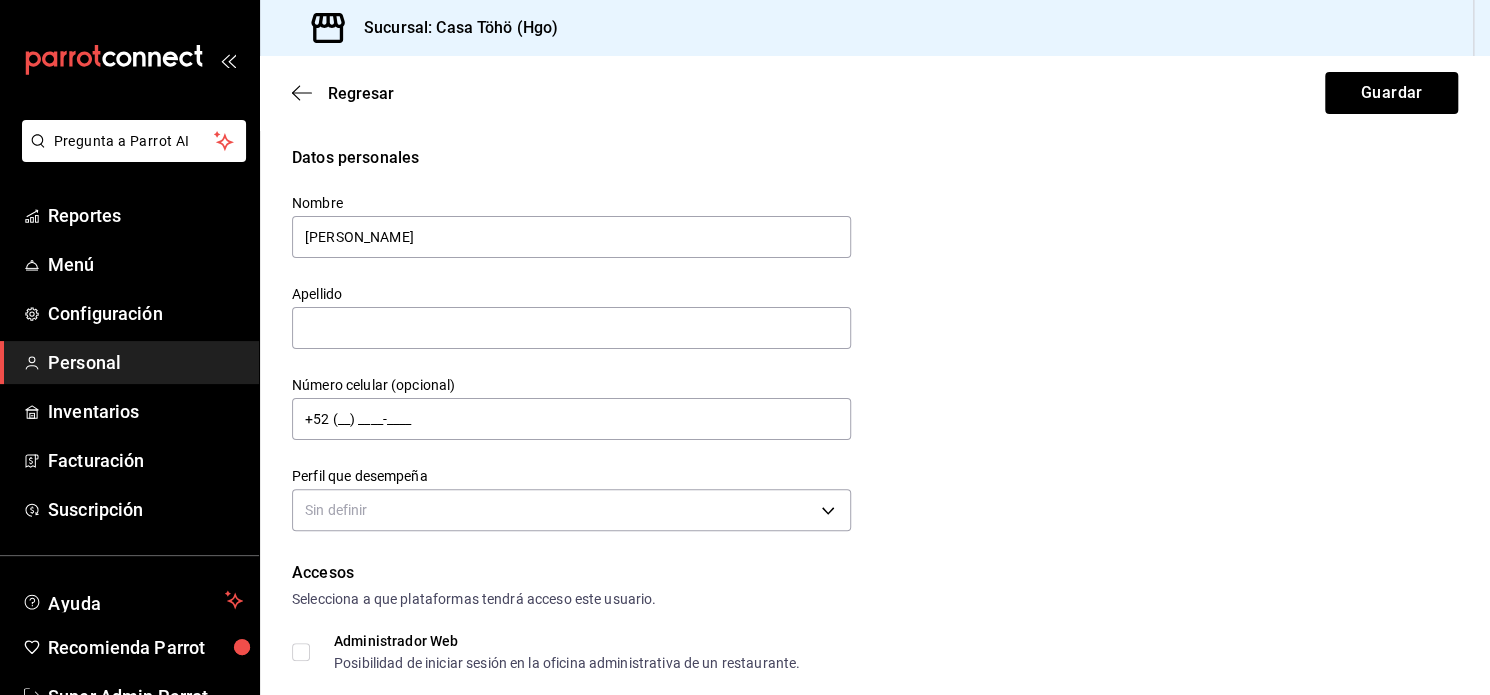 type on "Fernando" 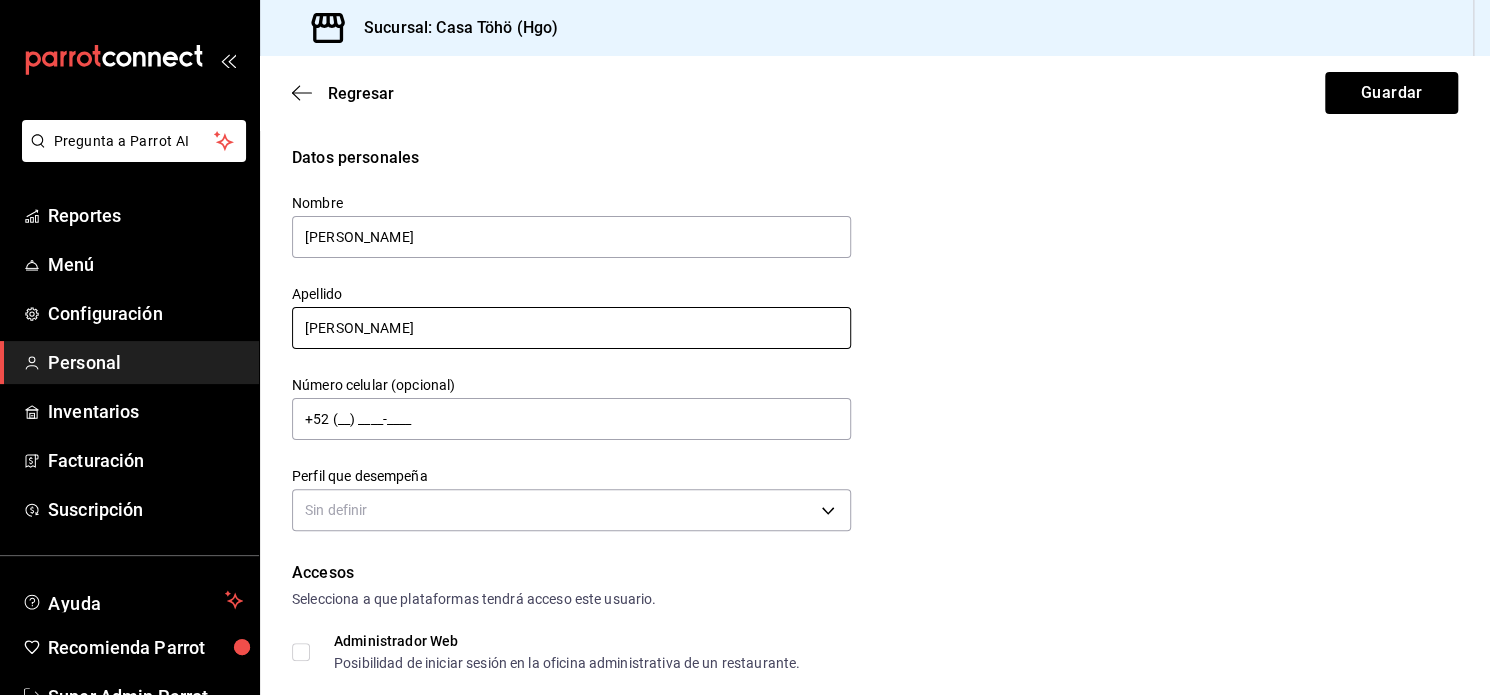 click on "Gracia Lopez" at bounding box center (571, 328) 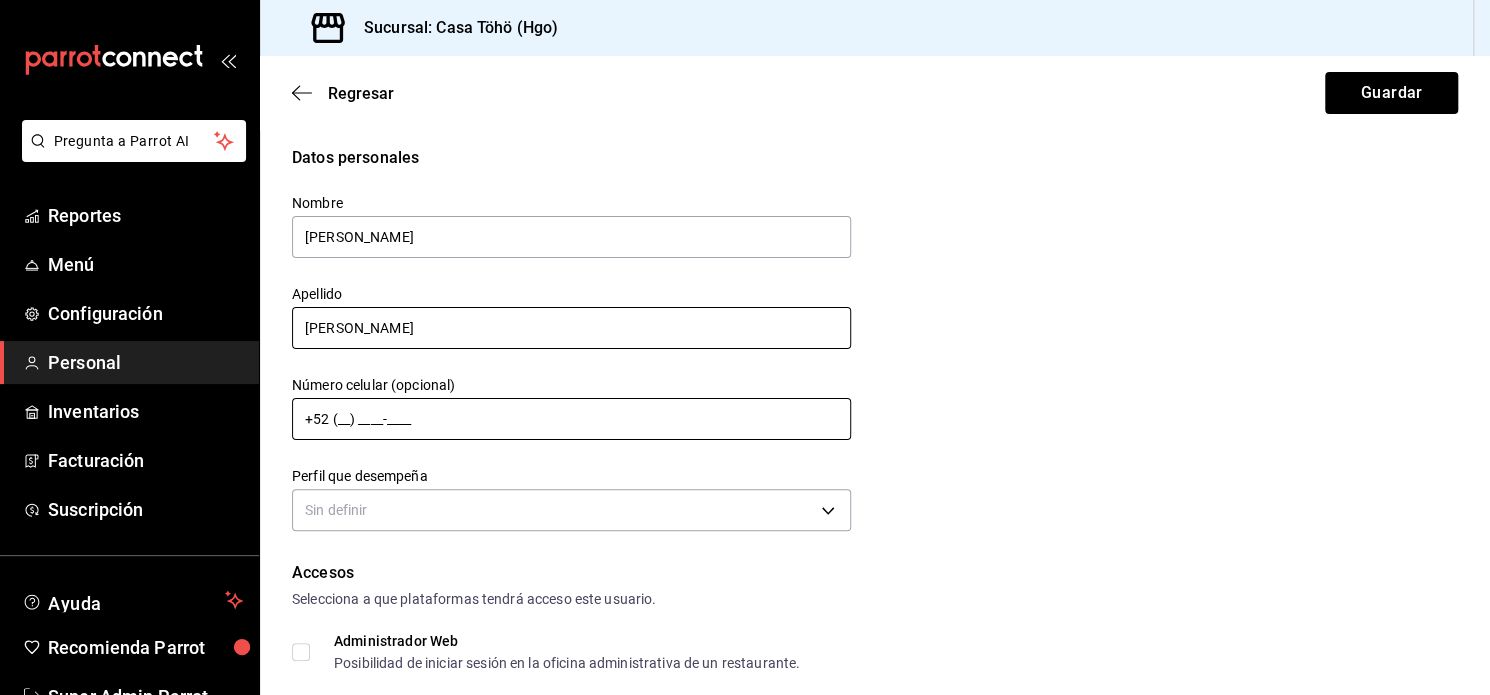 type on "García López" 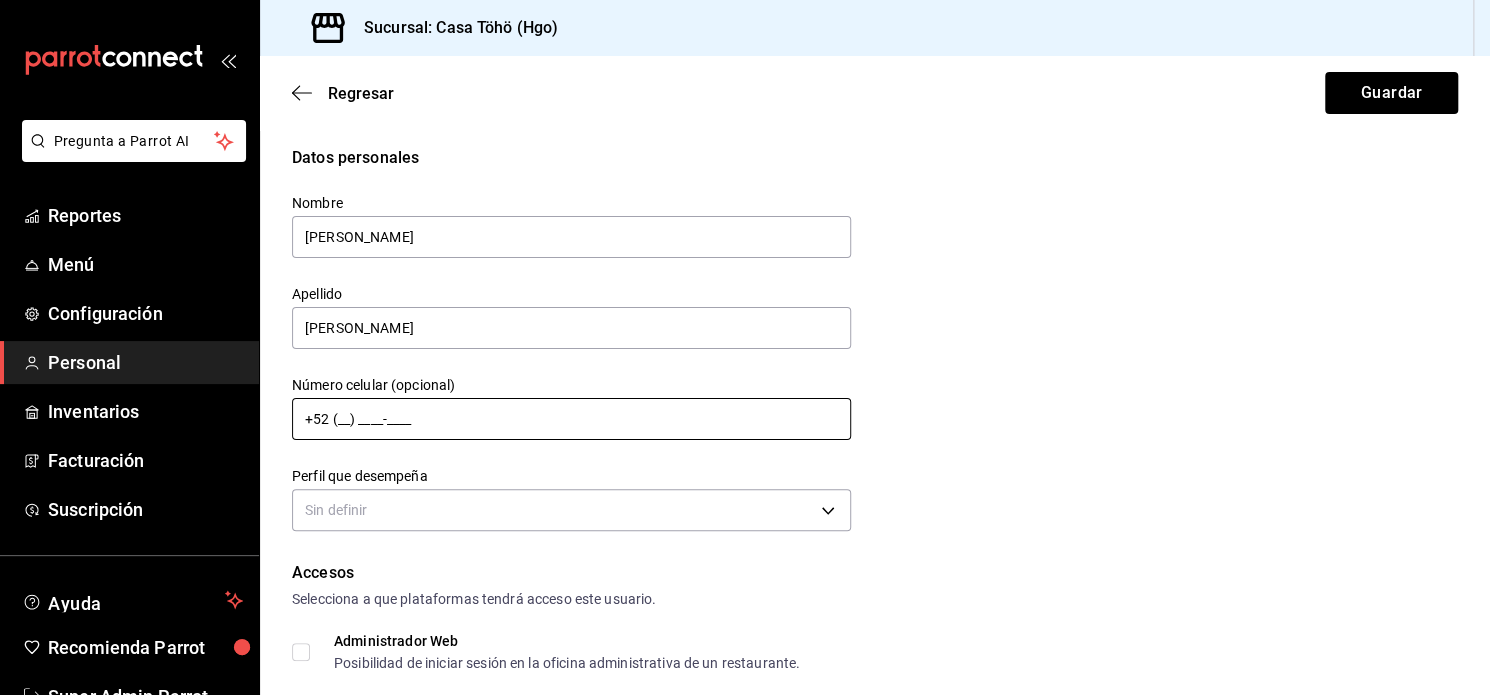 click on "+52 (__) ____-____" at bounding box center [571, 419] 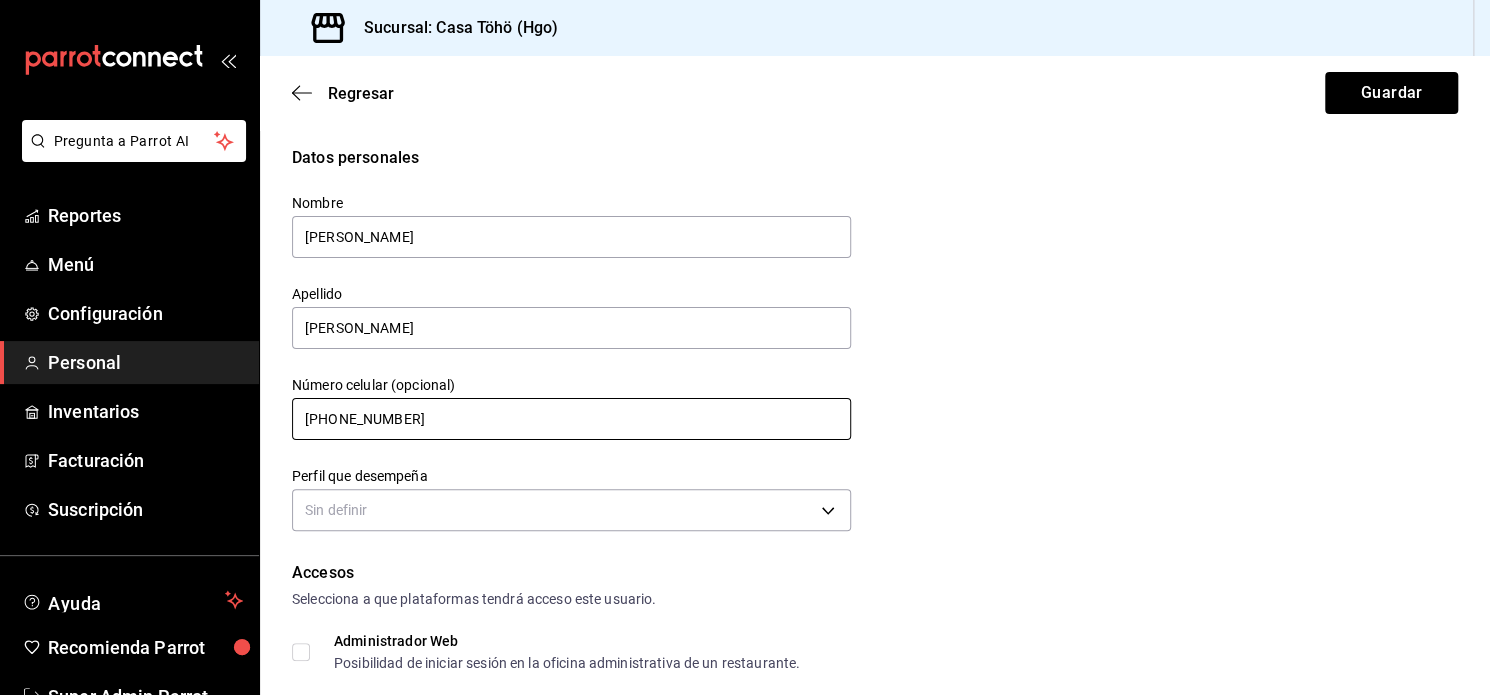 scroll, scrollTop: 84, scrollLeft: 0, axis: vertical 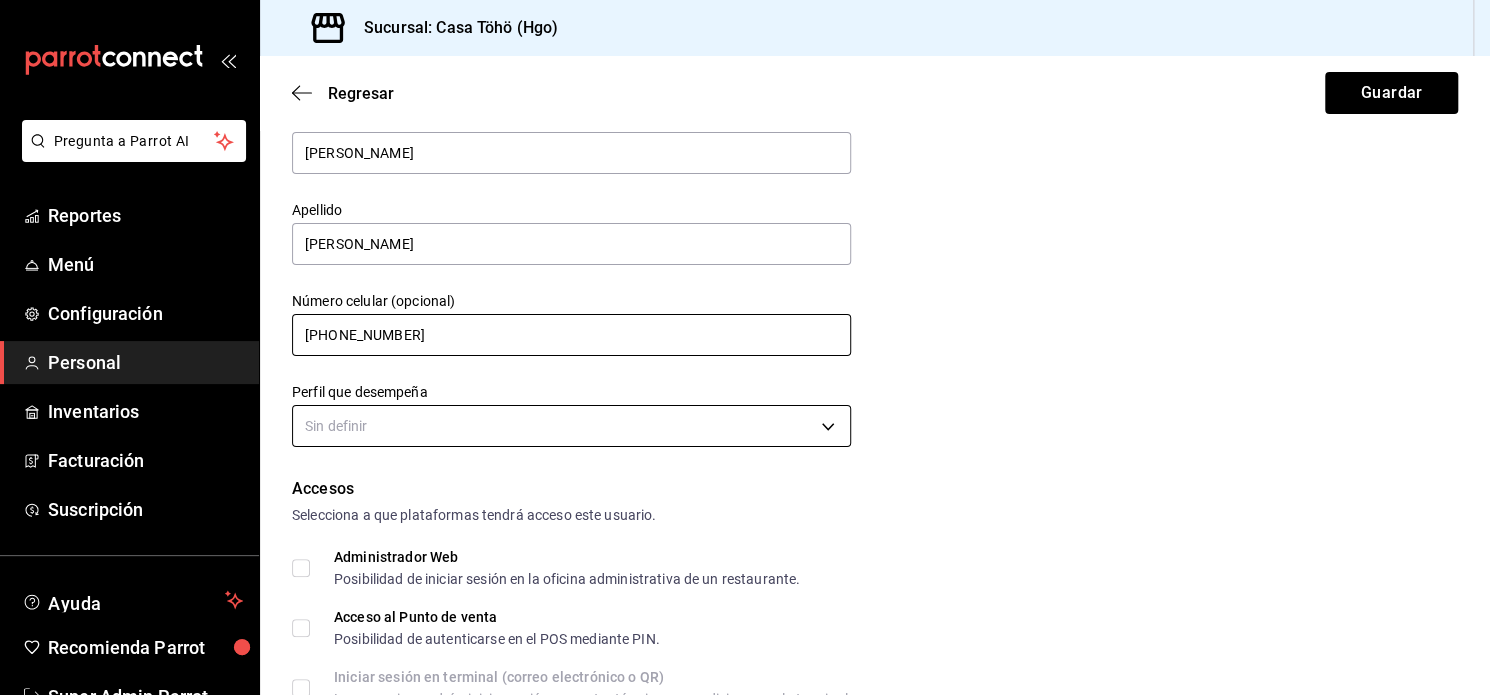 type on "+52 (77) 5190-9534" 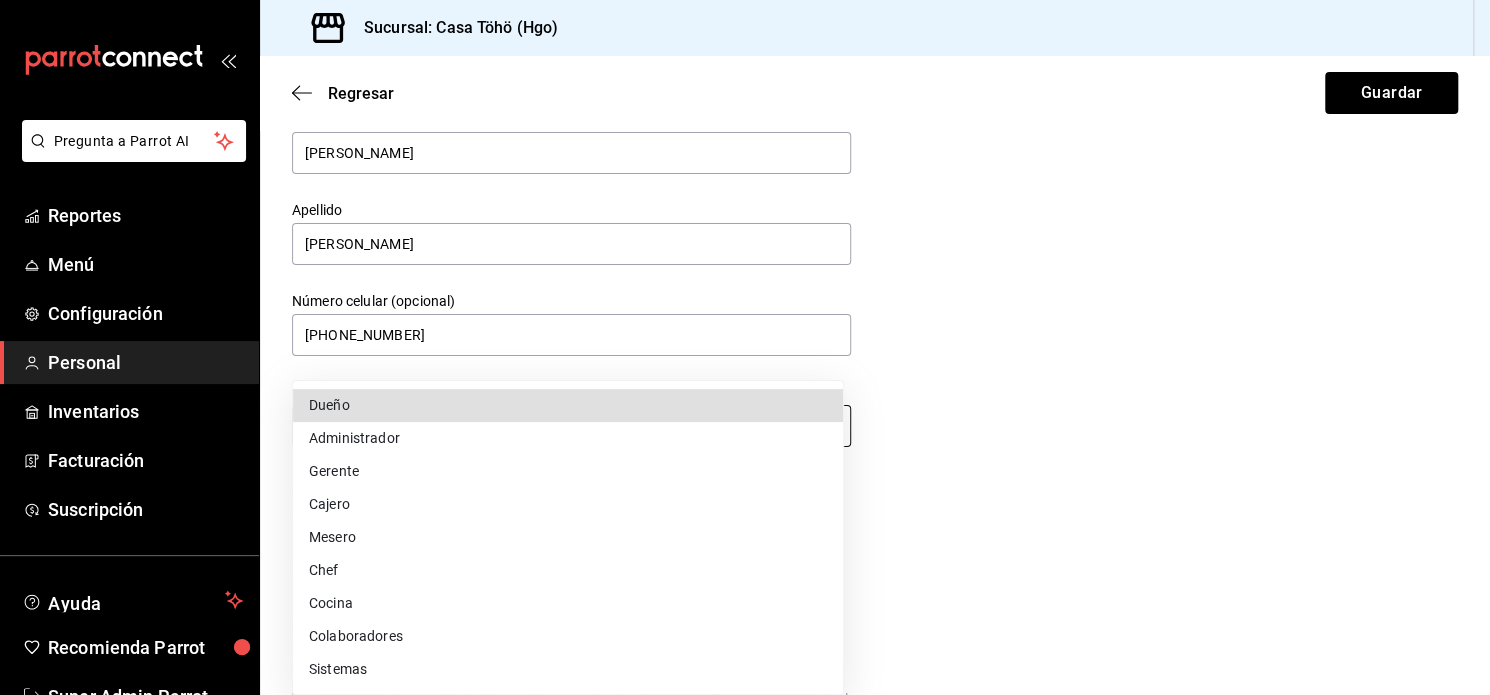 click on "Pregunta a Parrot AI Reportes   Menú   Configuración   Personal   Inventarios   Facturación   Suscripción   Ayuda Recomienda Parrot   Super Admin Parrot   Sugerir nueva función   Sucursal: Casa Töhö (Hgo) Regresar Guardar Datos personales Nombre Fernando Apellido García López Número celular (opcional) +52 (77) 5190-9534 Perfil que desempeña Sin definir Accesos Selecciona a que plataformas tendrá acceso este usuario. Administrador Web Posibilidad de iniciar sesión en la oficina administrativa de un restaurante.  Acceso al Punto de venta Posibilidad de autenticarse en el POS mediante PIN.  Iniciar sesión en terminal (correo electrónico o QR) Los usuarios podrán iniciar sesión y aceptar términos y condiciones en la terminal. Acceso uso de terminal Los usuarios podrán acceder y utilizar la terminal para visualizar y procesar pagos de sus órdenes. Correo electrónico Se volverá obligatorio al tener ciertos accesos activados. Contraseña Contraseña Repetir contraseña Repetir contraseña PIN" at bounding box center (745, 347) 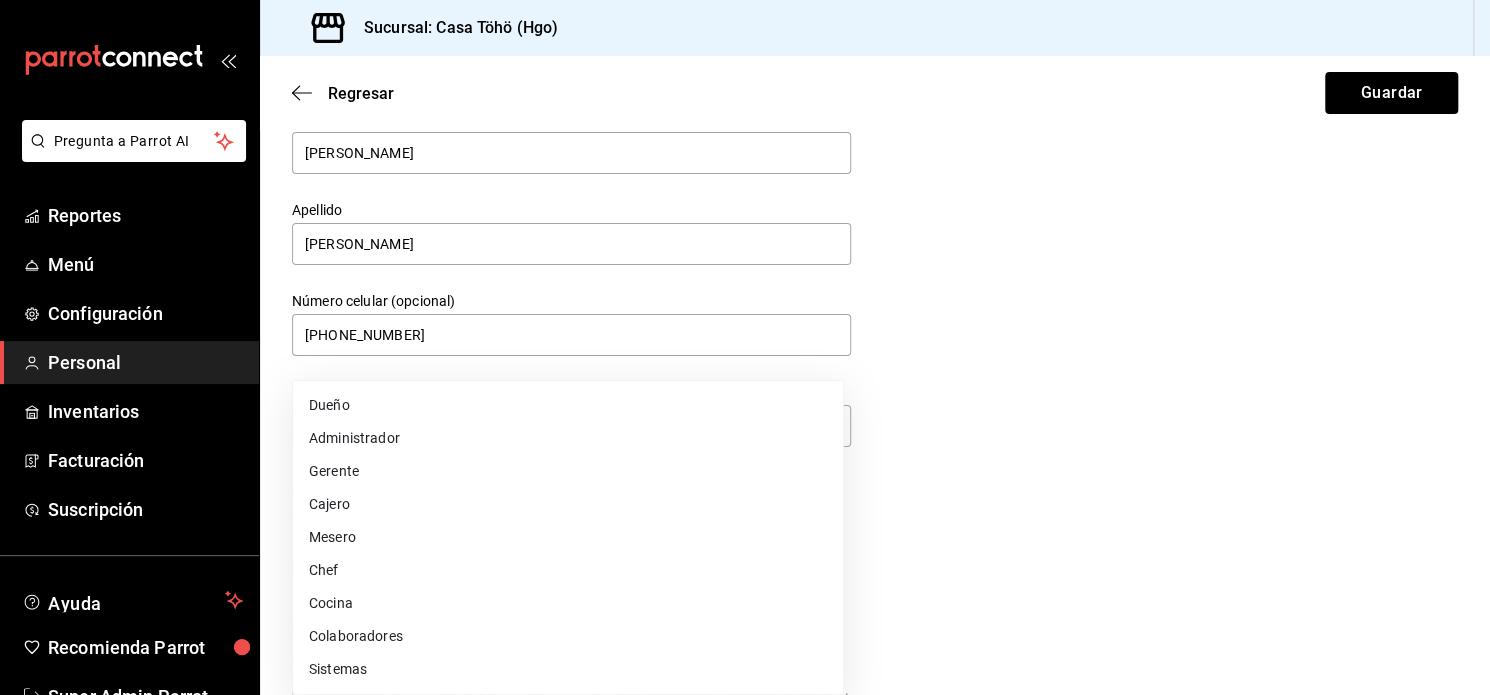 click on "Cocina" at bounding box center [568, 603] 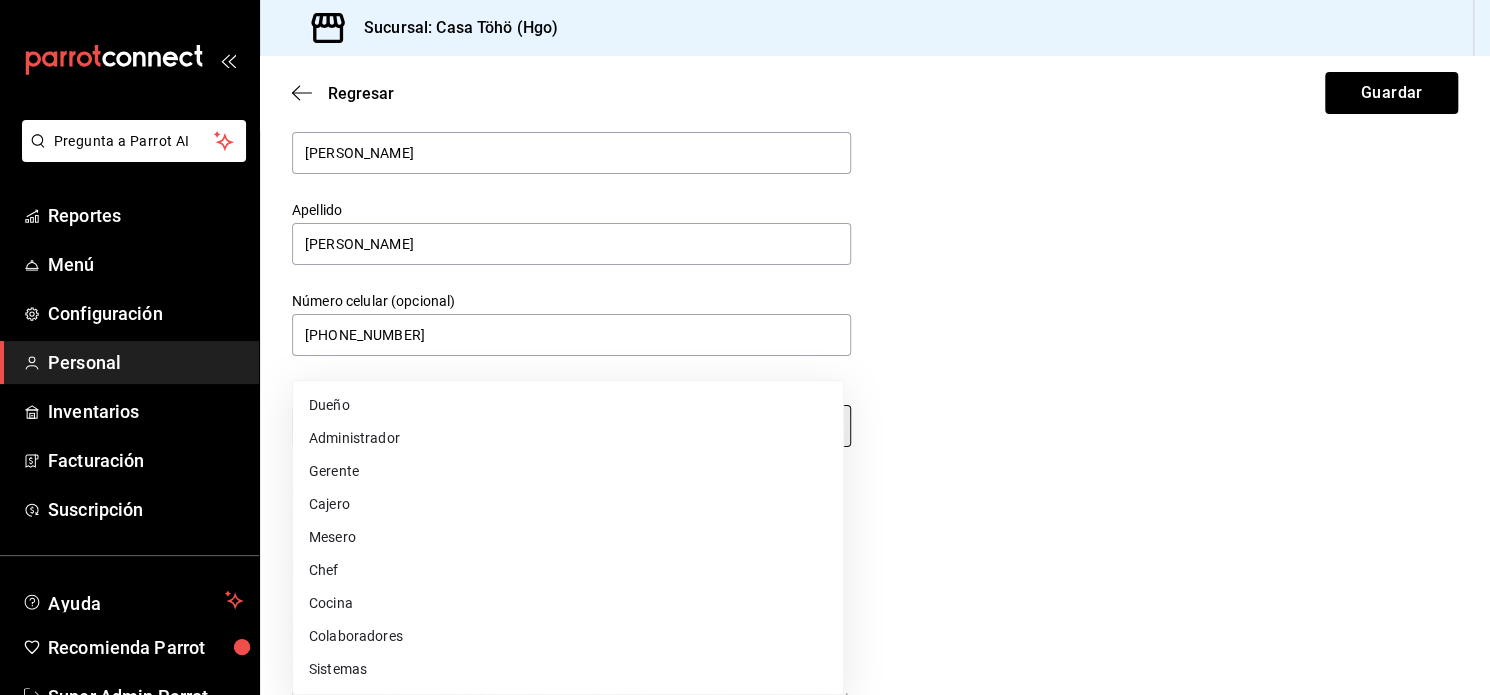 type on "KITCHEN" 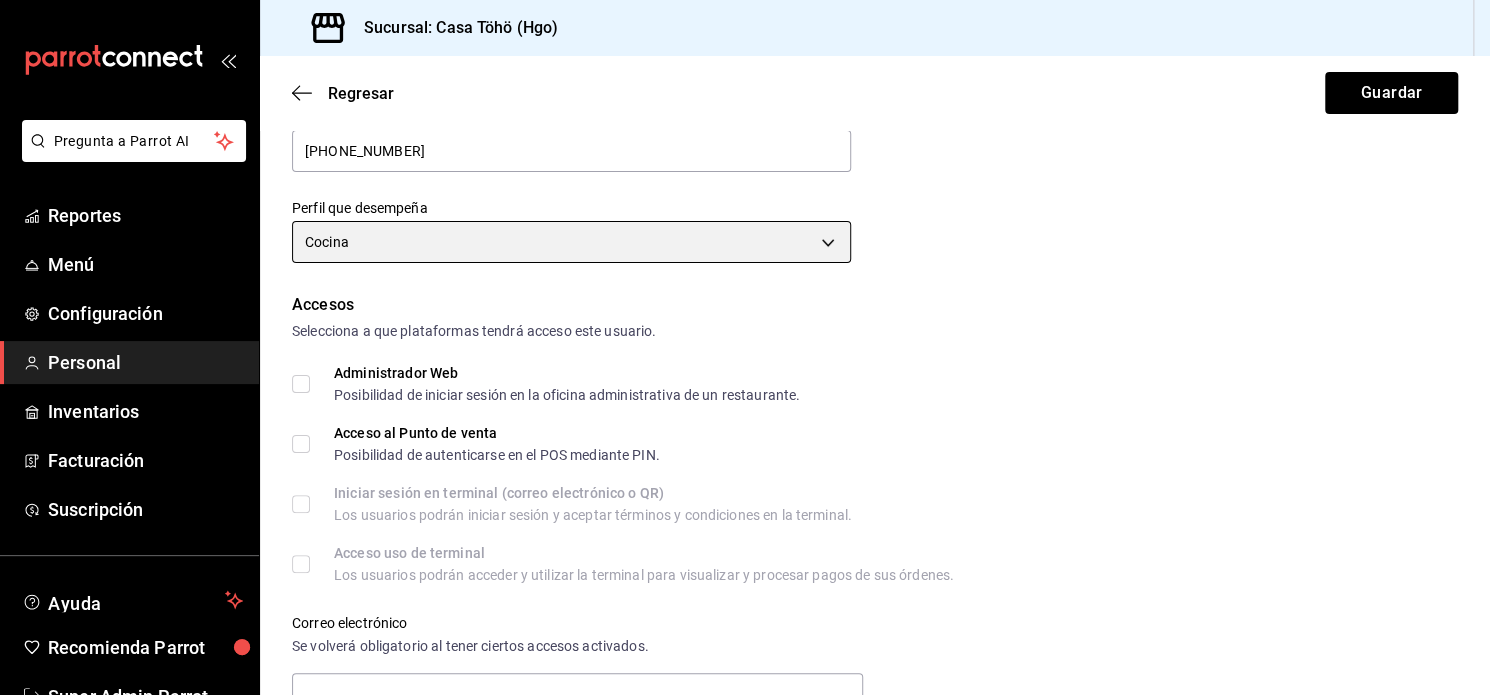 scroll, scrollTop: 272, scrollLeft: 0, axis: vertical 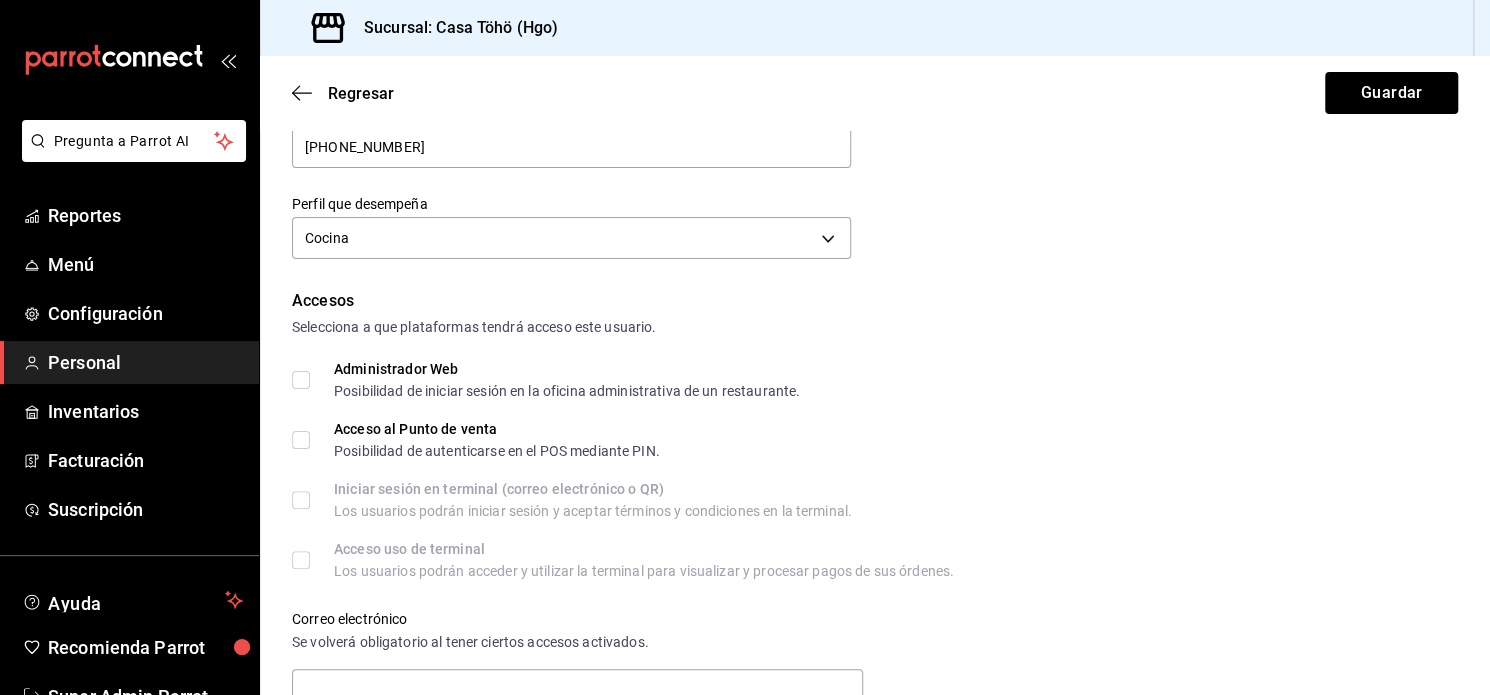click on "Acceso al Punto de venta Posibilidad de autenticarse en el POS mediante PIN." at bounding box center [301, 440] 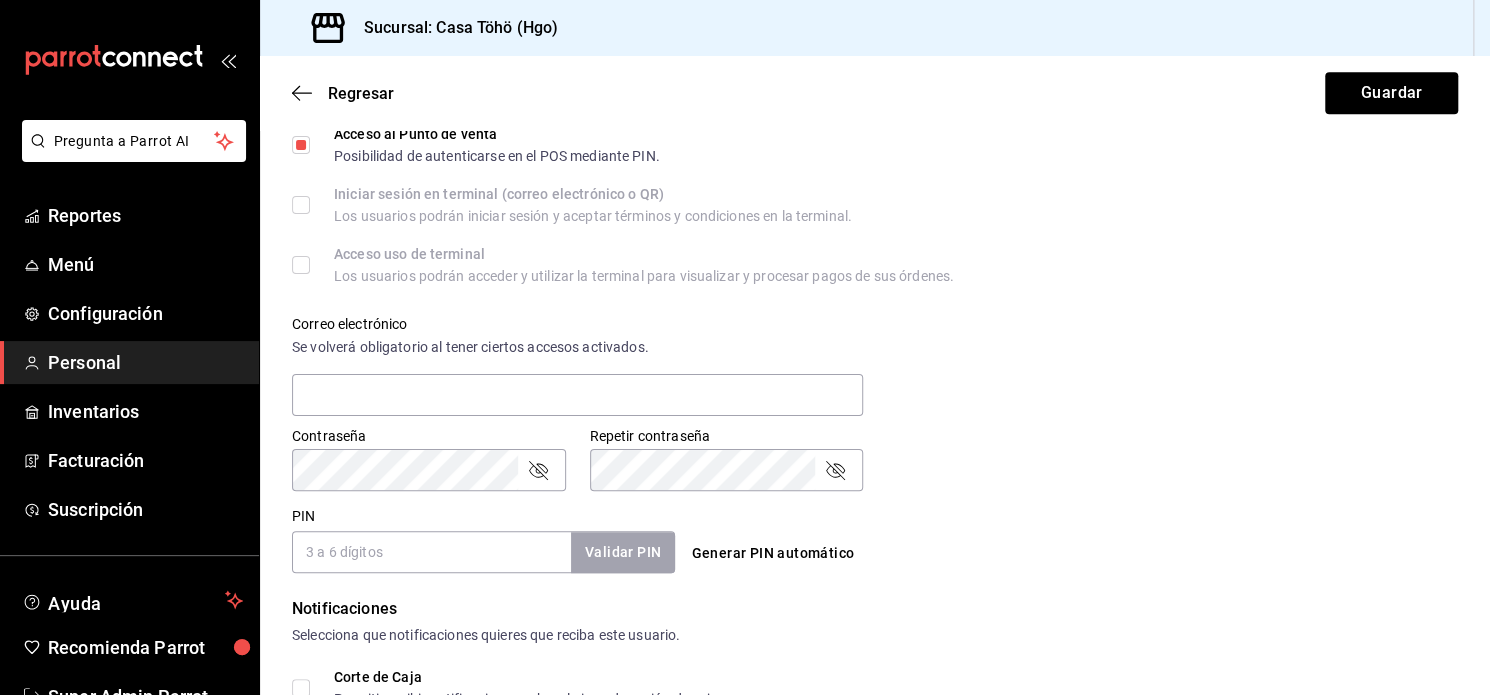 scroll, scrollTop: 643, scrollLeft: 0, axis: vertical 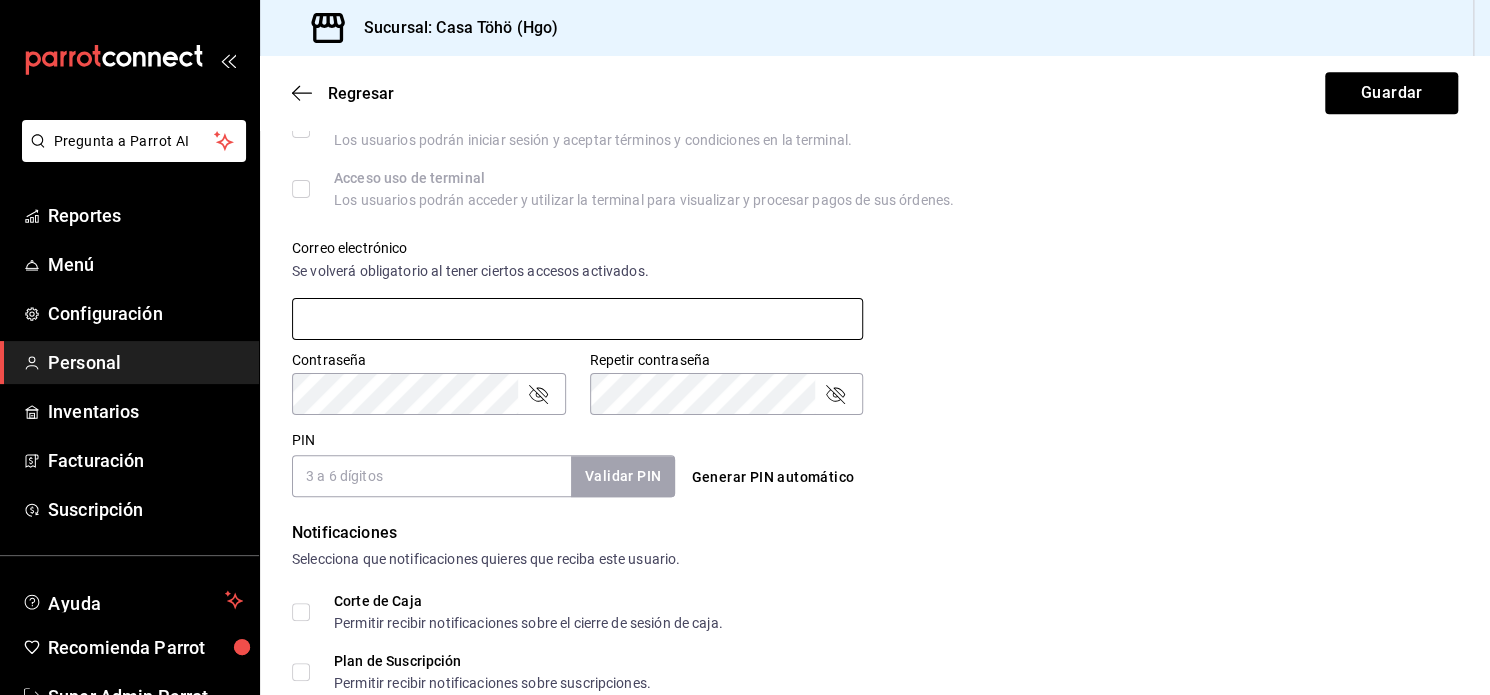 click at bounding box center (577, 319) 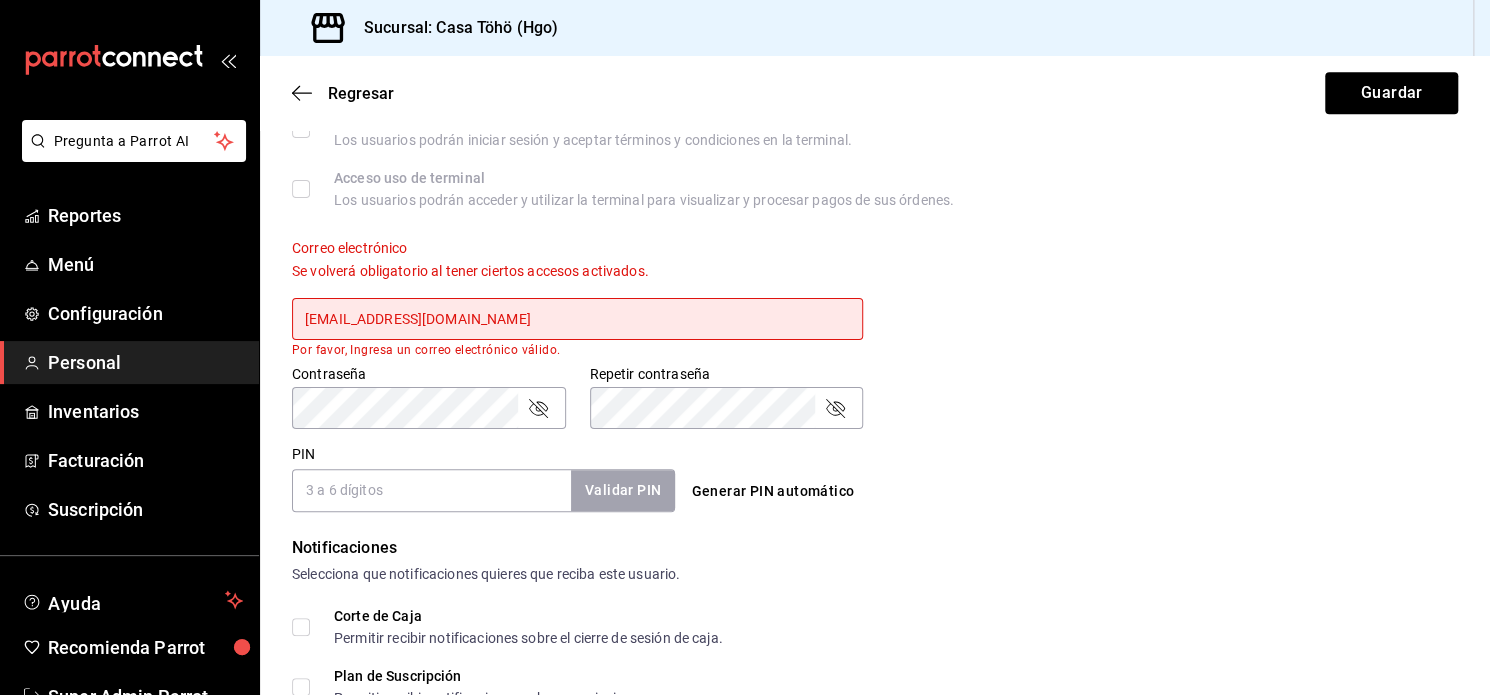 click on "fernandobartender@casatoho.com" at bounding box center [577, 319] 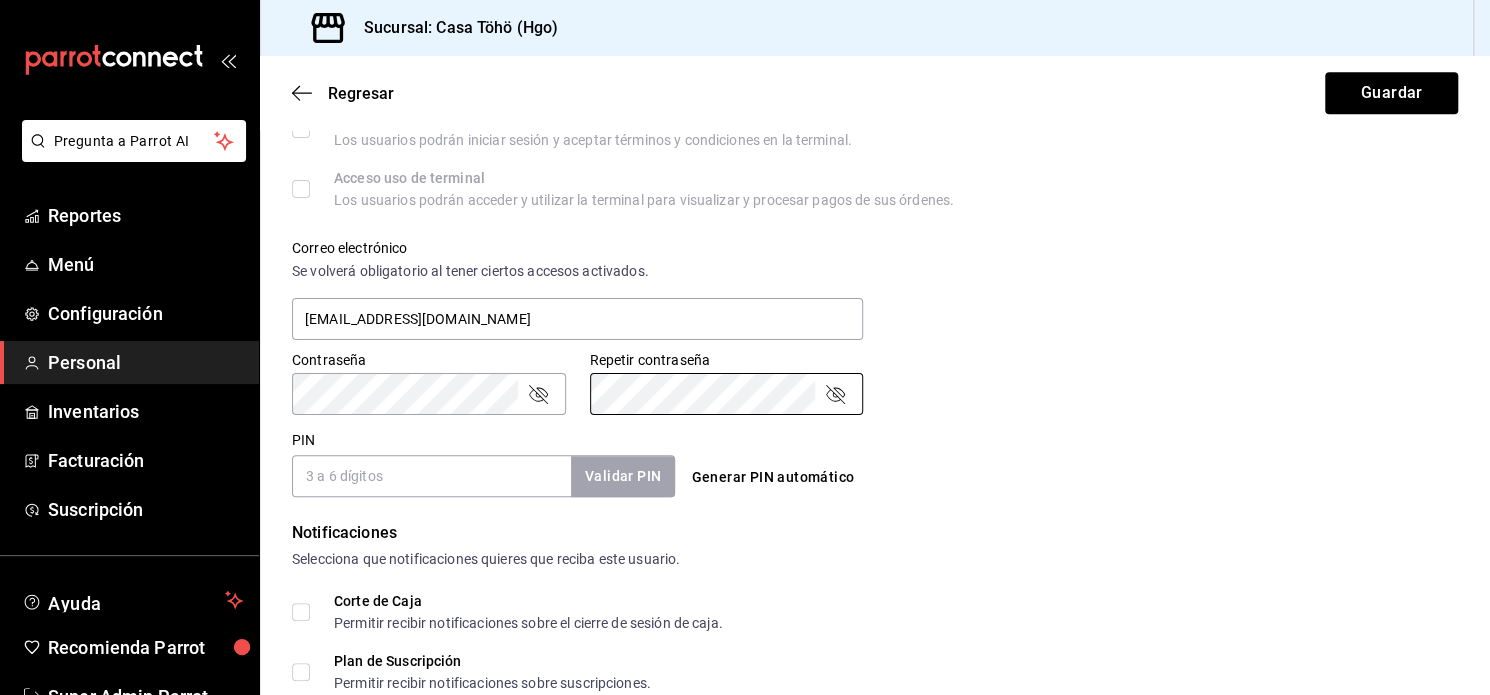 click on "PIN" at bounding box center [431, 476] 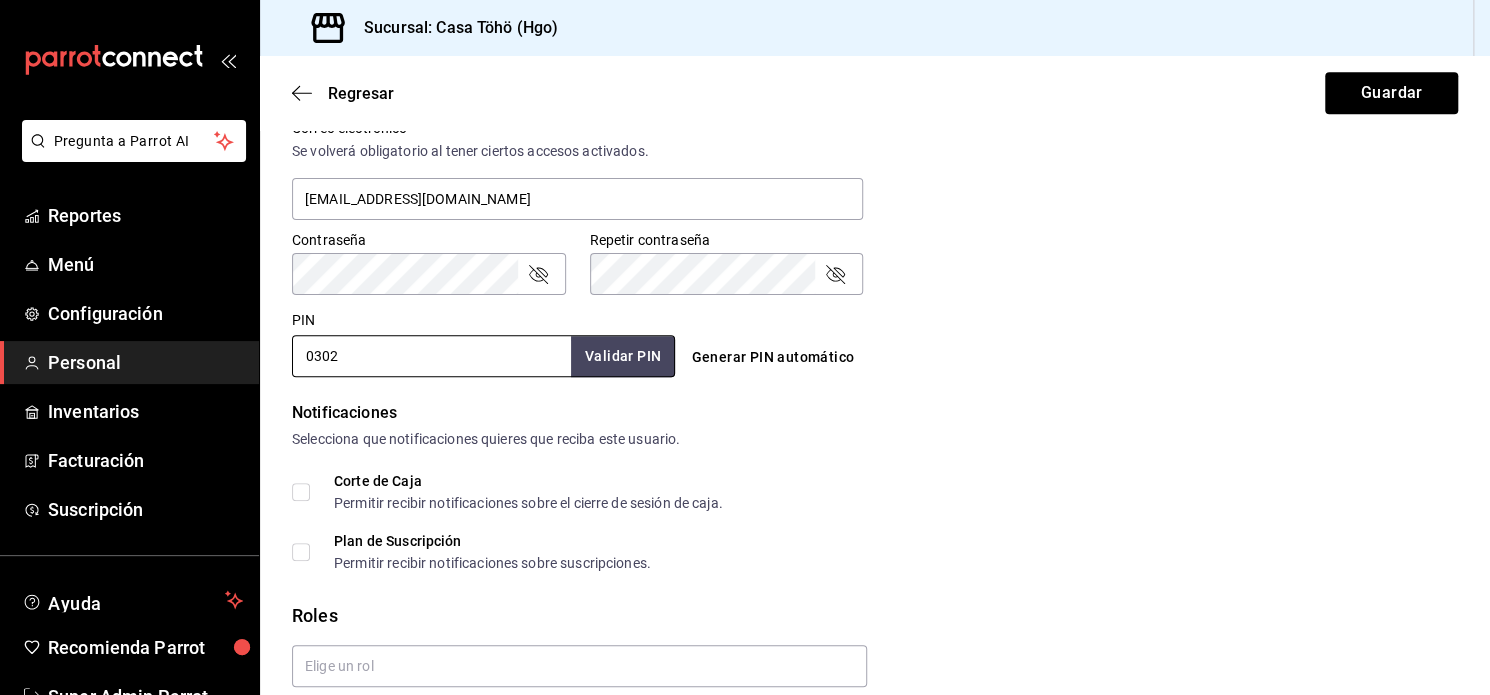 scroll, scrollTop: 764, scrollLeft: 0, axis: vertical 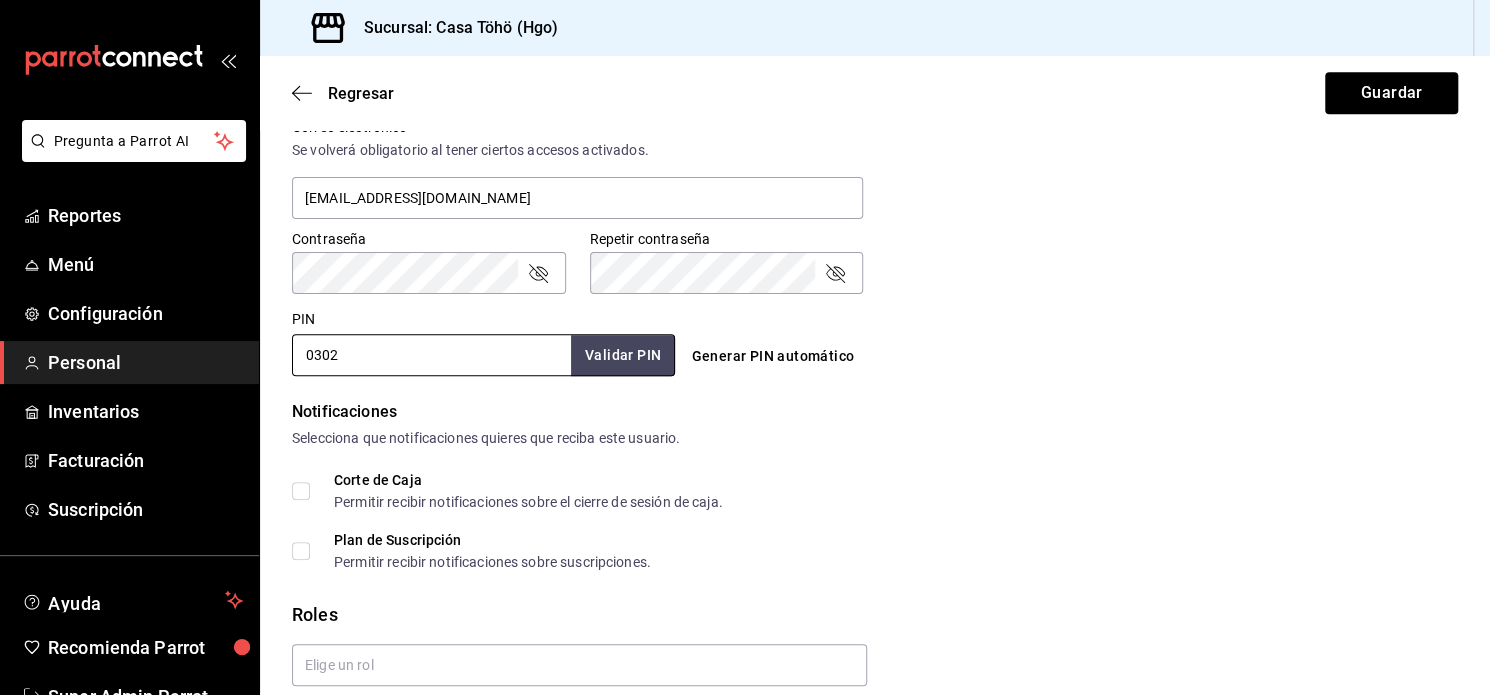 type on "0302" 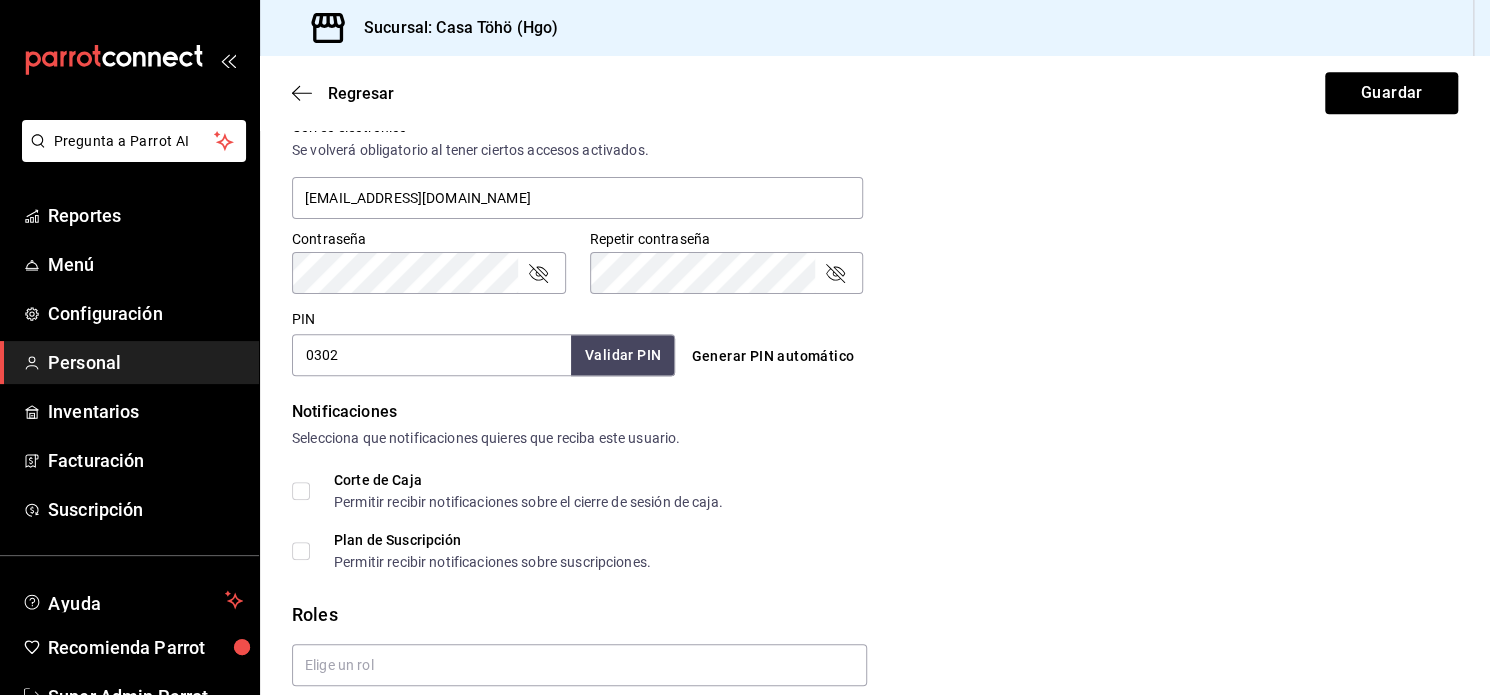 click on "Datos personales Nombre Fernando Apellido García López Número celular (opcional) +52 (77) 5190-9534 Perfil que desempeña Cocina KITCHEN Accesos Selecciona a que plataformas tendrá acceso este usuario. Administrador Web Posibilidad de iniciar sesión en la oficina administrativa de un restaurante.  Acceso al Punto de venta Posibilidad de autenticarse en el POS mediante PIN.  Iniciar sesión en terminal (correo electrónico o QR) Los usuarios podrán iniciar sesión y aceptar términos y condiciones en la terminal. Acceso uso de terminal Los usuarios podrán acceder y utilizar la terminal para visualizar y procesar pagos de sus órdenes. Correo electrónico Se volverá obligatorio al tener ciertos accesos activados. fernandobartender@casa-toho.com Contraseña Contraseña Repetir contraseña Repetir contraseña PIN 0302 Validar PIN ​ Generar PIN automático Notificaciones Selecciona que notificaciones quieres que reciba este usuario. Corte de Caja Plan de Suscripción Roles Agregar permisos adicionales" at bounding box center (875, 62) 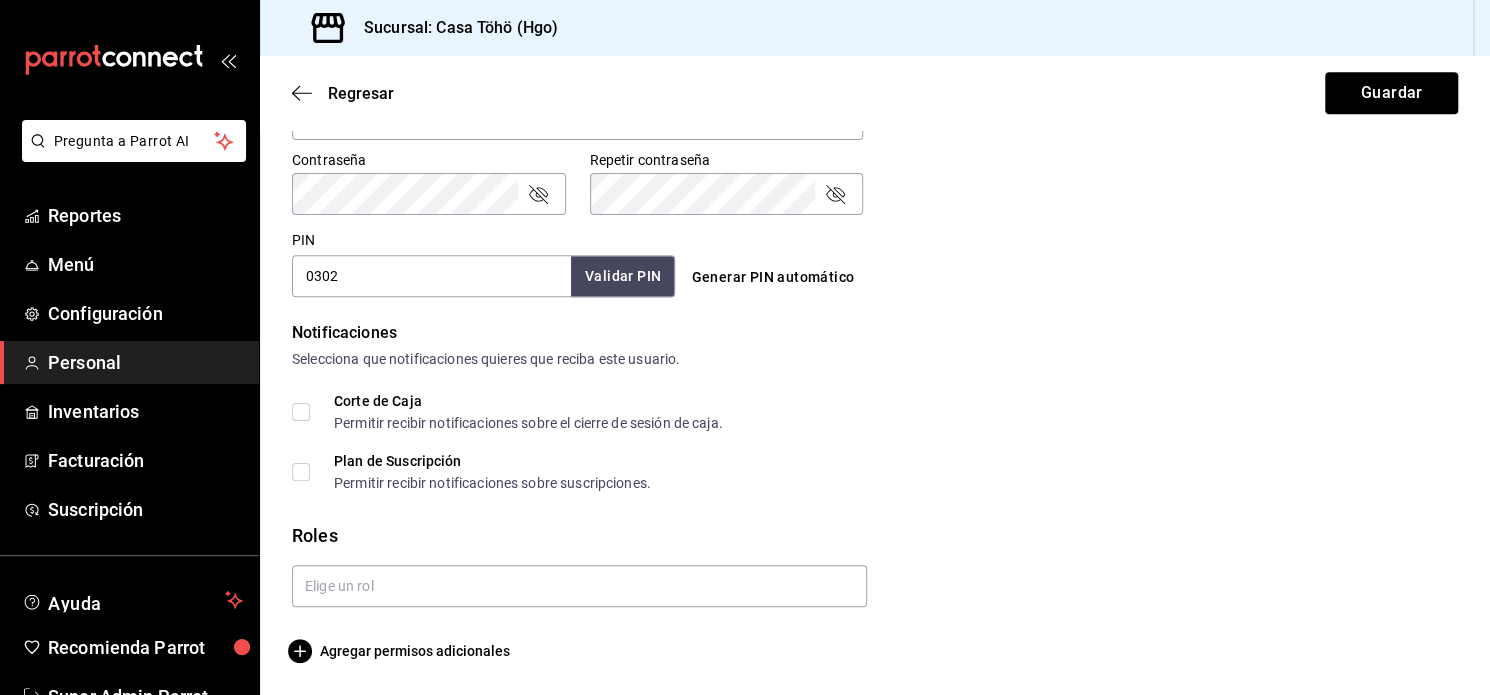 scroll, scrollTop: 842, scrollLeft: 0, axis: vertical 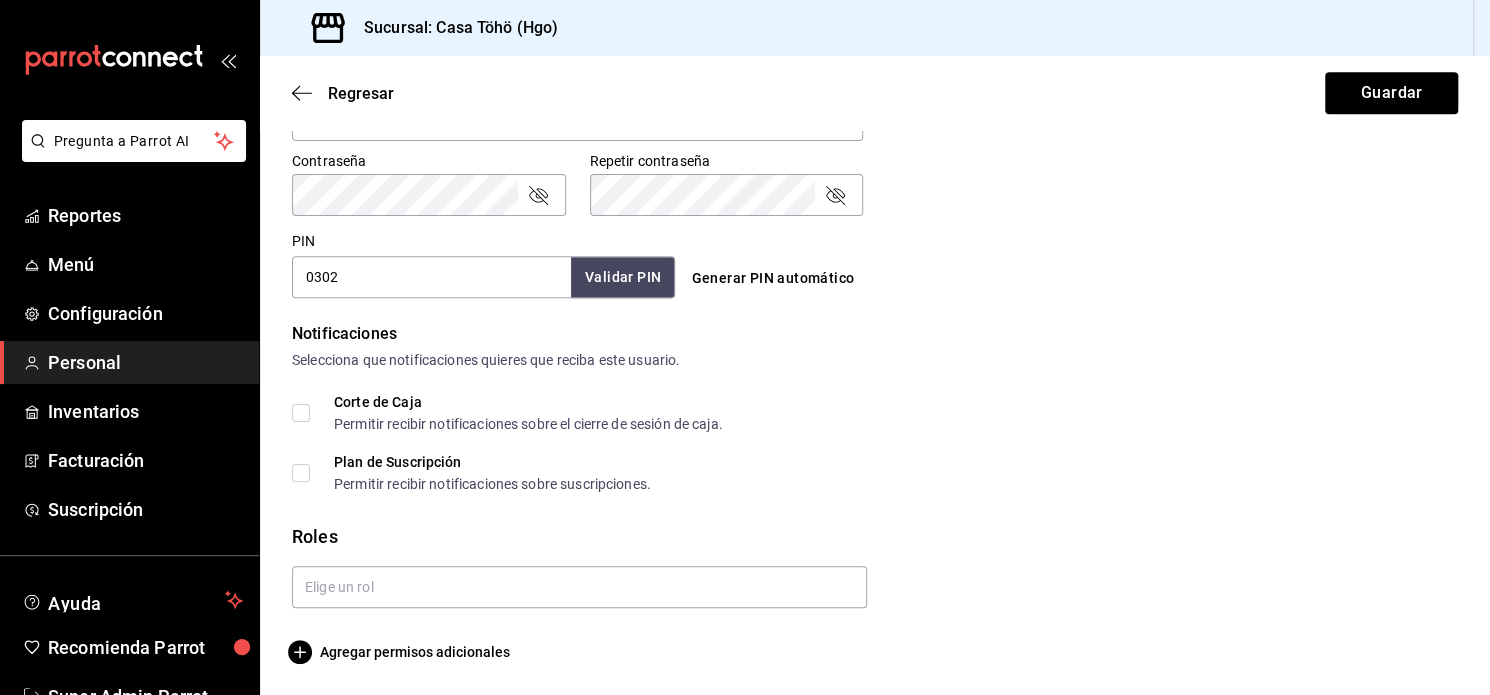 click on "Datos personales Nombre Fernando Apellido García López Número celular (opcional) +52 (77) 5190-9534 Perfil que desempeña Cocina KITCHEN Accesos Selecciona a que plataformas tendrá acceso este usuario. Administrador Web Posibilidad de iniciar sesión en la oficina administrativa de un restaurante.  Acceso al Punto de venta Posibilidad de autenticarse en el POS mediante PIN.  Iniciar sesión en terminal (correo electrónico o QR) Los usuarios podrán iniciar sesión y aceptar términos y condiciones en la terminal. Acceso uso de terminal Los usuarios podrán acceder y utilizar la terminal para visualizar y procesar pagos de sus órdenes. Correo electrónico Se volverá obligatorio al tener ciertos accesos activados. fernandobartender@casa-toho.com Contraseña Contraseña Repetir contraseña Repetir contraseña PIN 0302 Validar PIN ​ Generar PIN automático Notificaciones Selecciona que notificaciones quieres que reciba este usuario. Corte de Caja Plan de Suscripción Roles Agregar permisos adicionales" at bounding box center [875, -16] 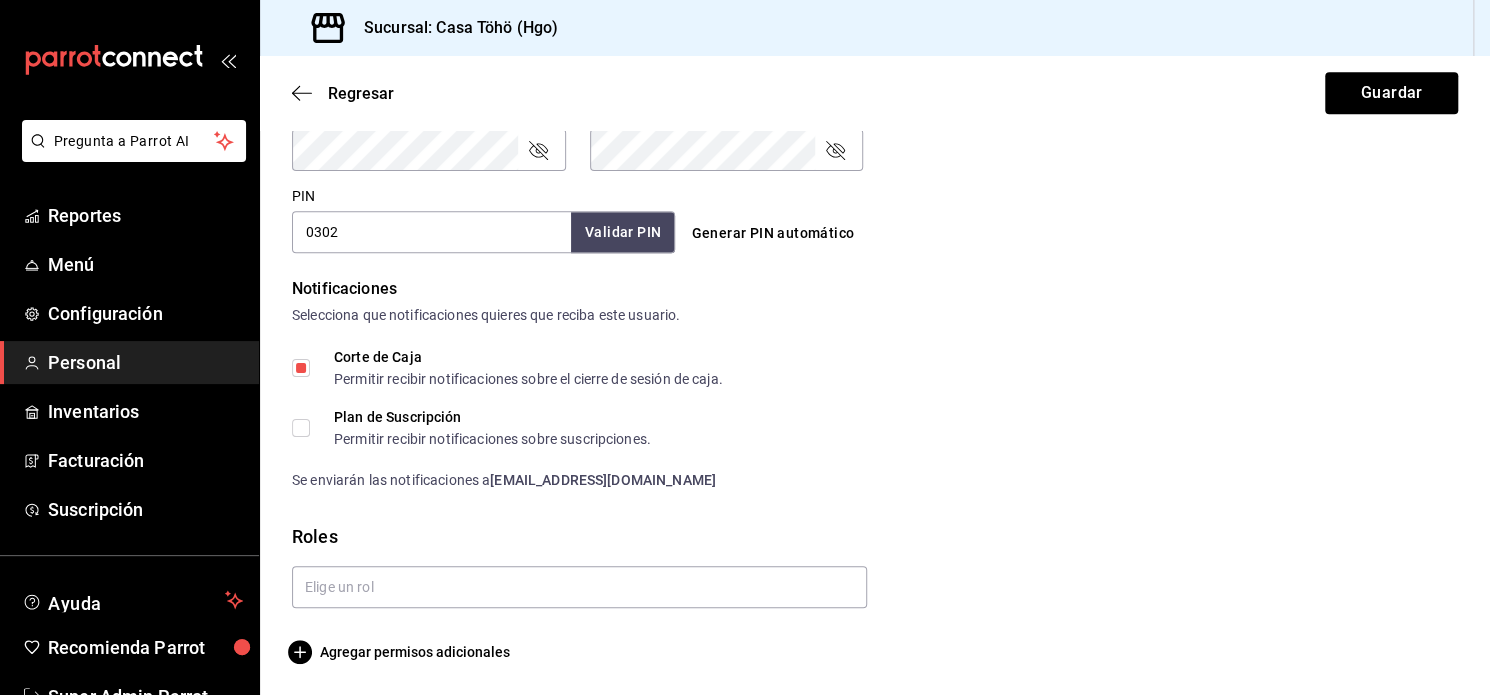 scroll, scrollTop: 888, scrollLeft: 0, axis: vertical 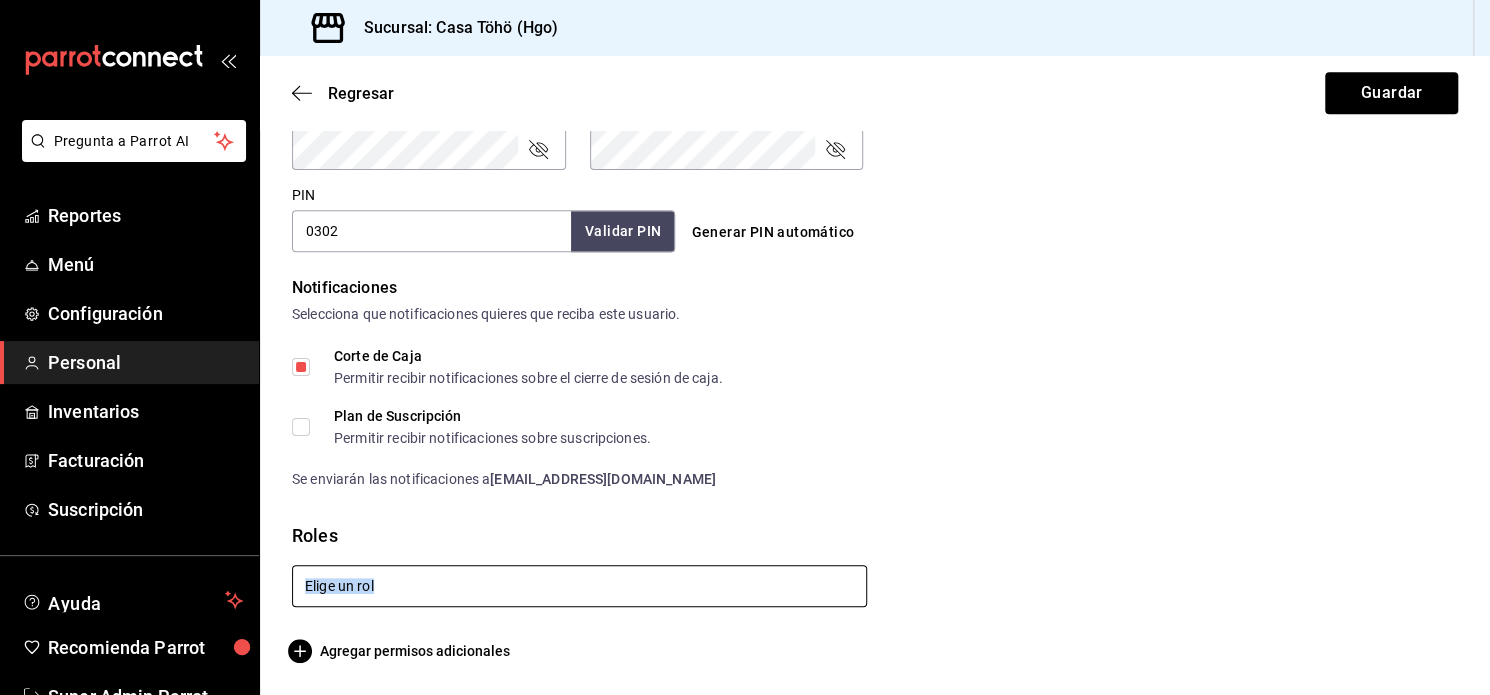 drag, startPoint x: 324, startPoint y: 608, endPoint x: 352, endPoint y: 586, distance: 35.608986 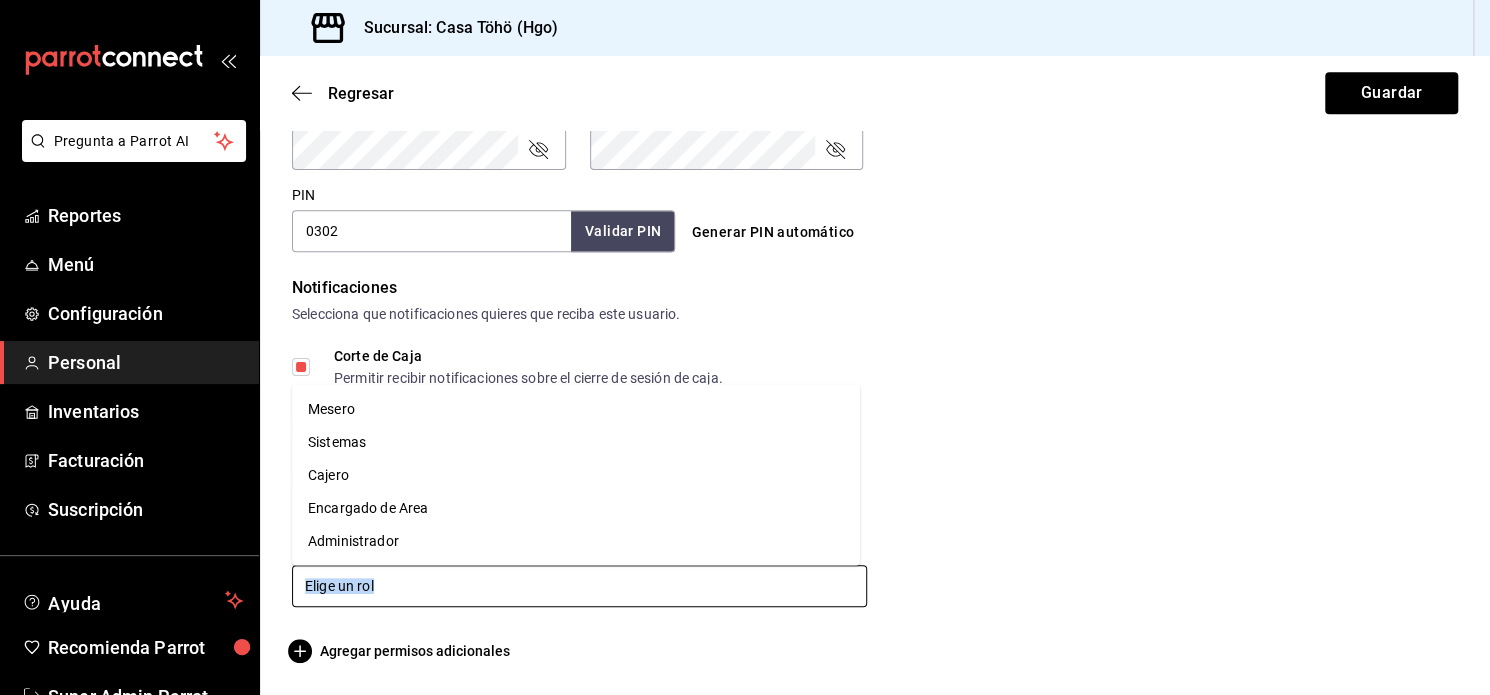 click at bounding box center [579, 586] 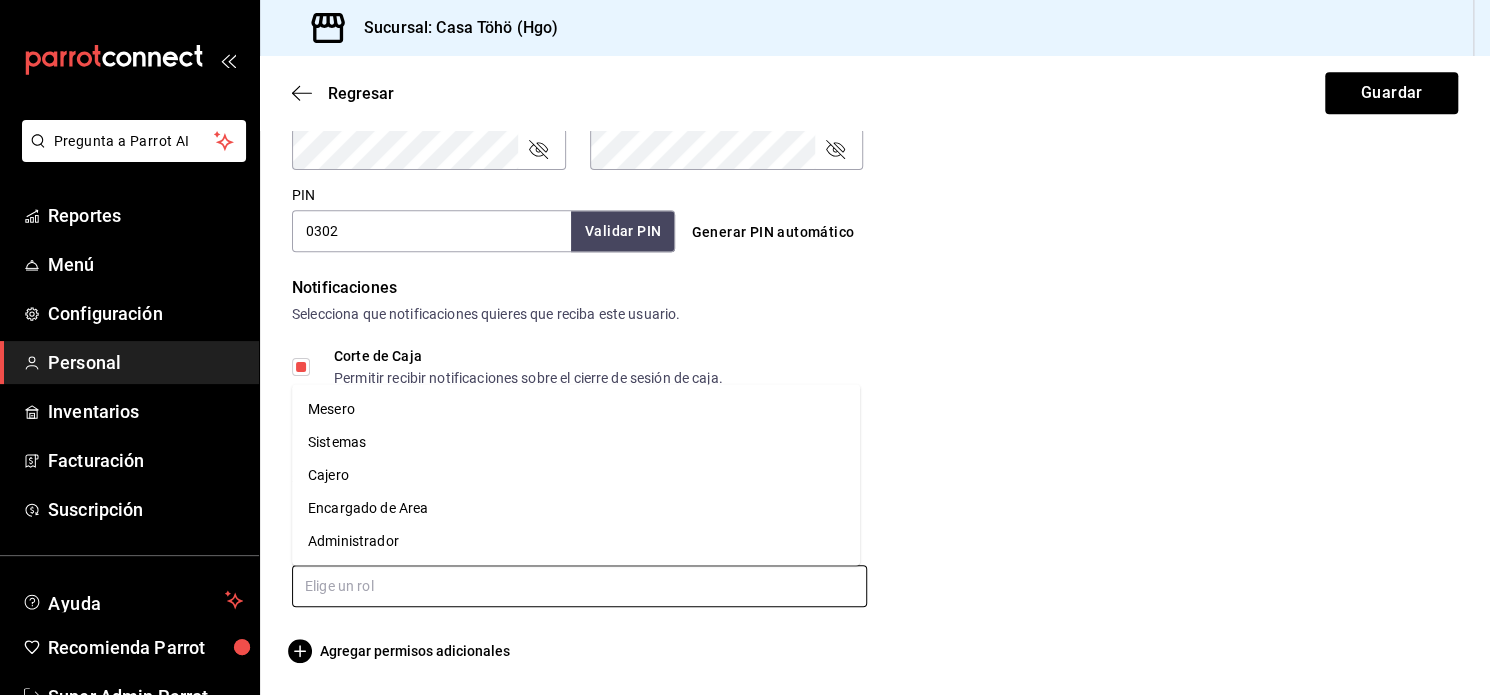 click on "Cajero" at bounding box center (576, 474) 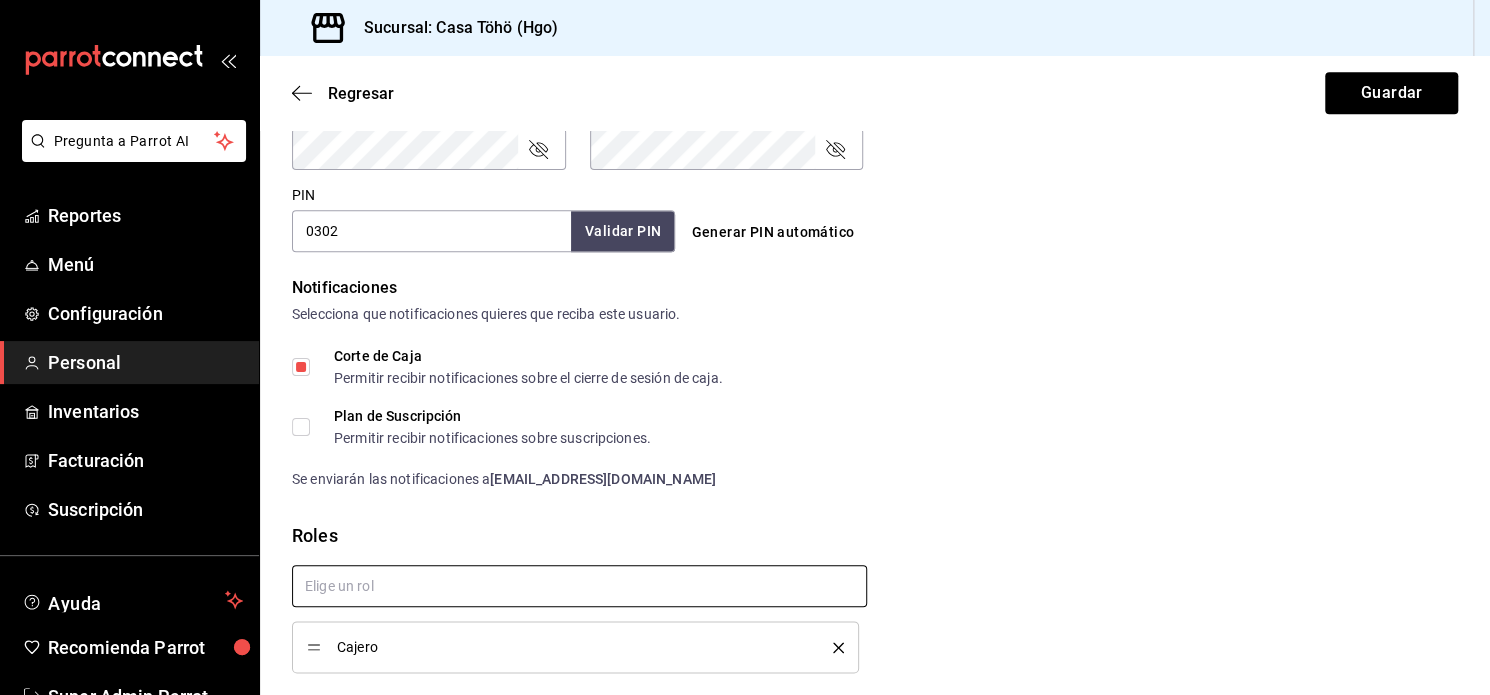 scroll, scrollTop: 953, scrollLeft: 0, axis: vertical 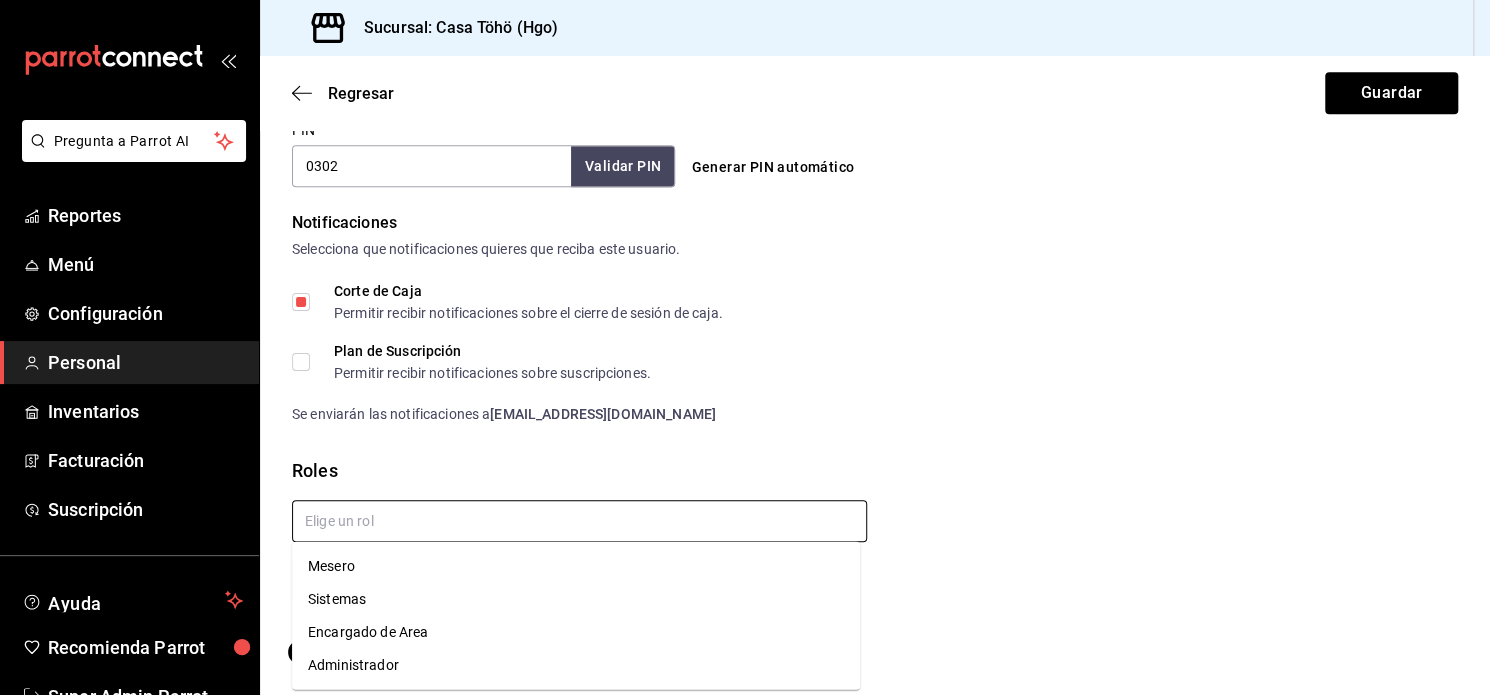 click at bounding box center (579, 521) 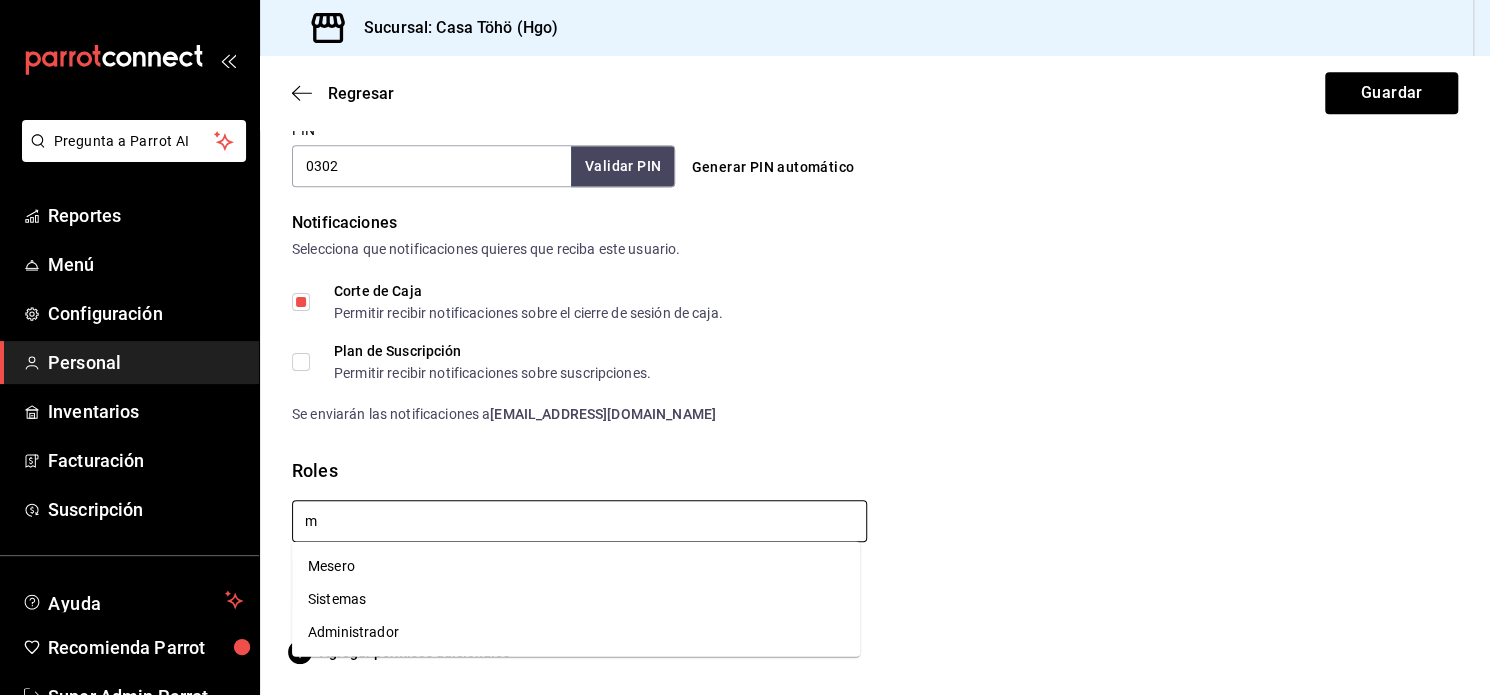 click on "Mesero" at bounding box center (576, 566) 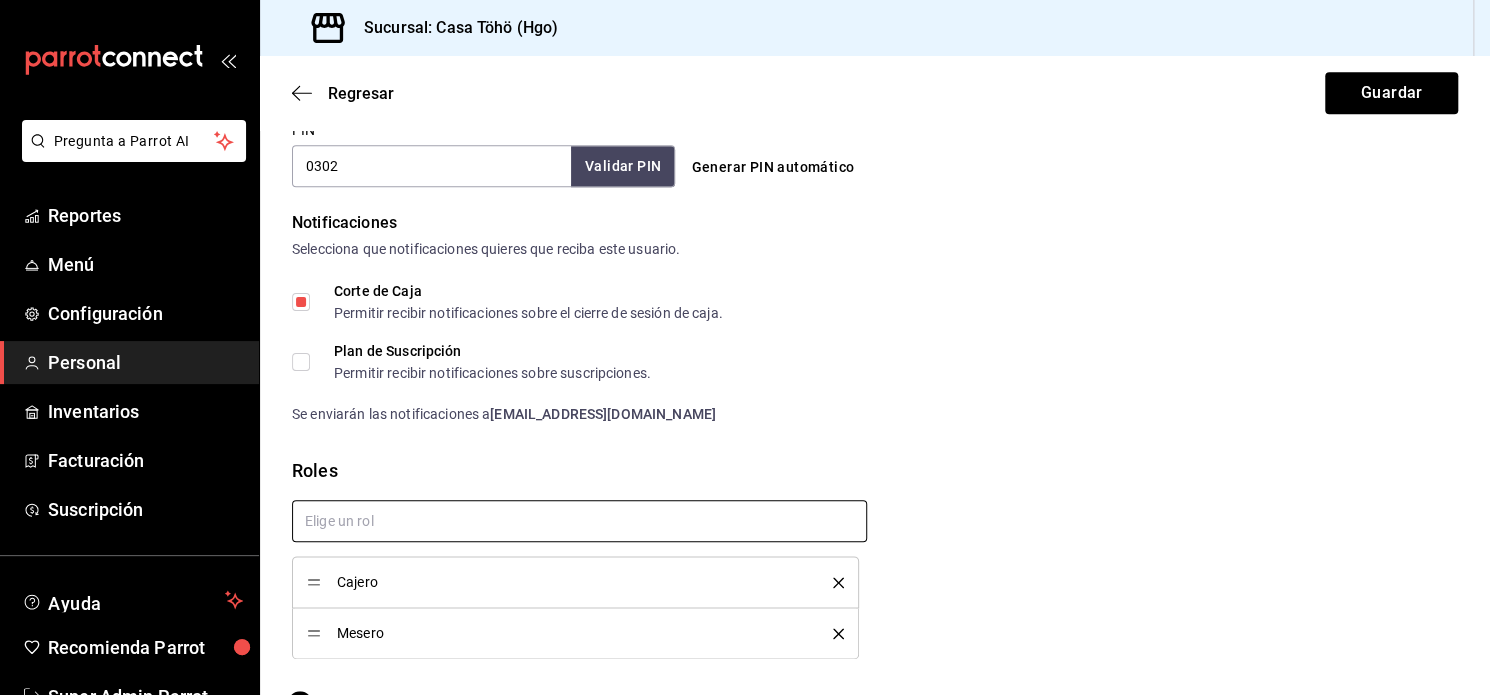 scroll, scrollTop: 1004, scrollLeft: 0, axis: vertical 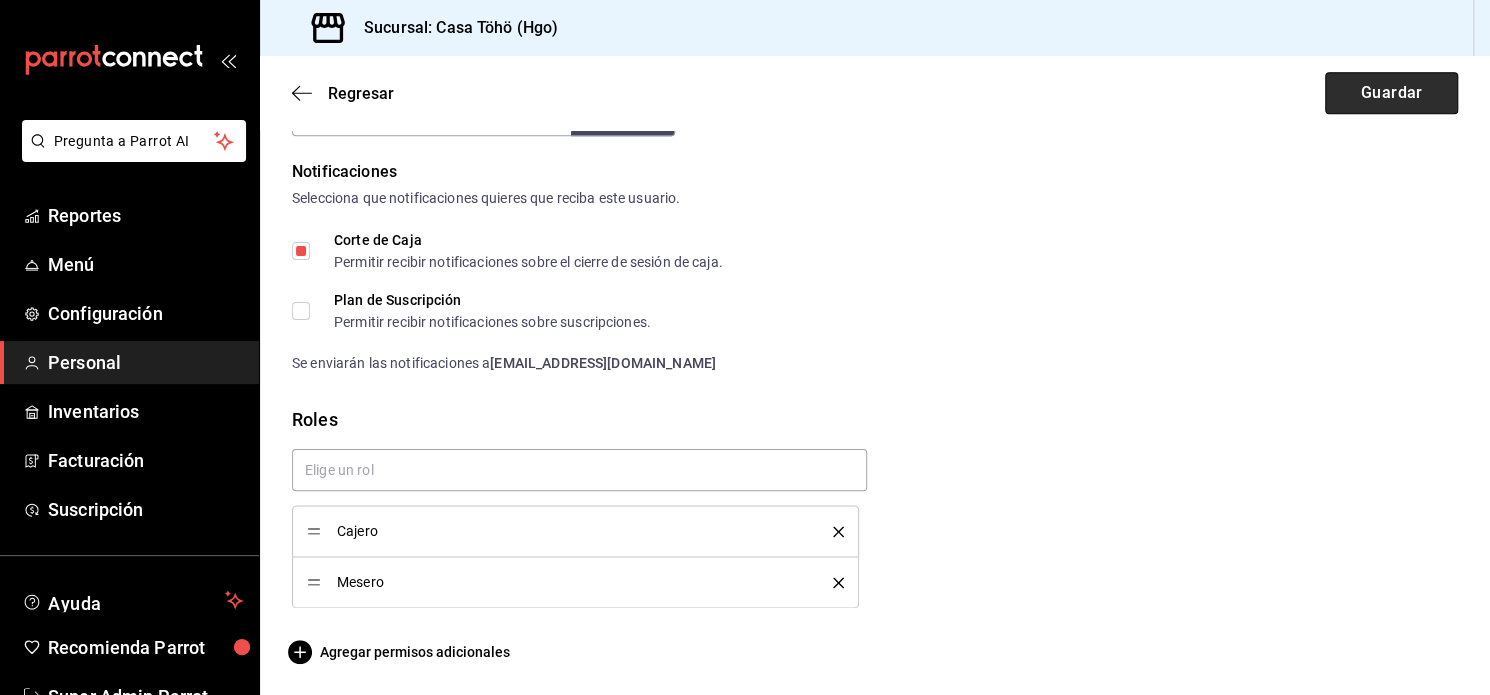 click on "Guardar" at bounding box center [1391, 93] 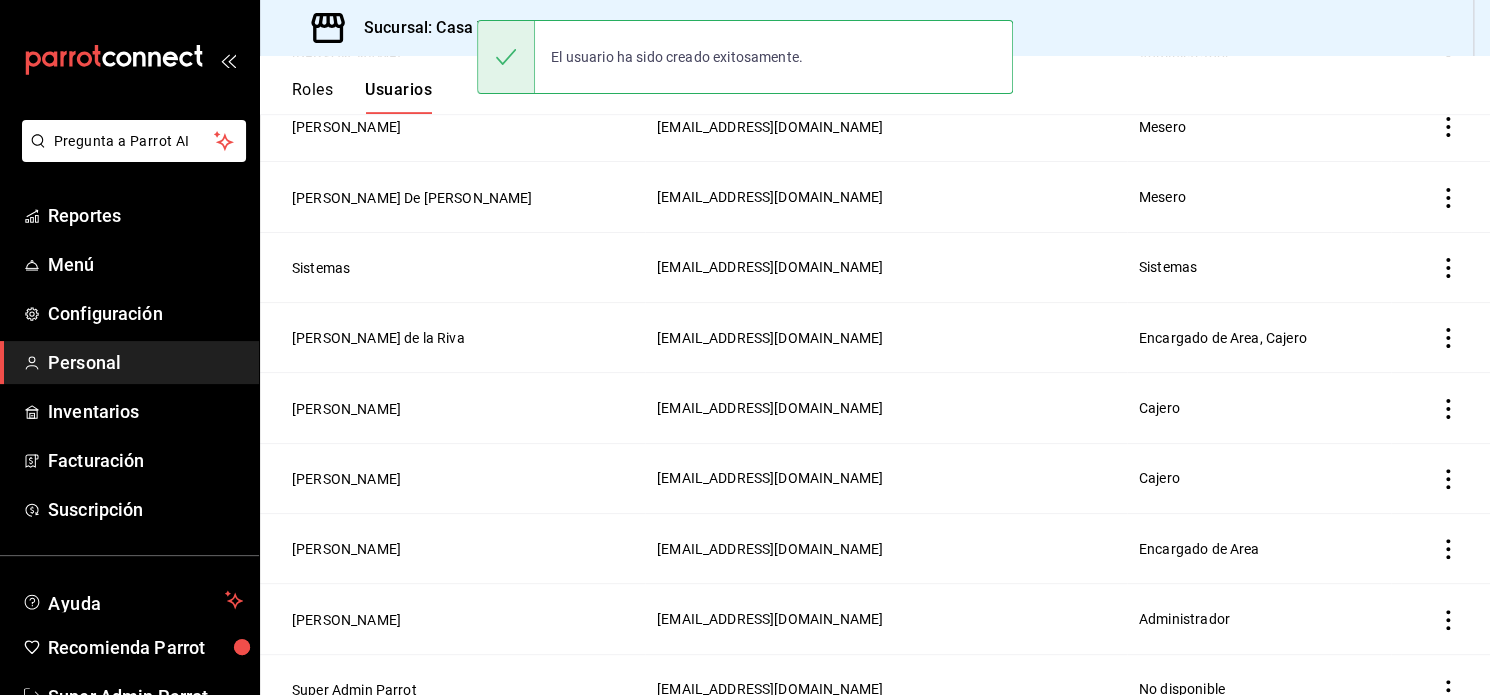 scroll, scrollTop: 0, scrollLeft: 0, axis: both 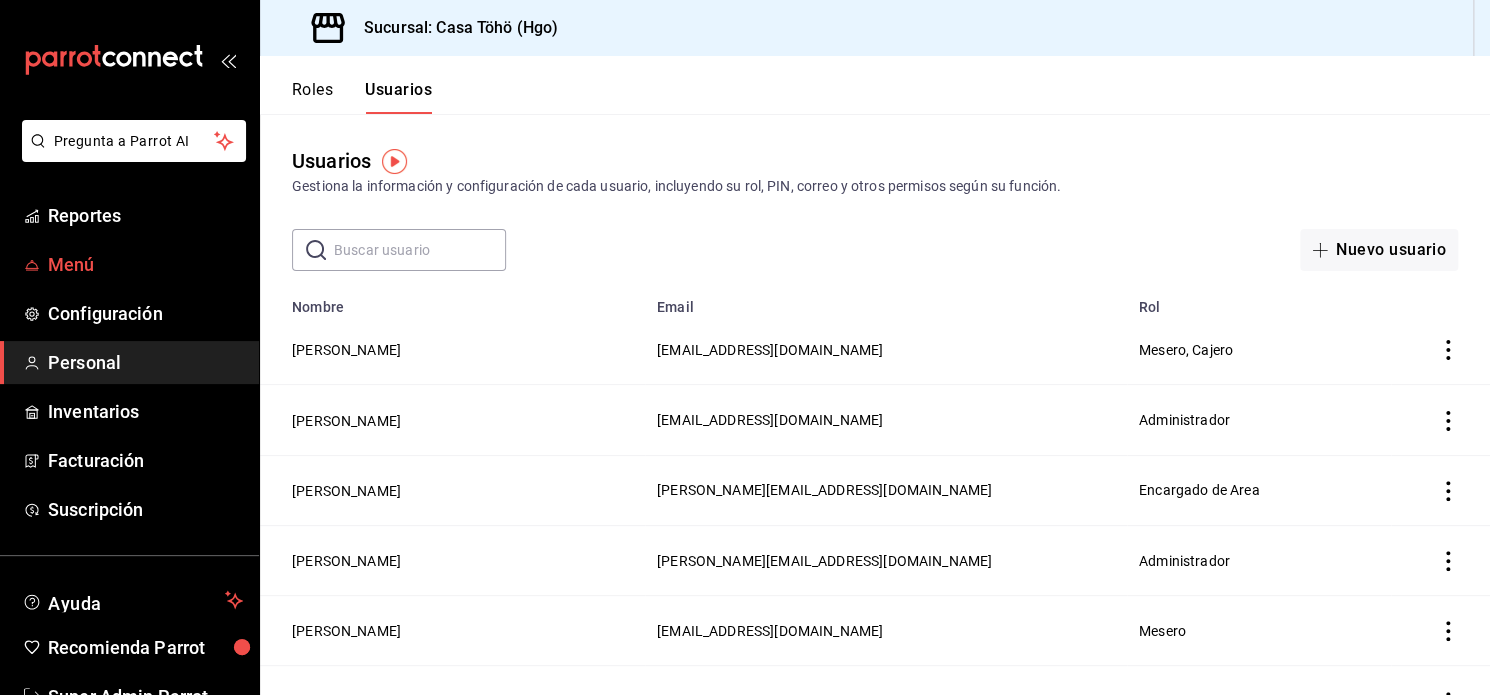 click on "Menú" at bounding box center [129, 264] 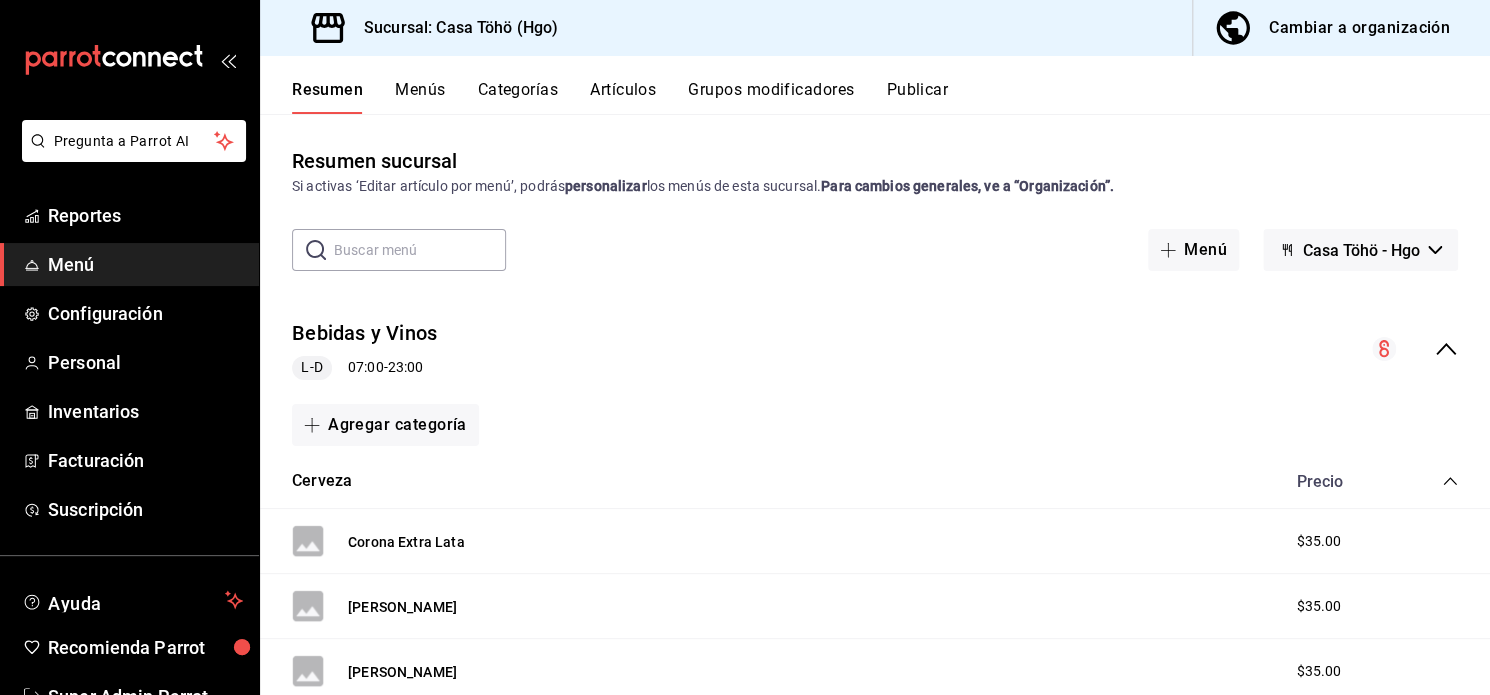 scroll, scrollTop: 188, scrollLeft: 0, axis: vertical 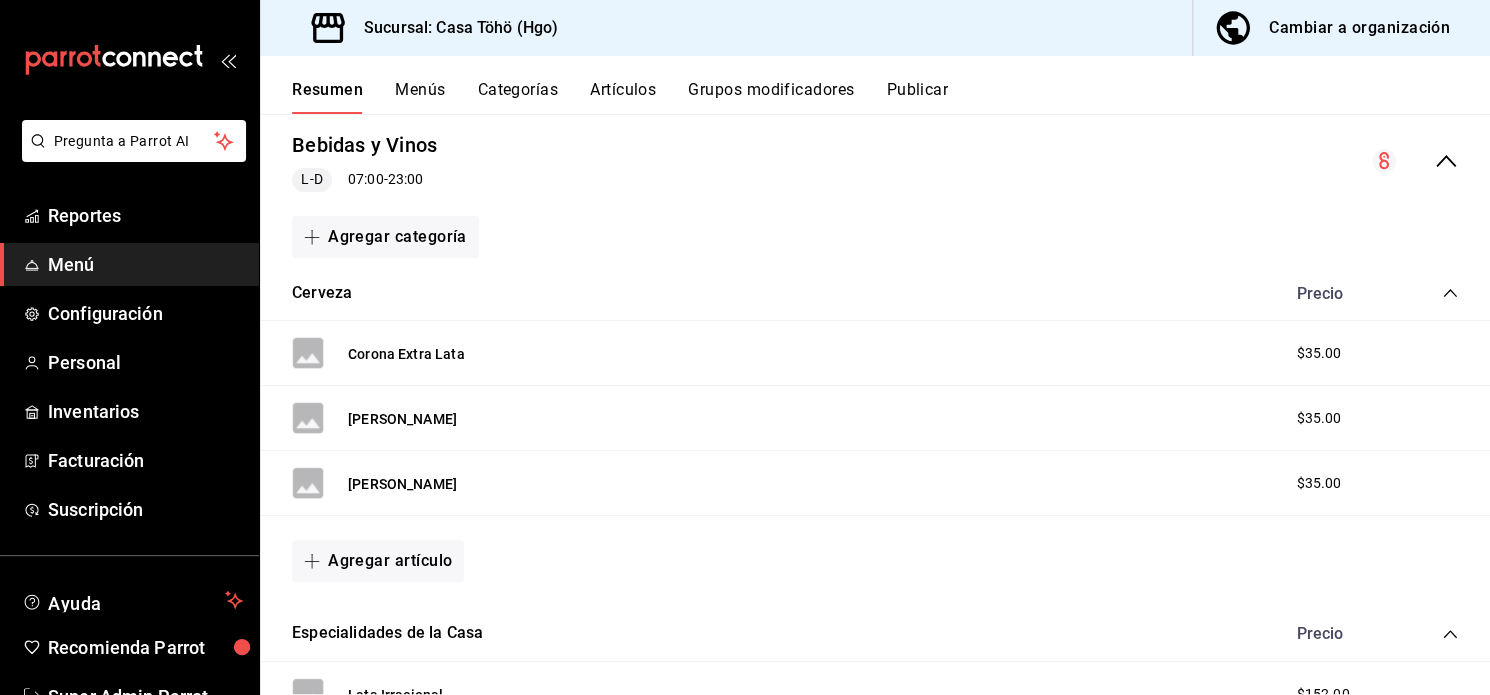click on "Cerveza Precio" at bounding box center (875, 294) 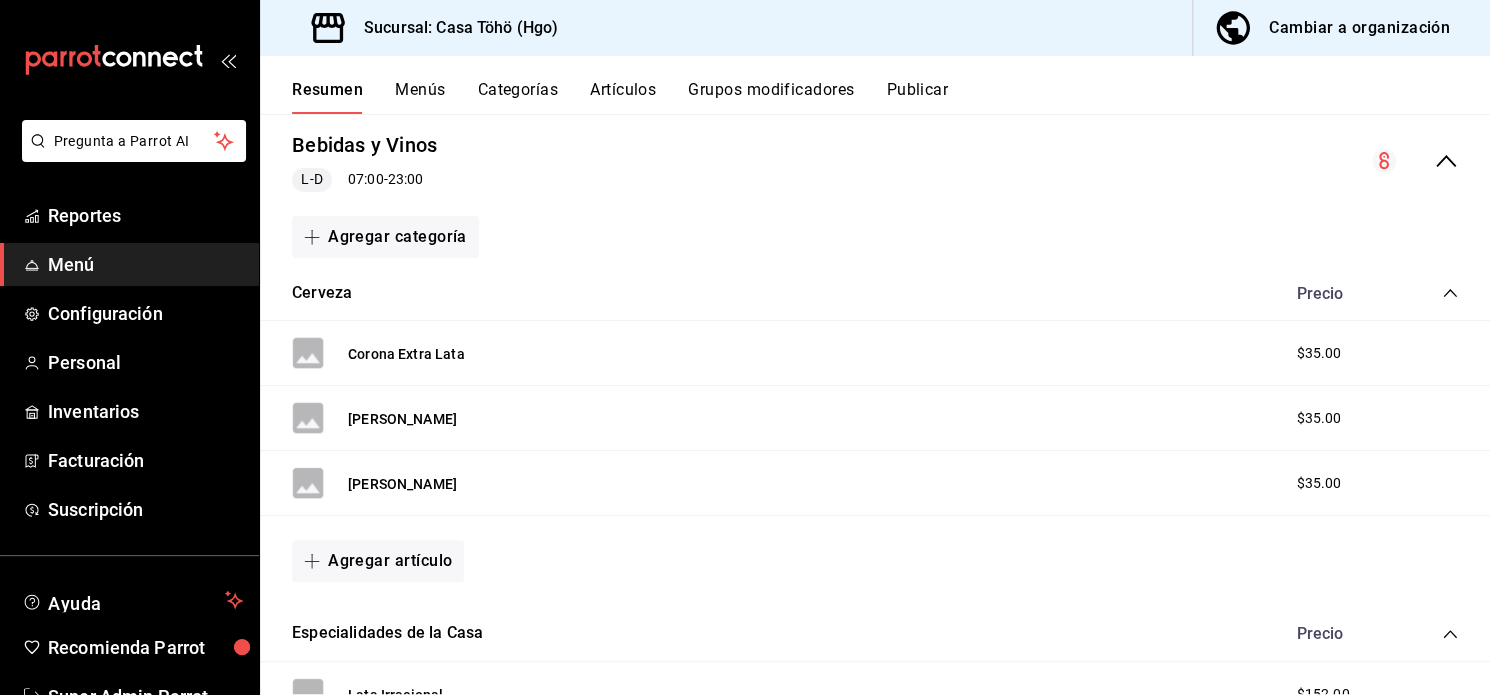 click 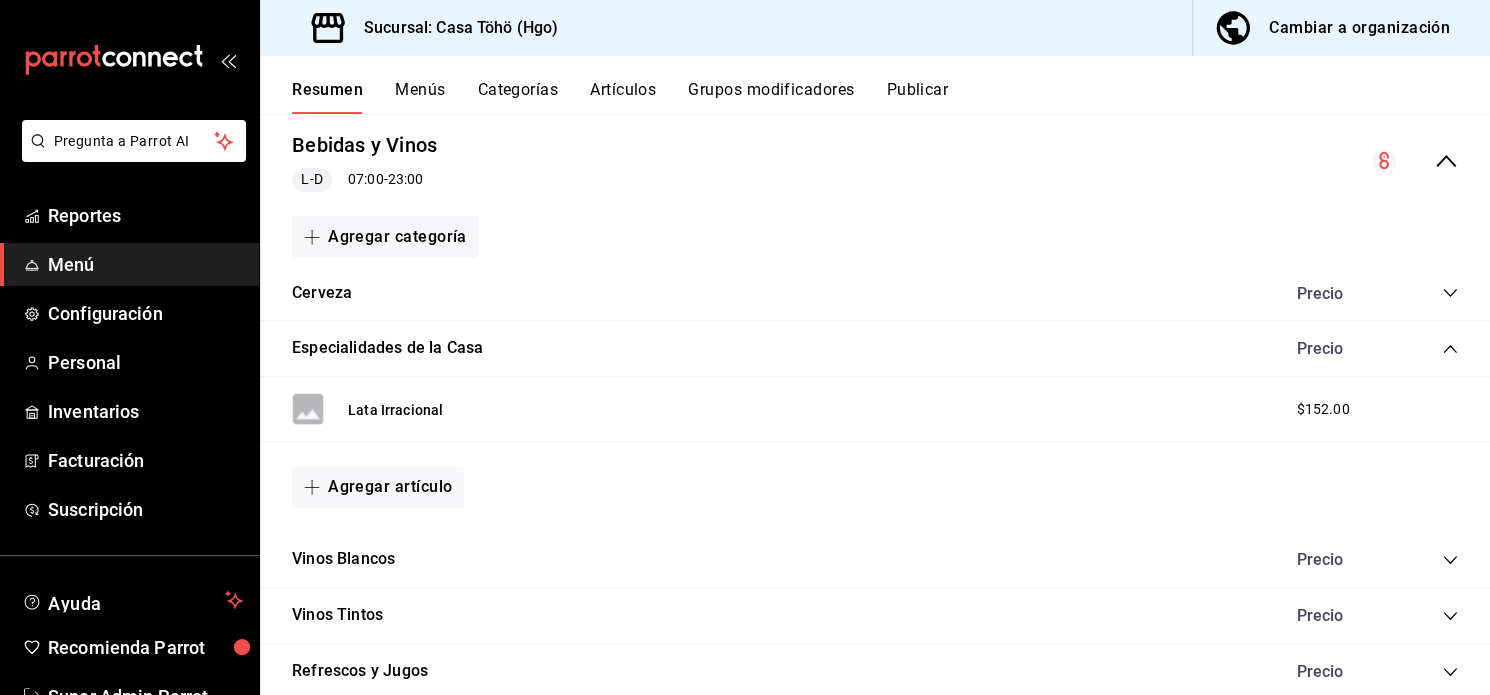 click 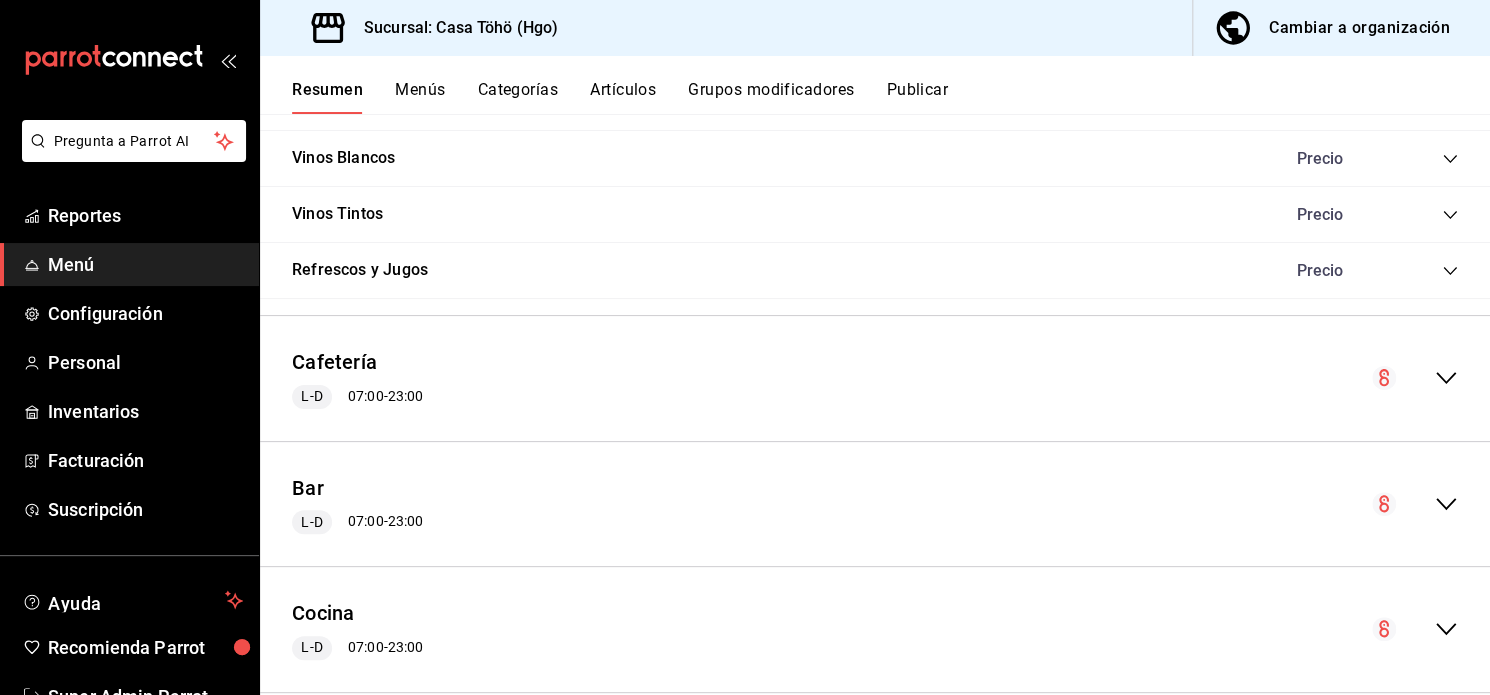 scroll, scrollTop: 0, scrollLeft: 0, axis: both 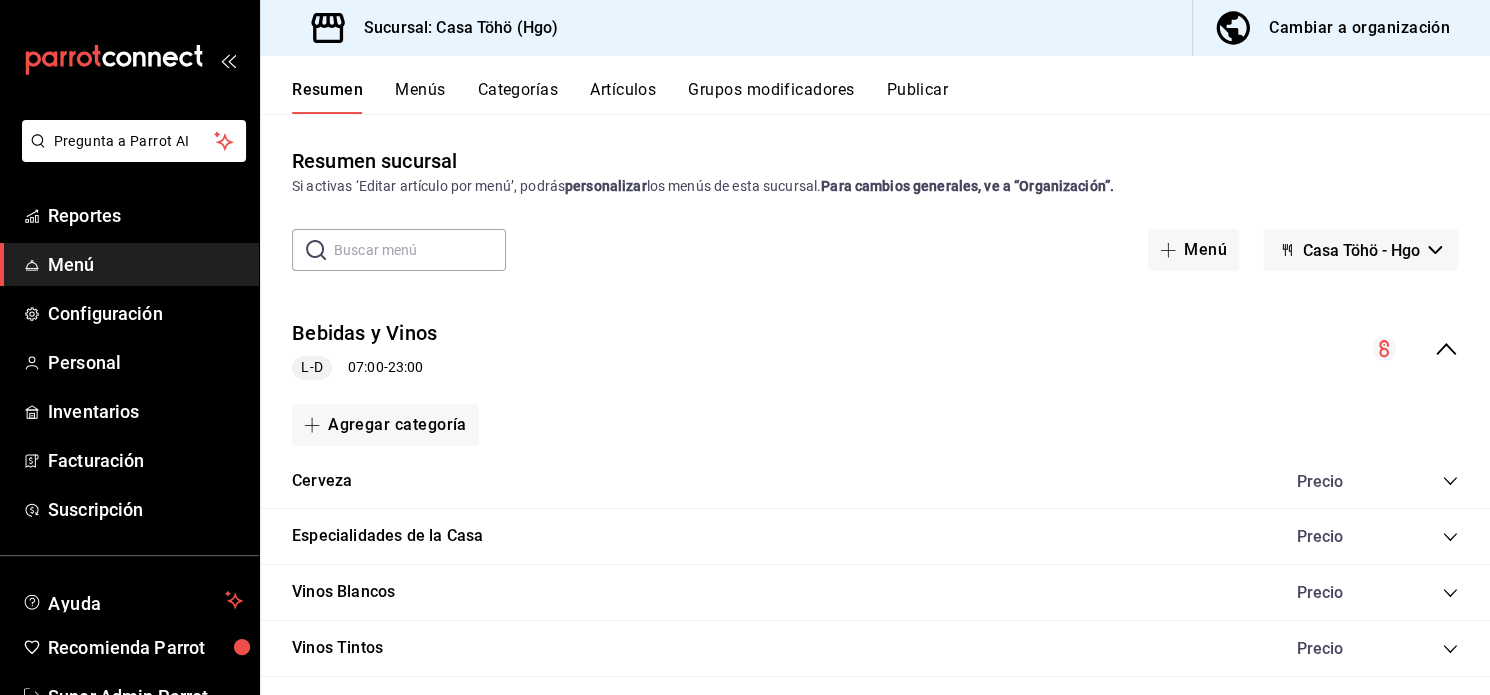 click 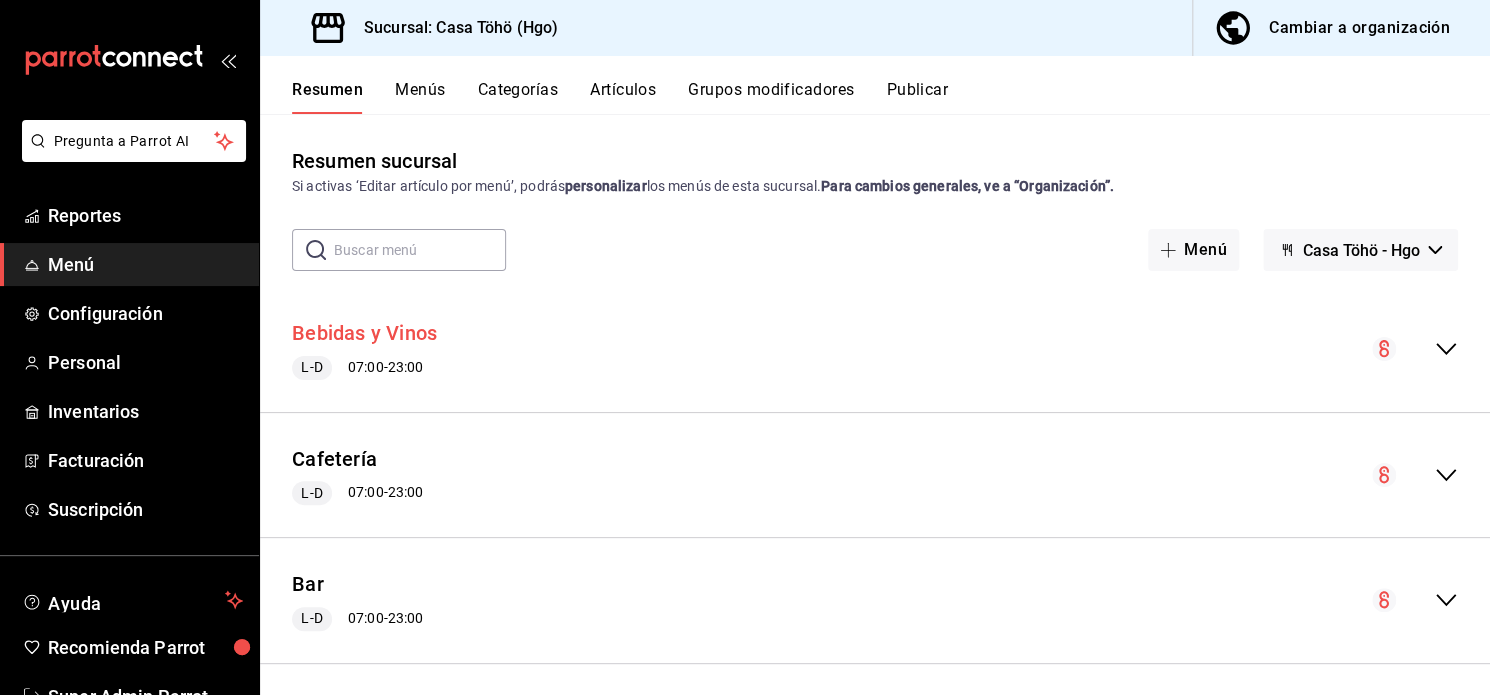 click on "Bebidas y Vinos" at bounding box center [364, 333] 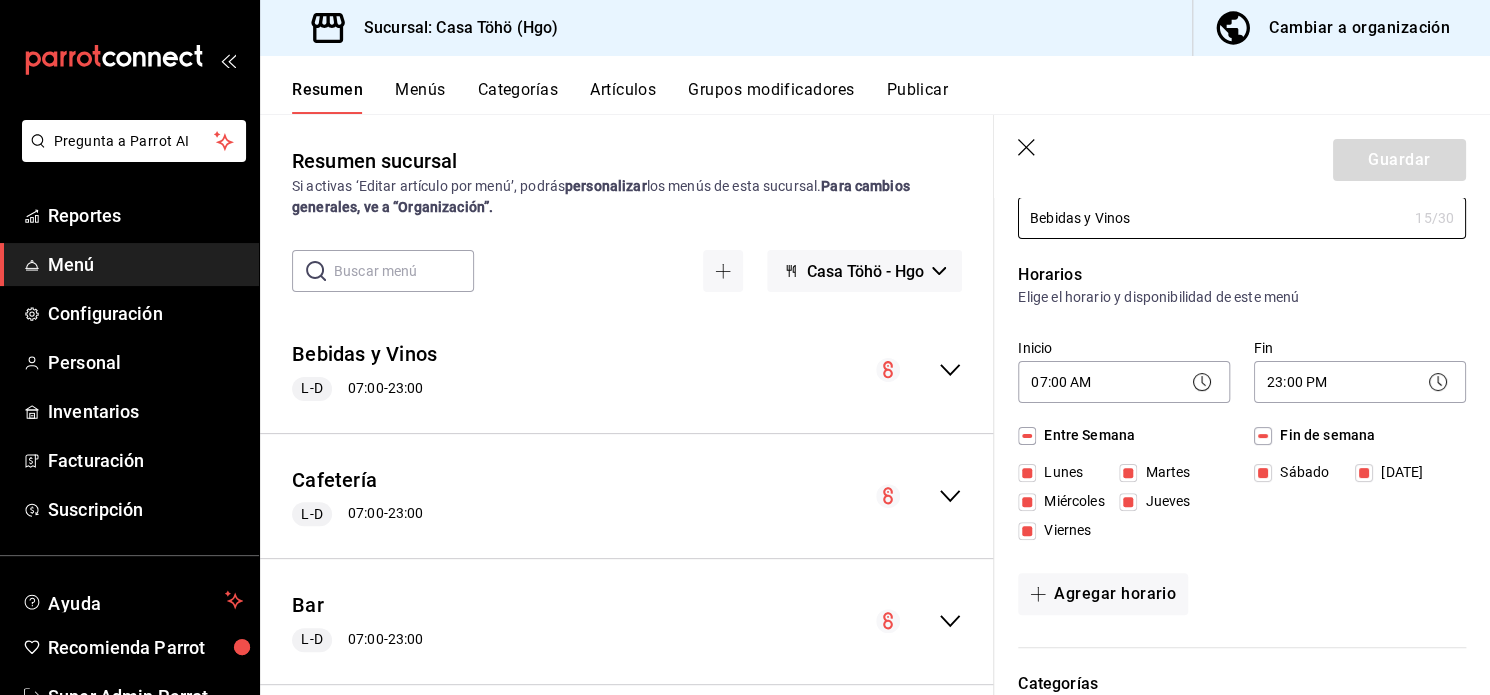scroll, scrollTop: 0, scrollLeft: 0, axis: both 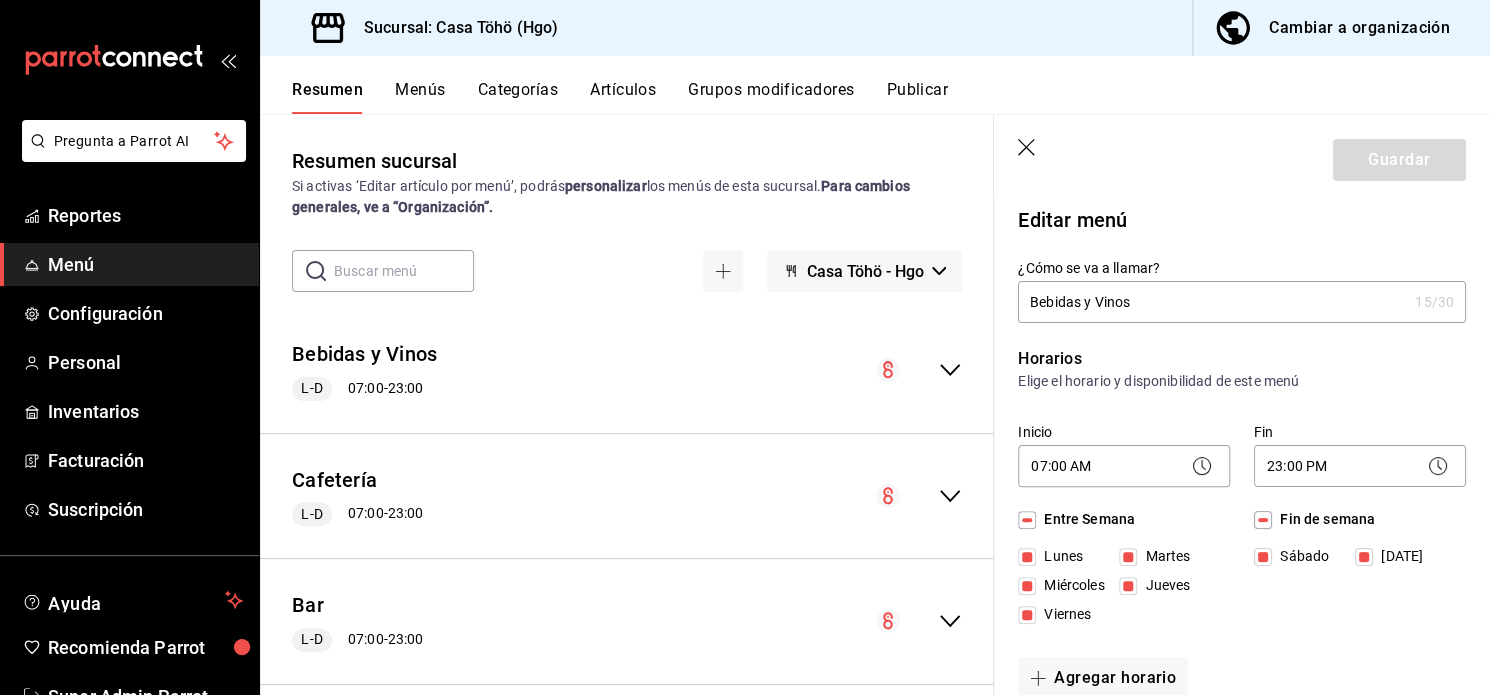 click on "Guardar" at bounding box center (1242, 156) 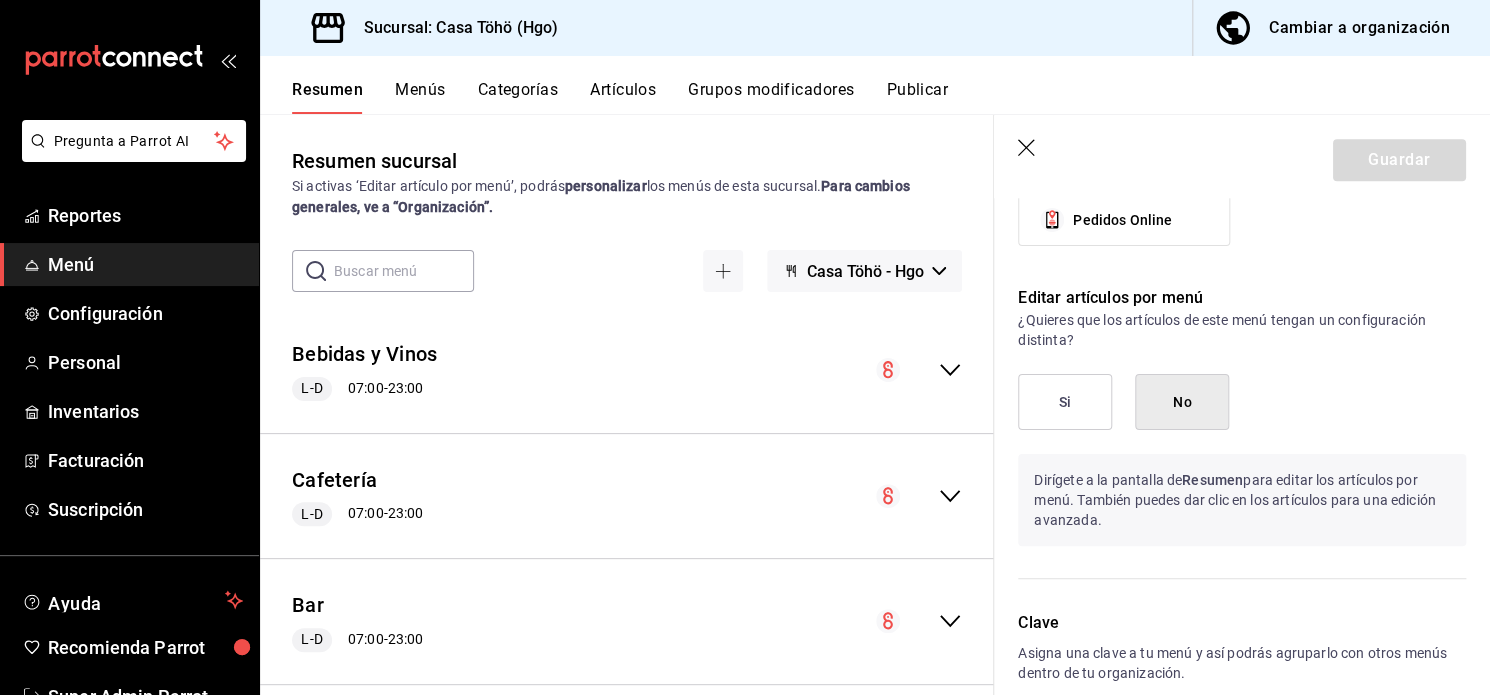 scroll, scrollTop: 1296, scrollLeft: 0, axis: vertical 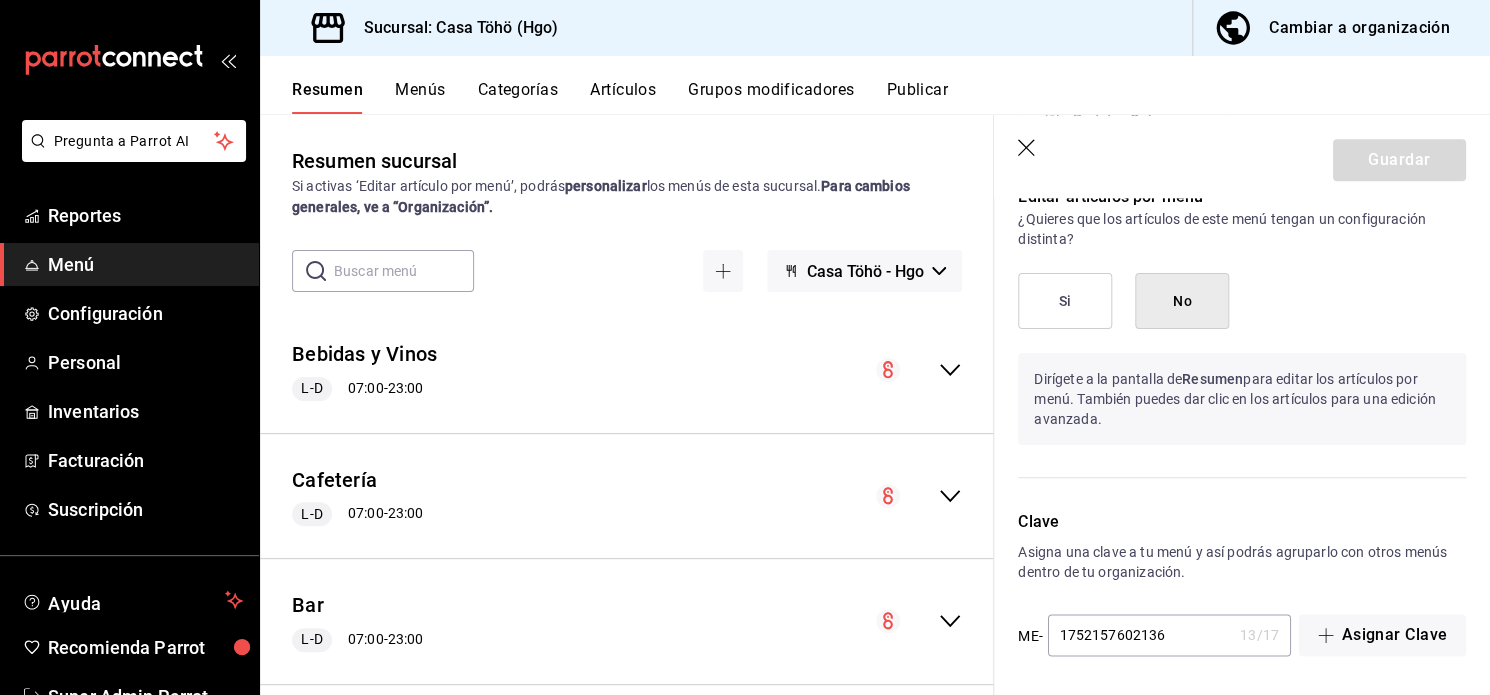click 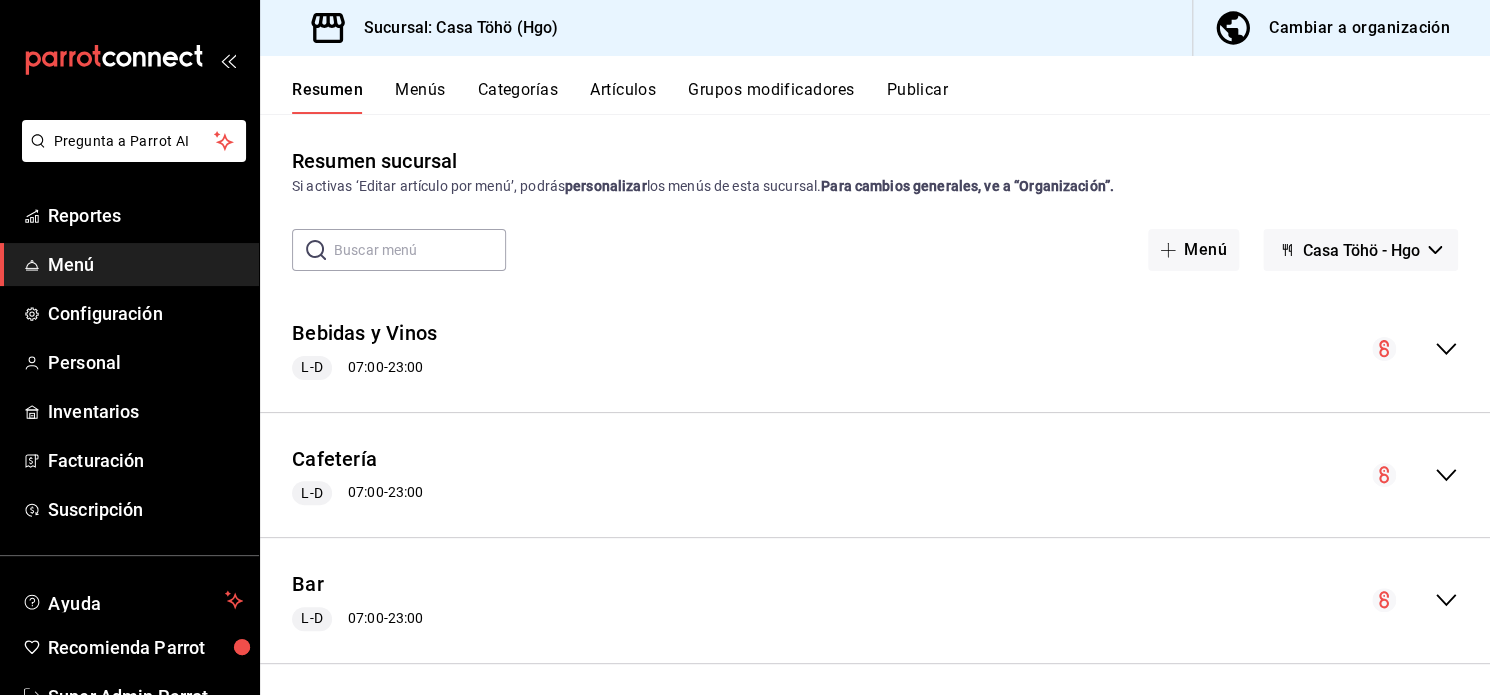 checkbox on "false" 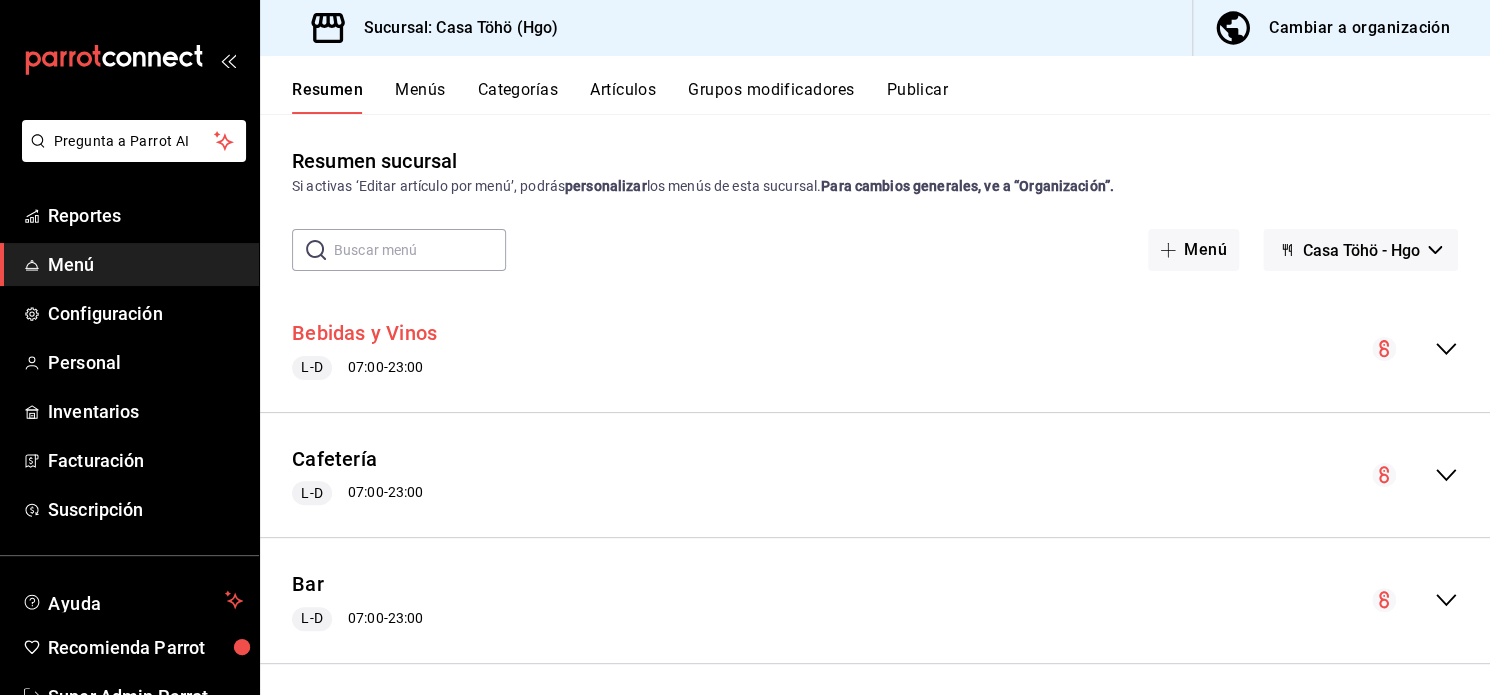 click on "Bebidas y Vinos" at bounding box center [364, 333] 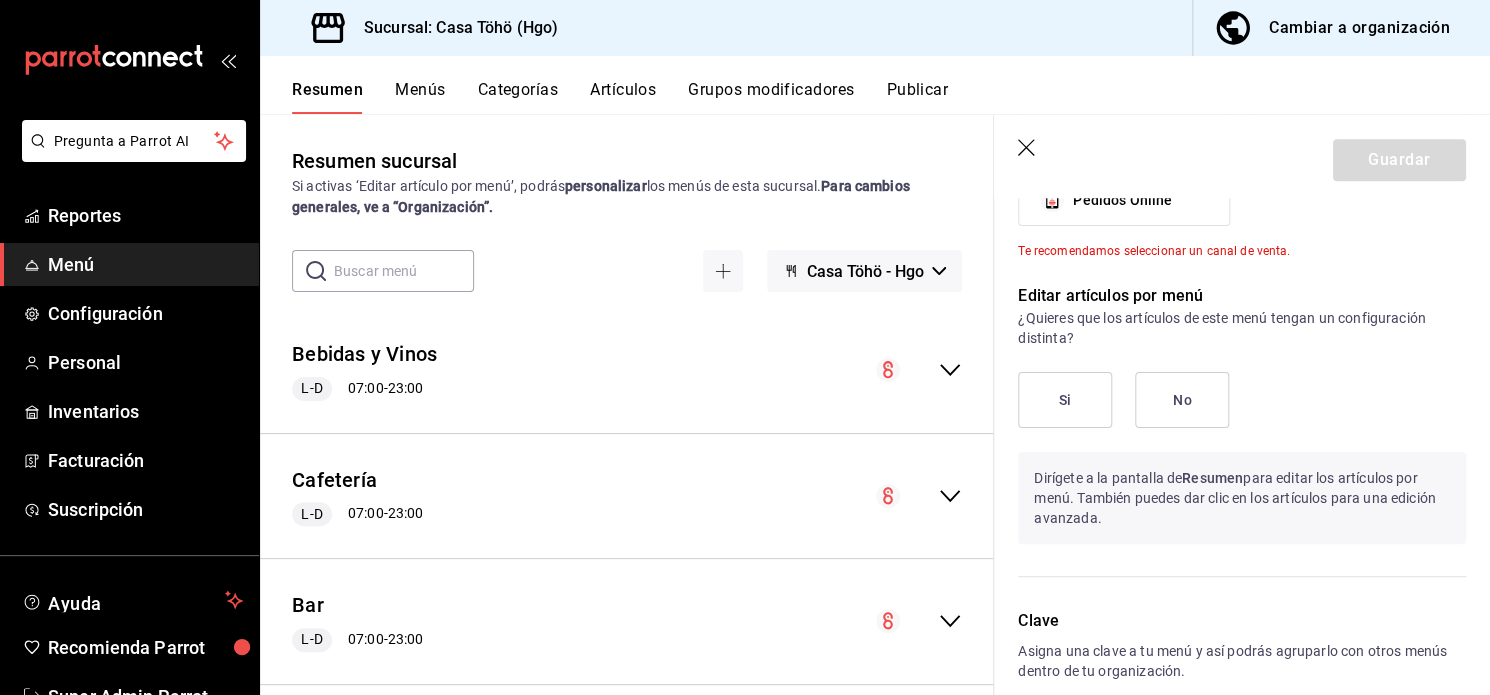 scroll, scrollTop: 0, scrollLeft: 0, axis: both 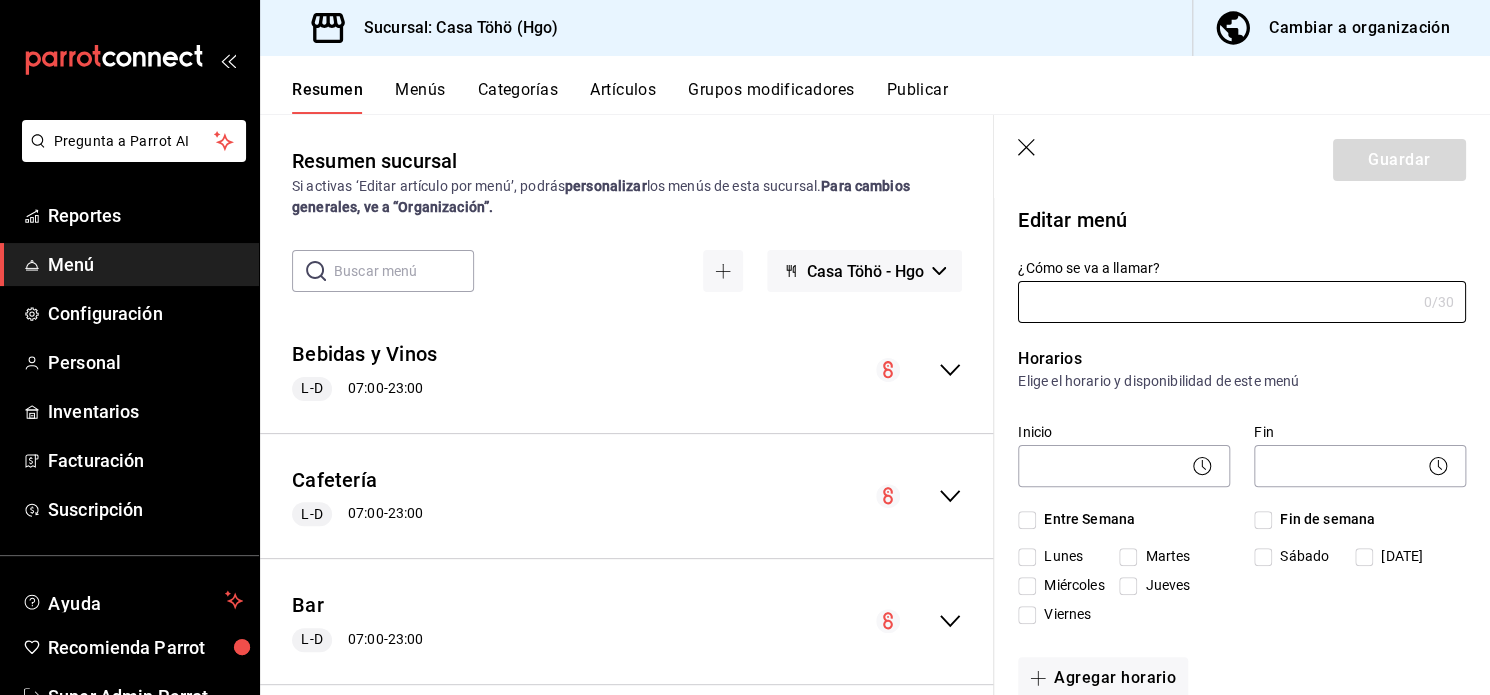 type on "Bebidas y Vinos" 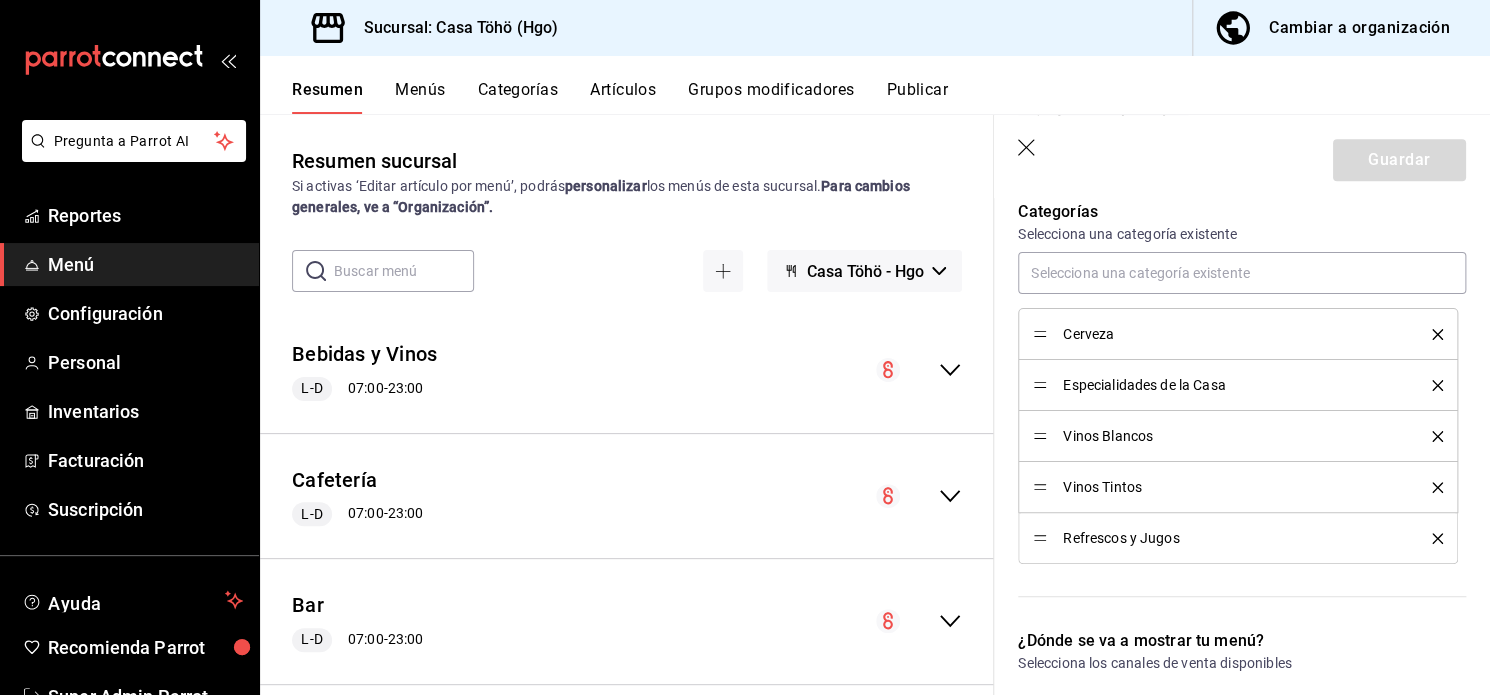 scroll, scrollTop: 555, scrollLeft: 0, axis: vertical 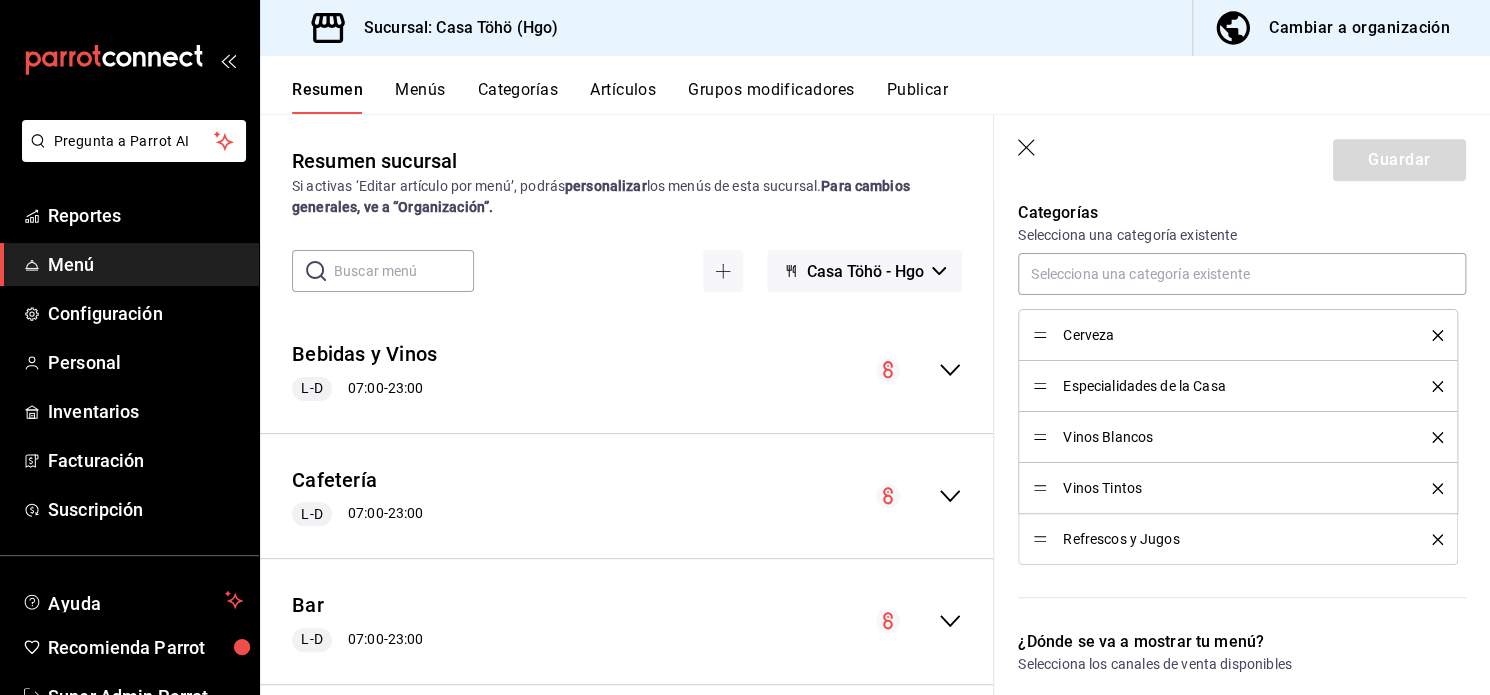 click 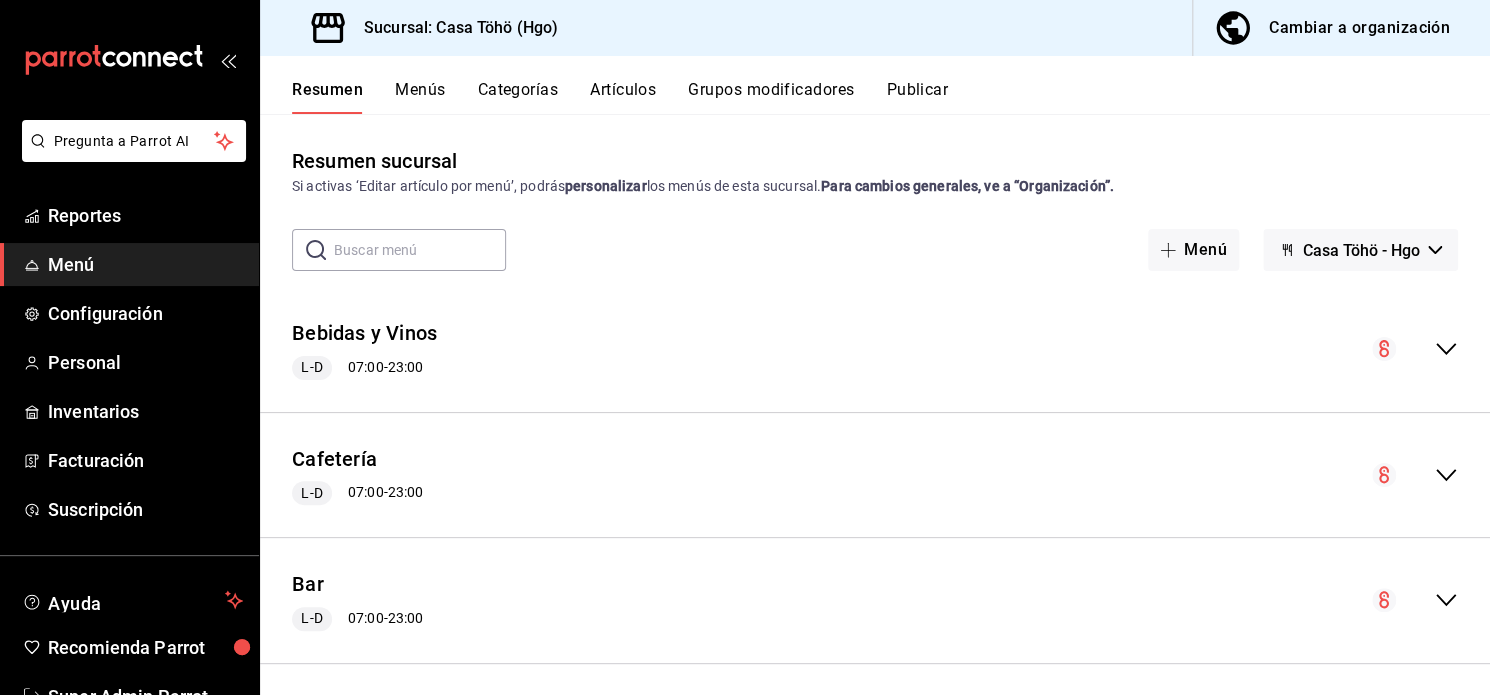 checkbox on "false" 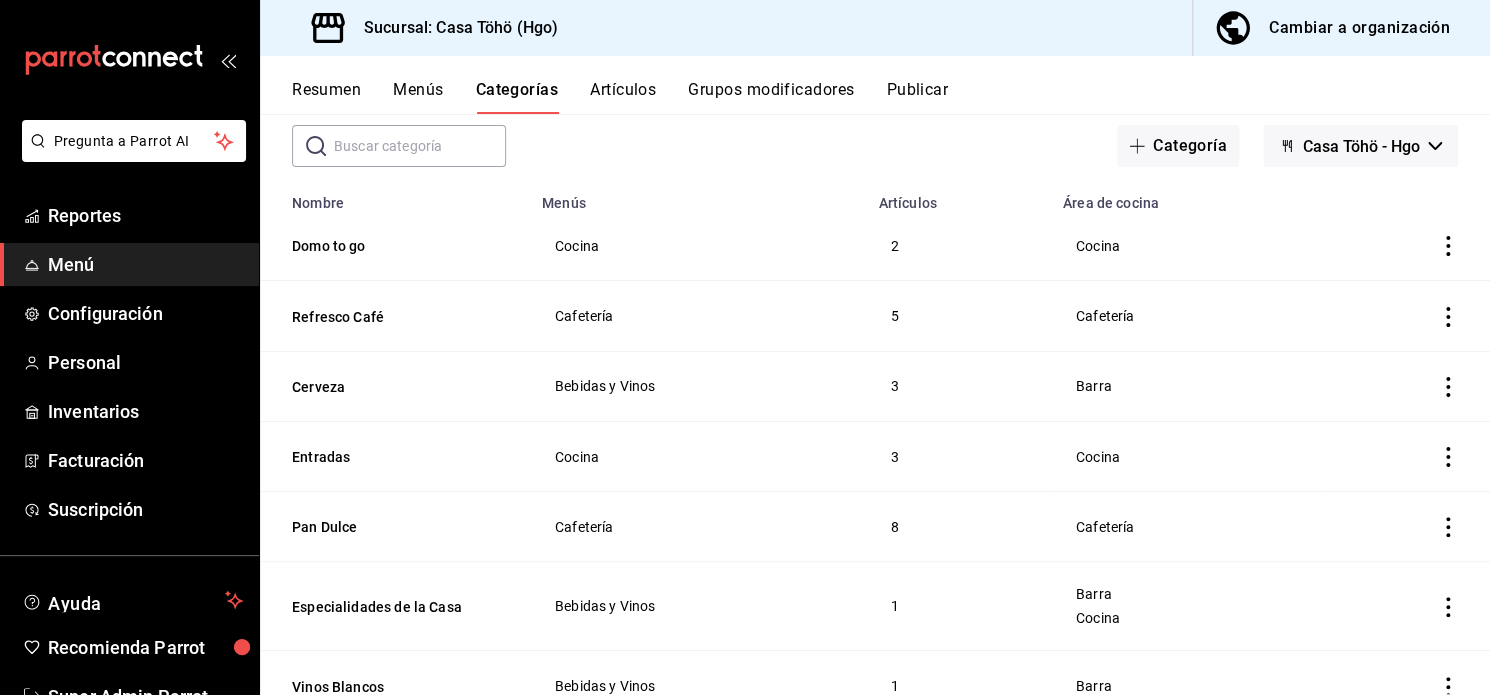 scroll, scrollTop: 0, scrollLeft: 0, axis: both 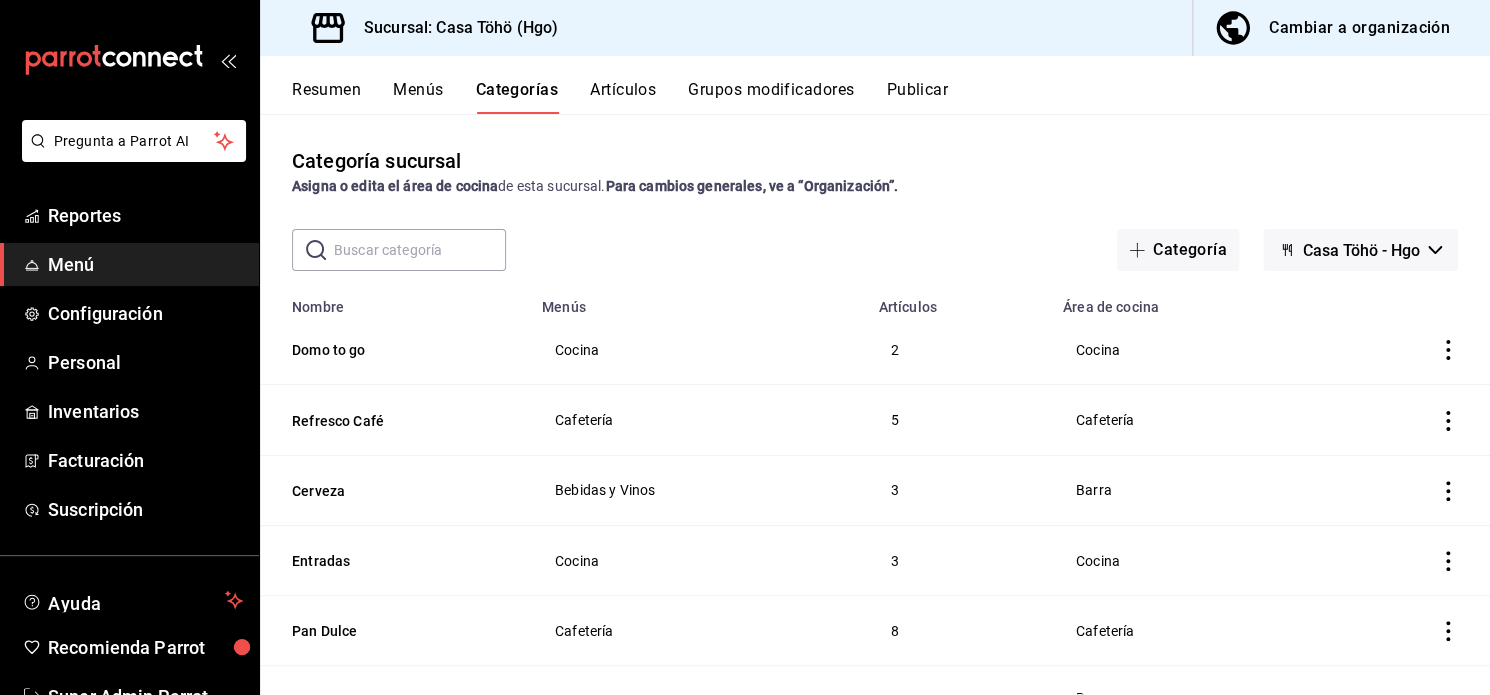 click on "Artículos" at bounding box center [623, 97] 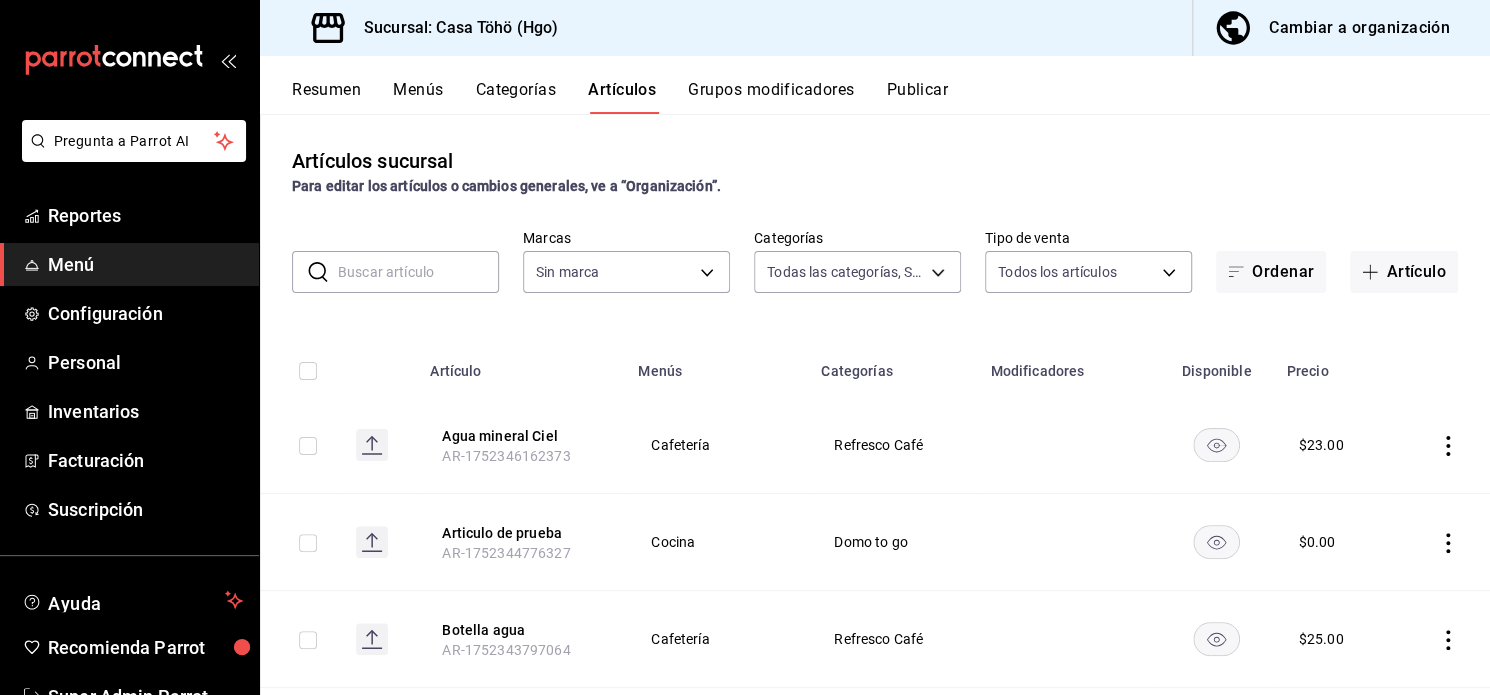 type on "3e15d77a-f20b-4a7b-b0e4-40fcbc2efde1,f4d7a593-7e40-4d79-a772-d18c77bba614,aa45b371-f5f8-4ab8-acdd-6fc47d3a54cf,86764494-f812-42c4-9c46-eb7fd7cf30b0,bf6b5fe4-5f5e-42b2-bd52-860d53cba16c,5b1ff892-96ce-4a40-86e9-c0a60349f7dd,f3cb3484-58e2-483f-a397-8fc0b36957ba,26570487-398c-4a5d-91e7-fa999b271065,edf411c3-53dd-4d3c-b44d-aa8226c4a158,6b3c63f4-9ebd-47bf-920f-3eaa89f343c3,a8868b68-a62c-486f-979a-f1316a8c3eab,c5bf2643-58da-4fc4-a339-5eed856c3638,0e72454f-1491-4f60-a4c8-bb0c3e727132,6a7e523e-6911-4f19-bc11-267dfba3a68f,47694981-2ec6-4f28-bdd2-5058ad106869,0cef9e01-9c07-42eb-af77-ae7cae2046ae,edbc9a9d-64ca-44b4-844a-7026a1d30a07,4d13423e-53ef-4033-b7ef-b734fe694bfe,26e12644-2063-4cd9-9650-c91c4063537c,a45e6d10-434f-4db4-962b-2b1967441660,3f7b2192-47a1-497d-8635-5e318bd28922,c058f980-e621-4f5c-a95f-69f2d94c871c,9e75b8bd-75cb-477e-b639-ad442766a04e,40a62f21-536e-4c3e-bb6b-d914ee5f108e,fea83c27-e41c-435f-85fa-fc44f53720b3,c5a95188-cf7d-459e-922f-dafdd2817e5b,8d6668d9-a570-49fc-9e86-2ed1e48bcc20,859c5010-7e1a-4d70-805..." 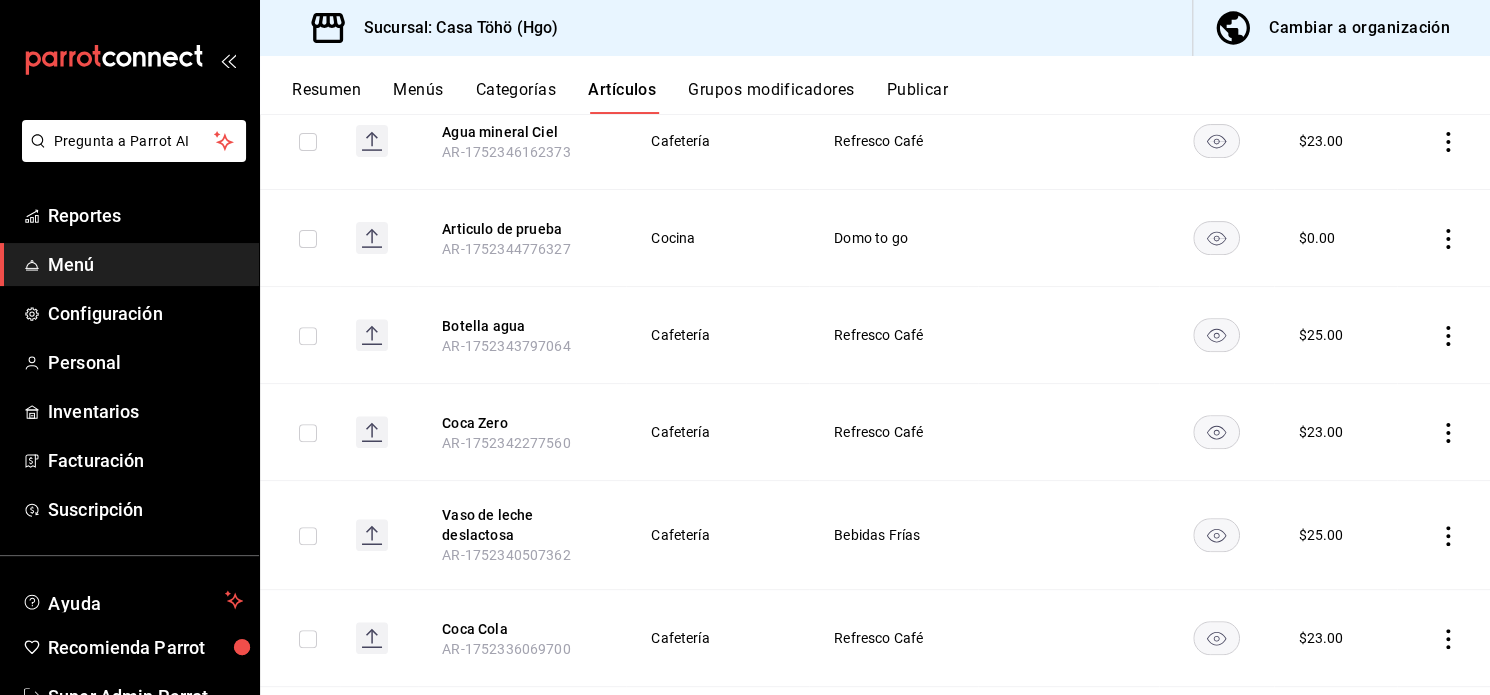 scroll, scrollTop: 0, scrollLeft: 0, axis: both 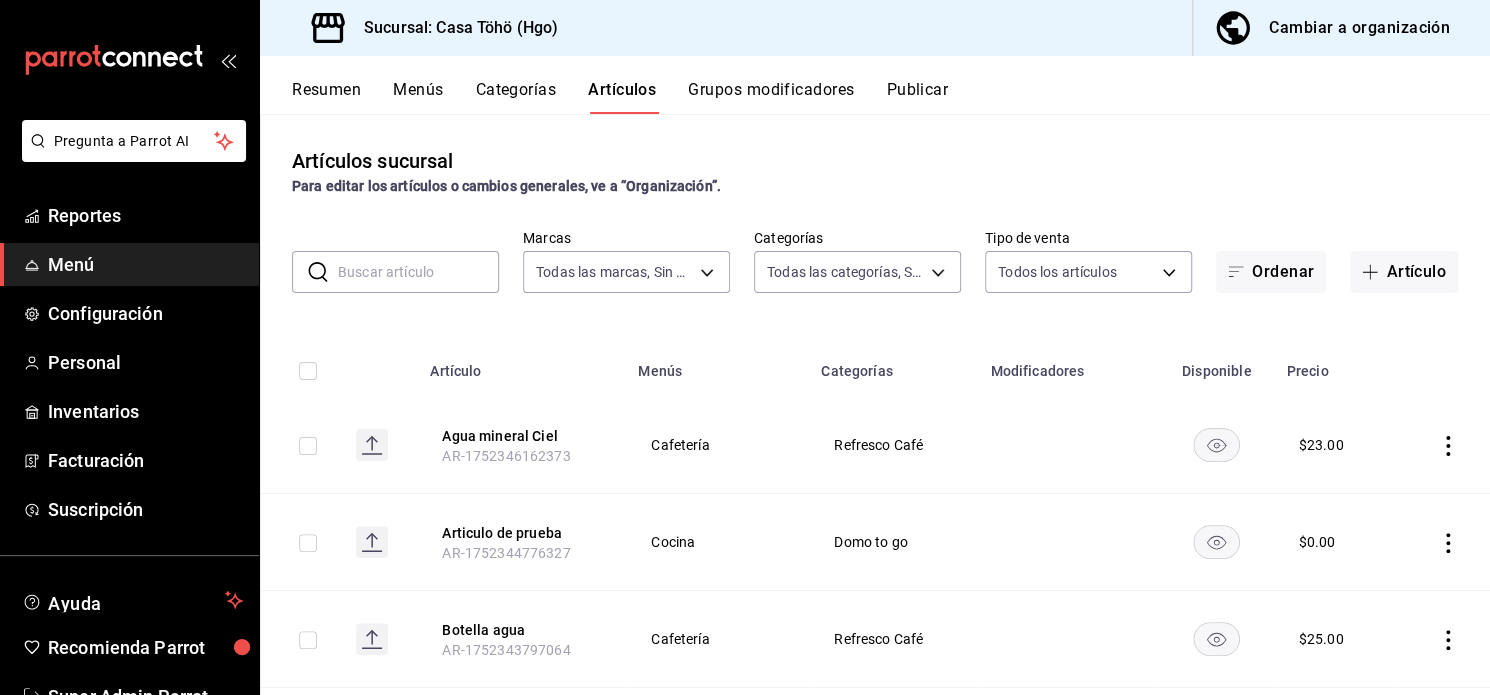 click at bounding box center [418, 272] 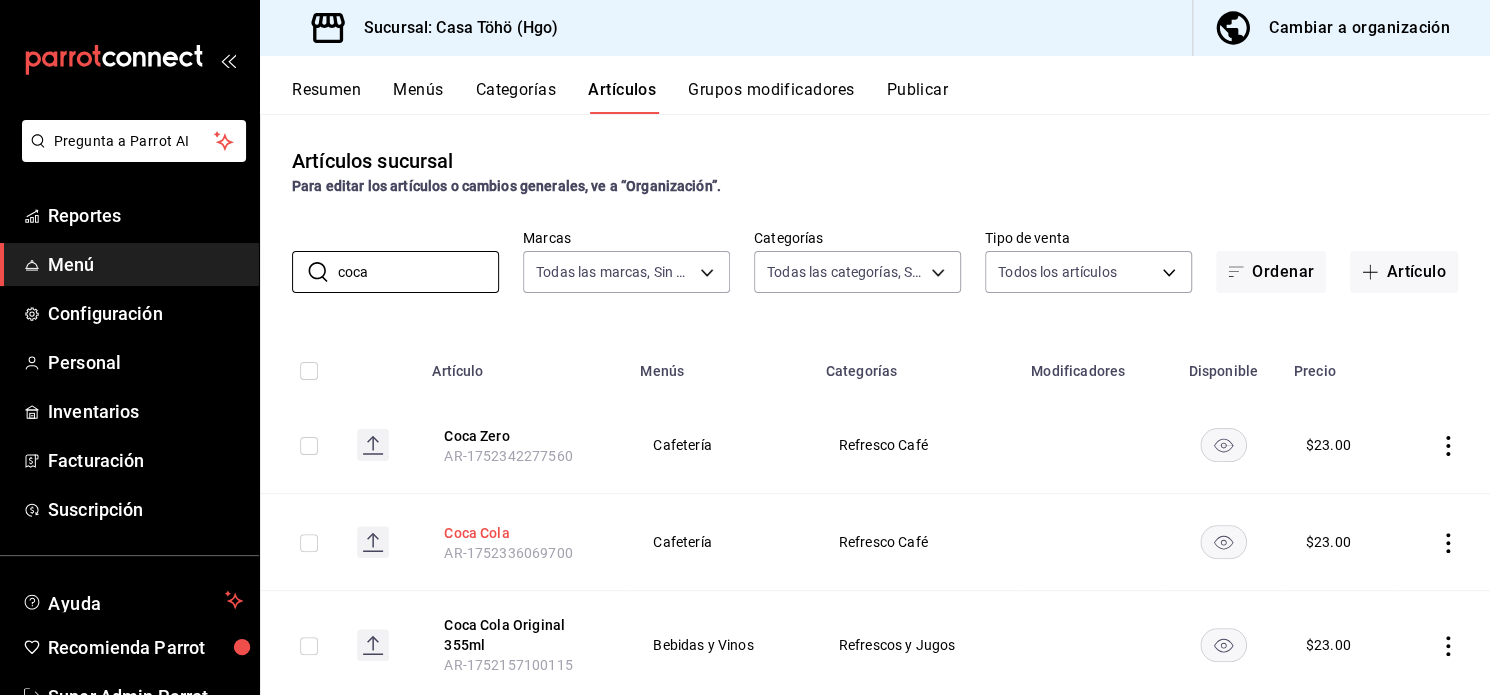 type on "coca" 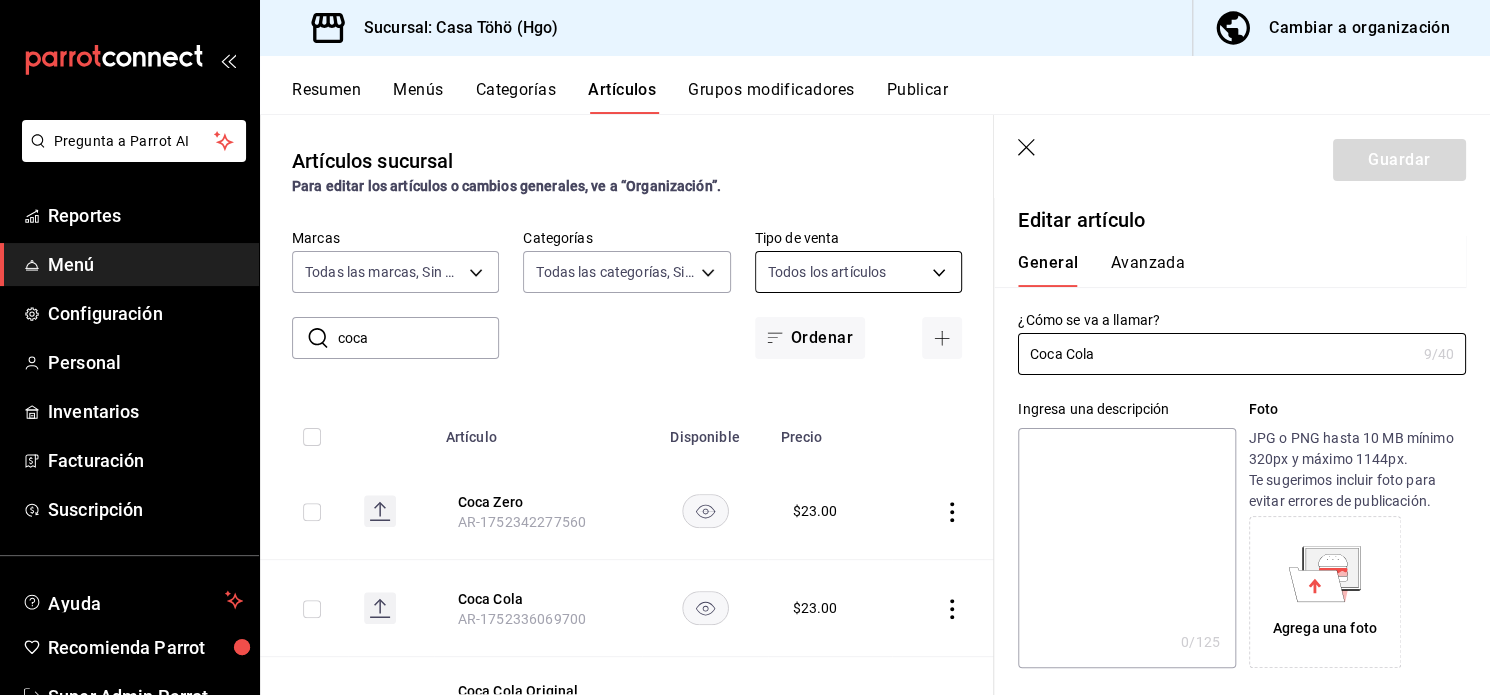 scroll, scrollTop: 0, scrollLeft: 0, axis: both 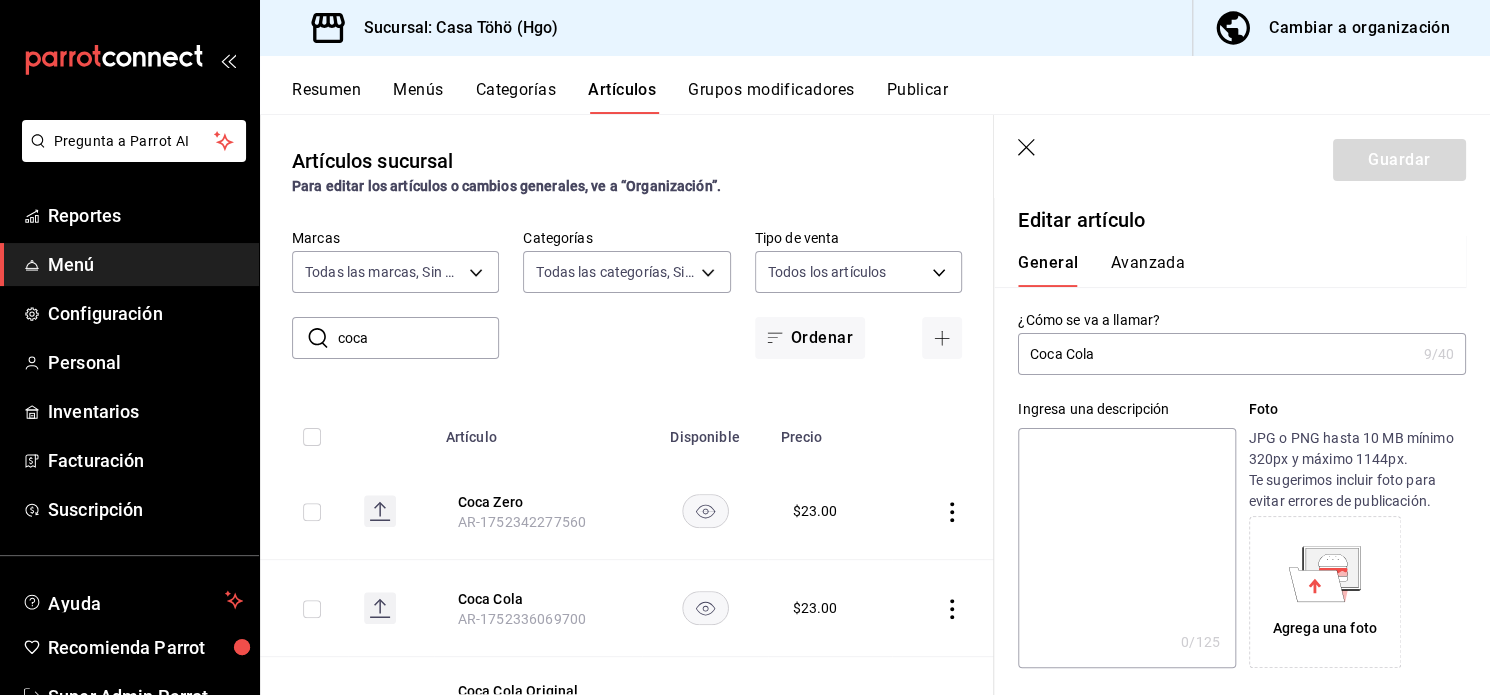 click on "Resumen Menús Categorías Artículos Grupos modificadores Publicar" at bounding box center [875, 85] 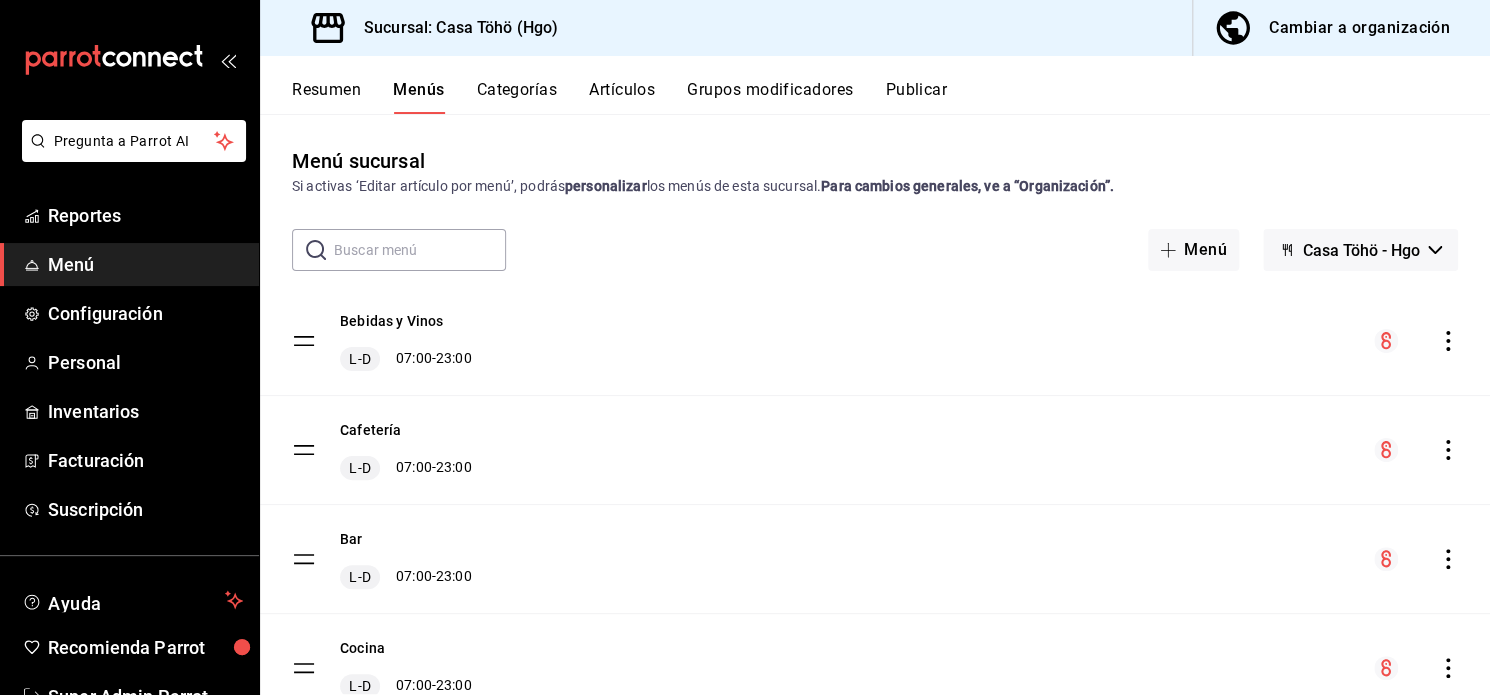 scroll, scrollTop: 84, scrollLeft: 0, axis: vertical 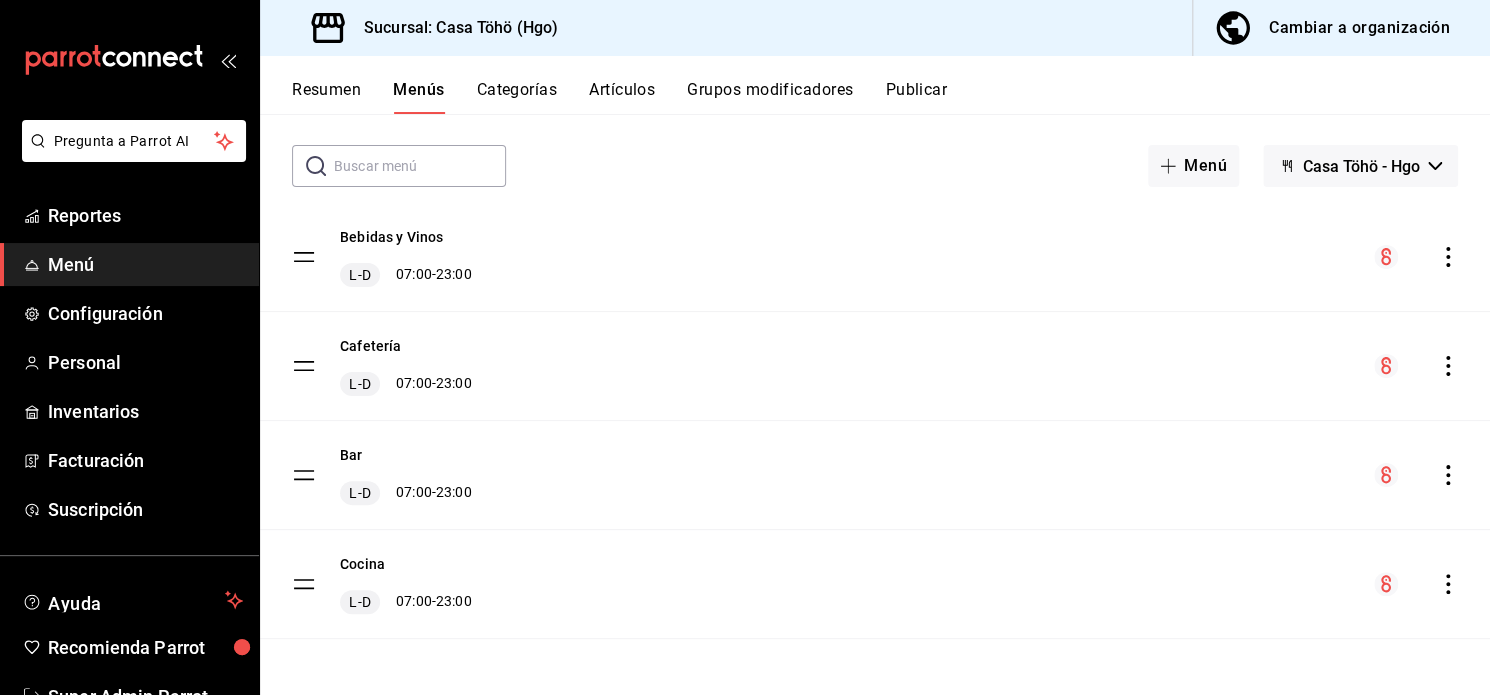 click 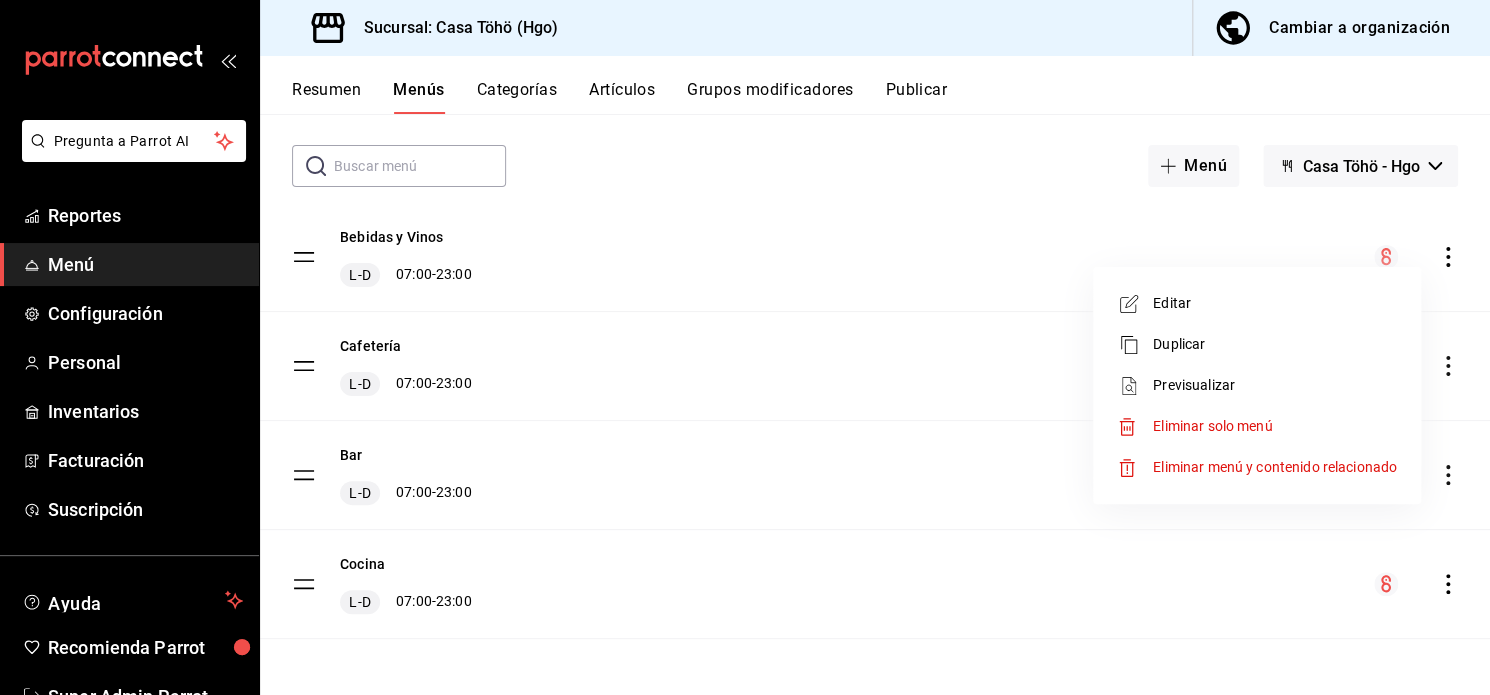 click on "Previsualizar" at bounding box center (1275, 385) 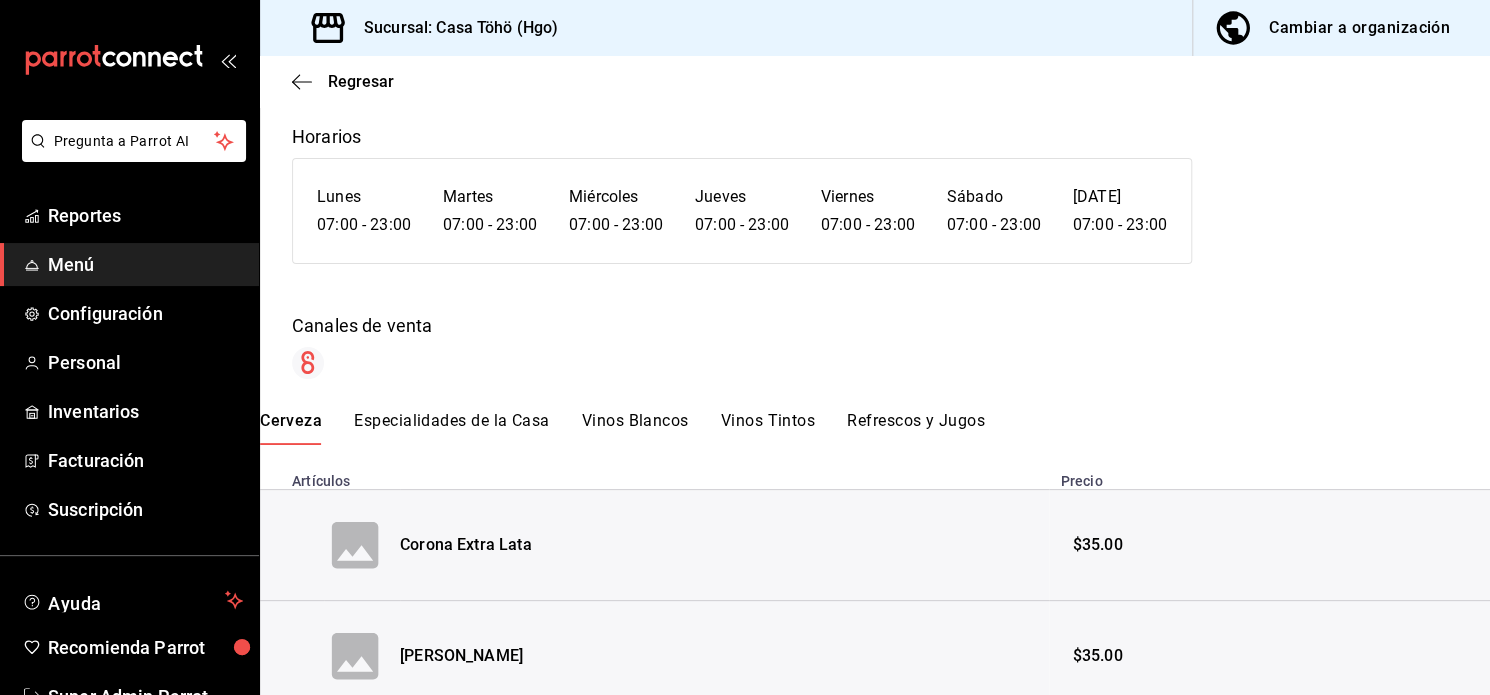 scroll, scrollTop: 0, scrollLeft: 0, axis: both 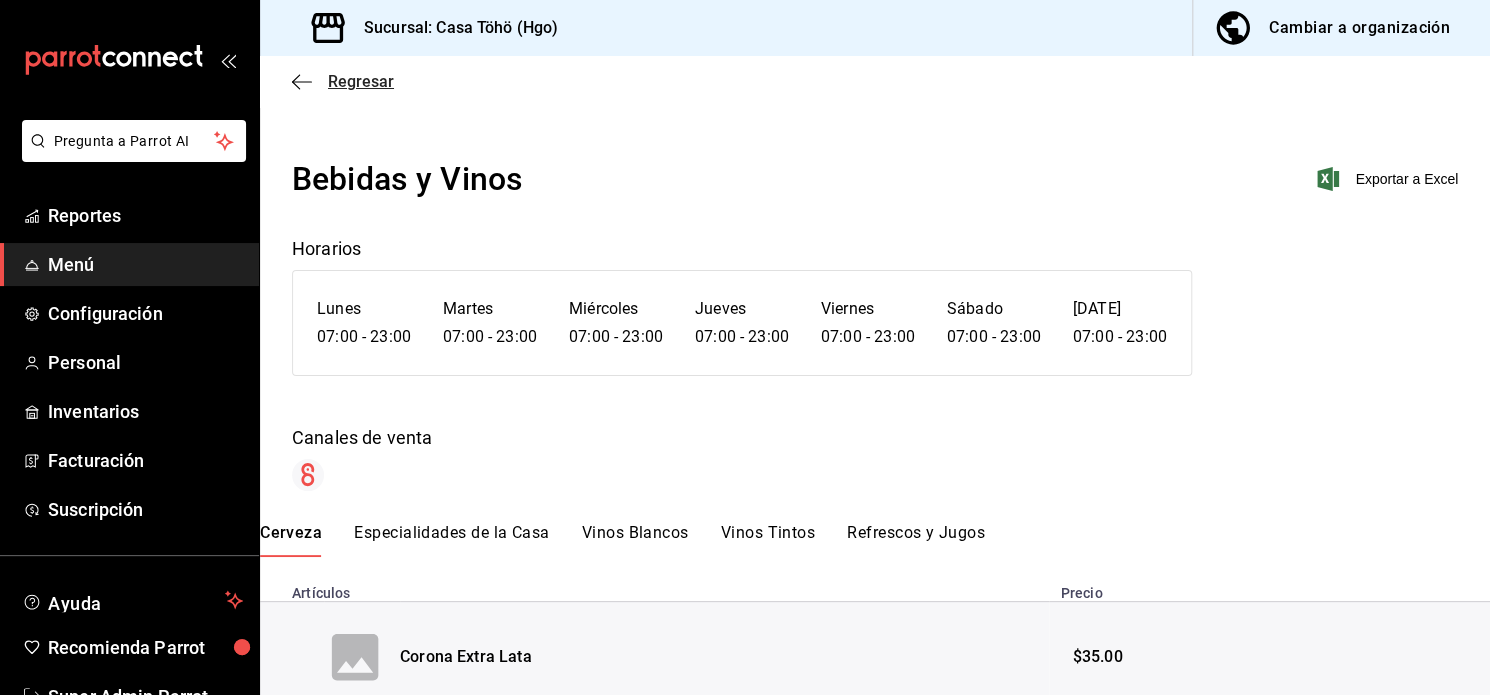 click 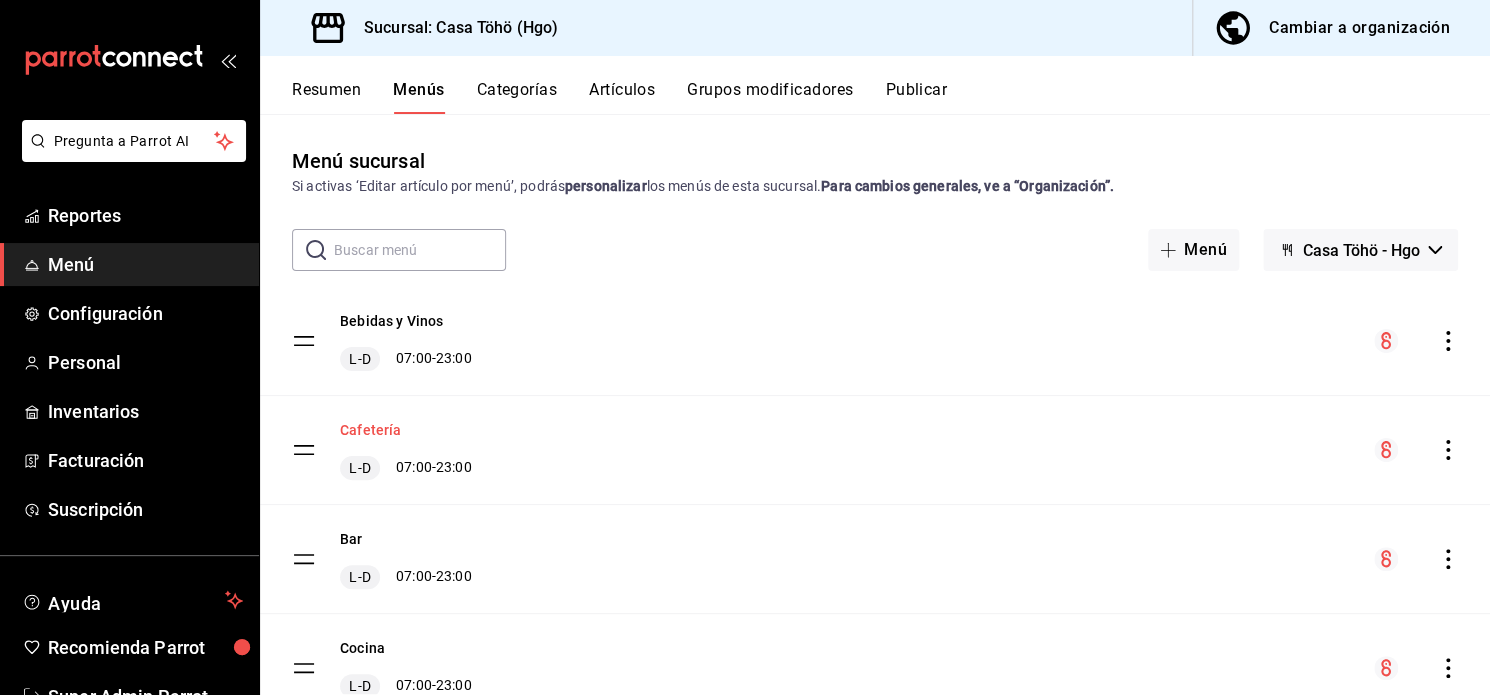 click on "Cafetería" at bounding box center (370, 430) 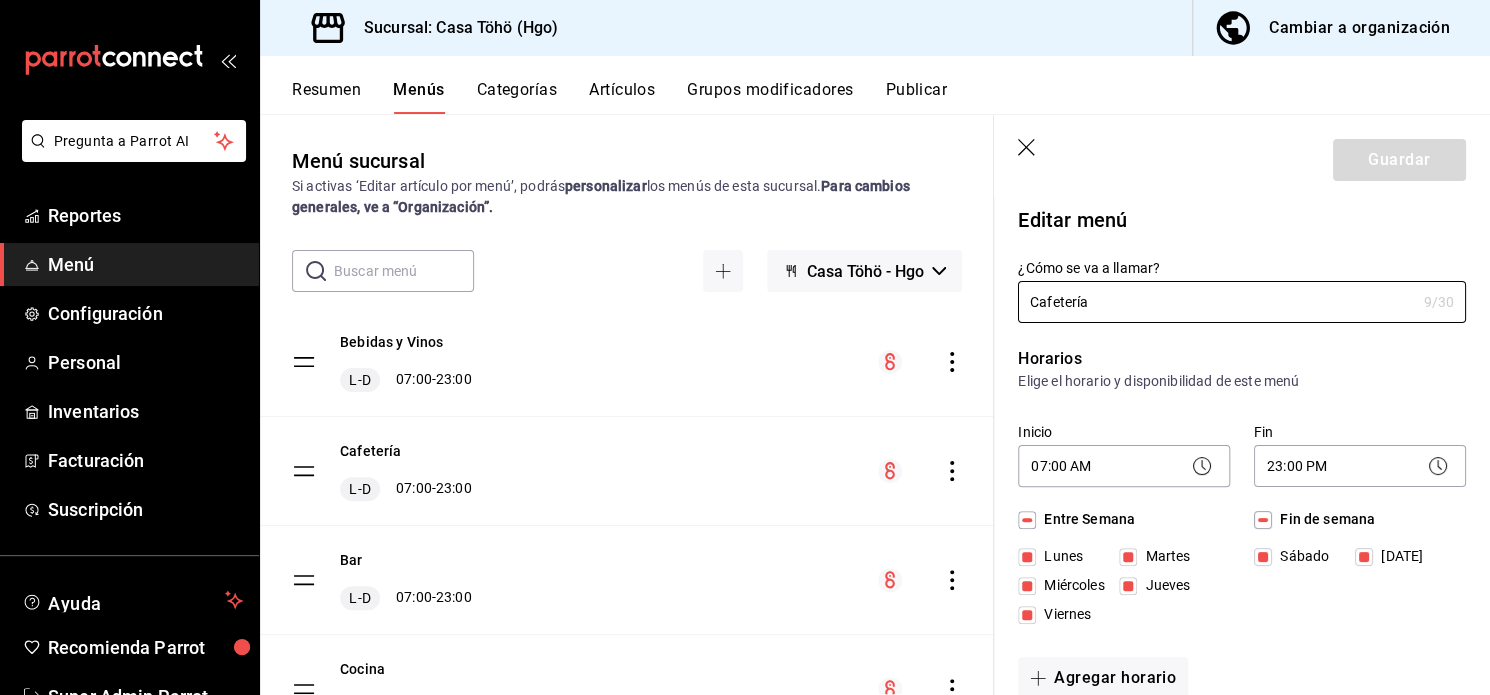 scroll, scrollTop: 104, scrollLeft: 0, axis: vertical 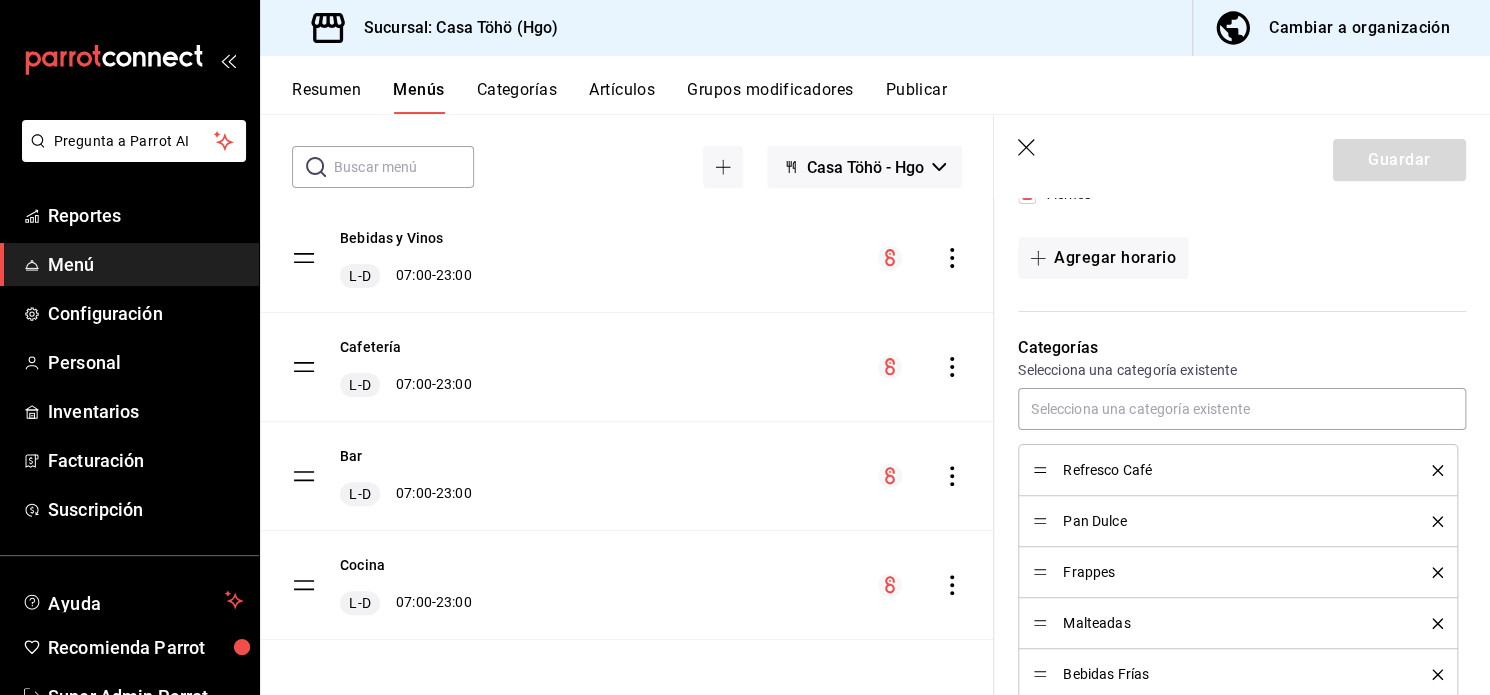 click 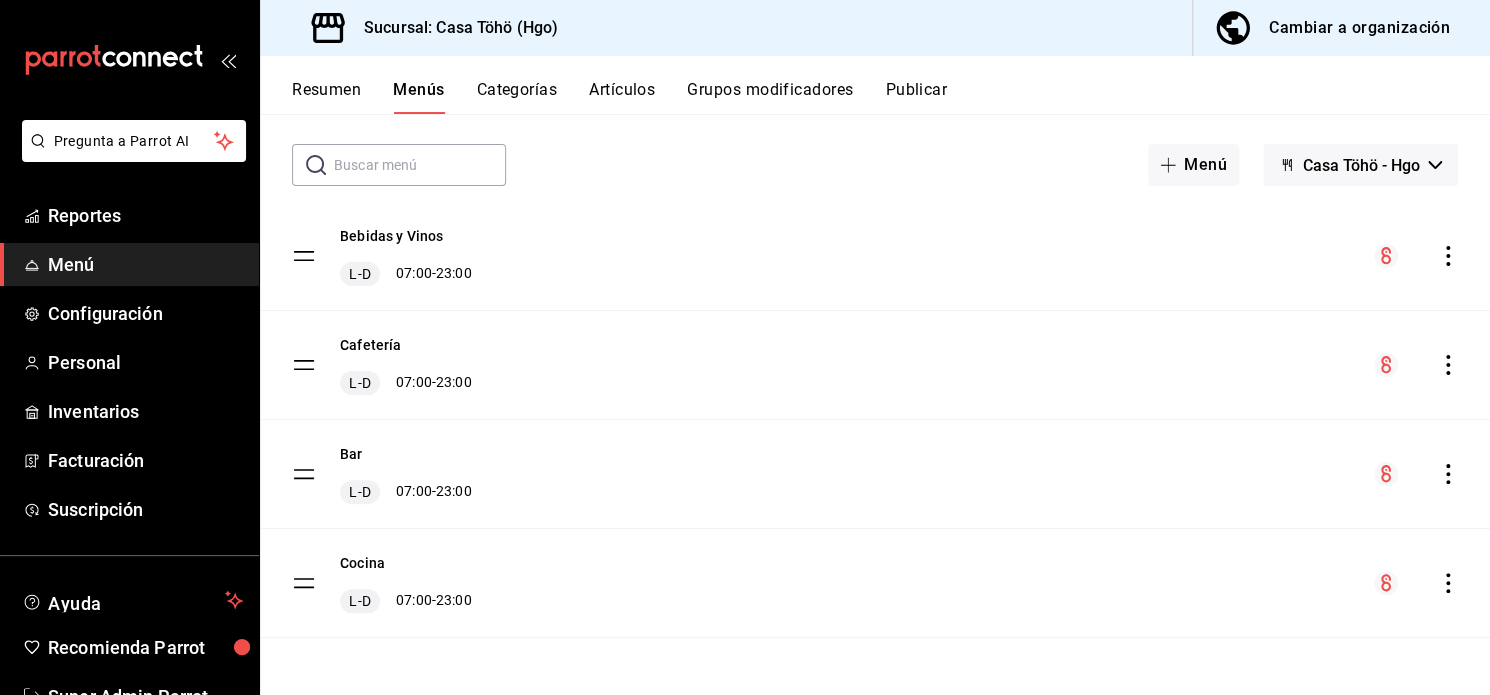 checkbox on "false" 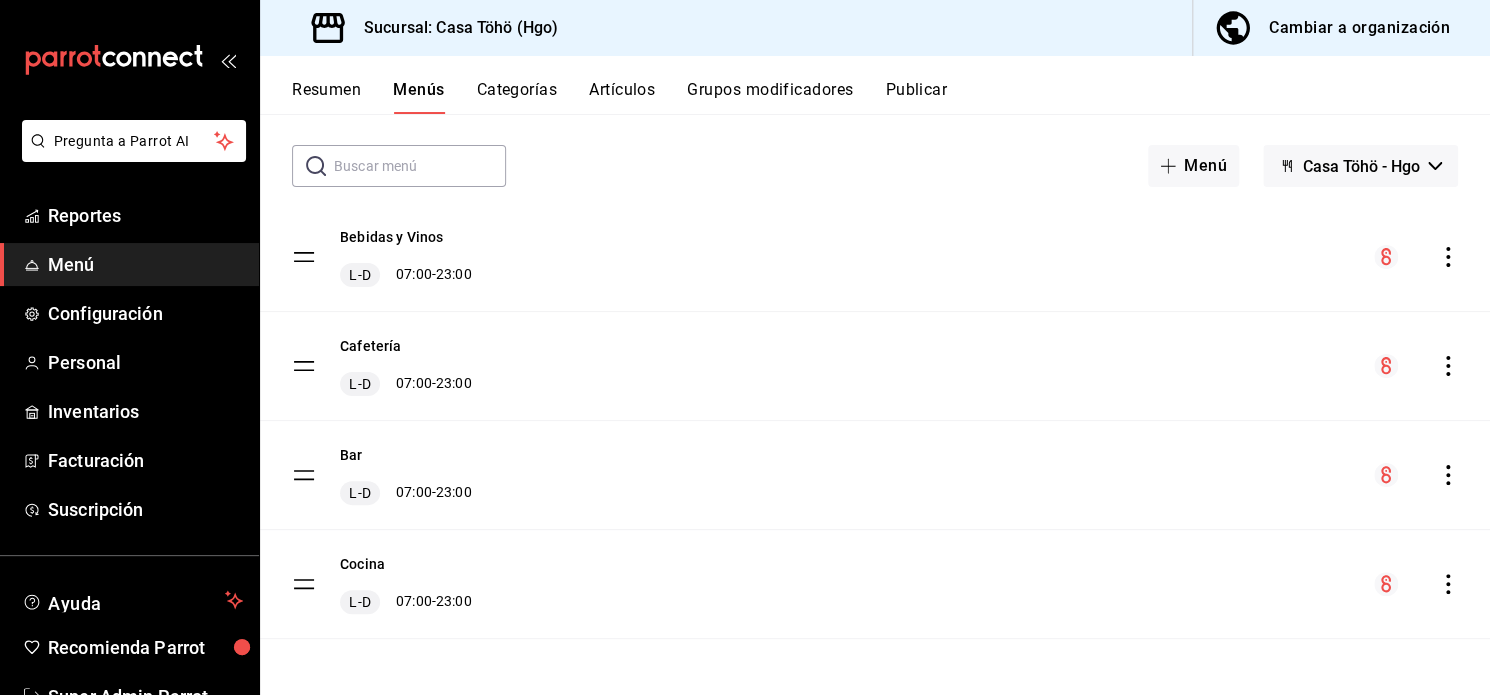 click at bounding box center [420, 166] 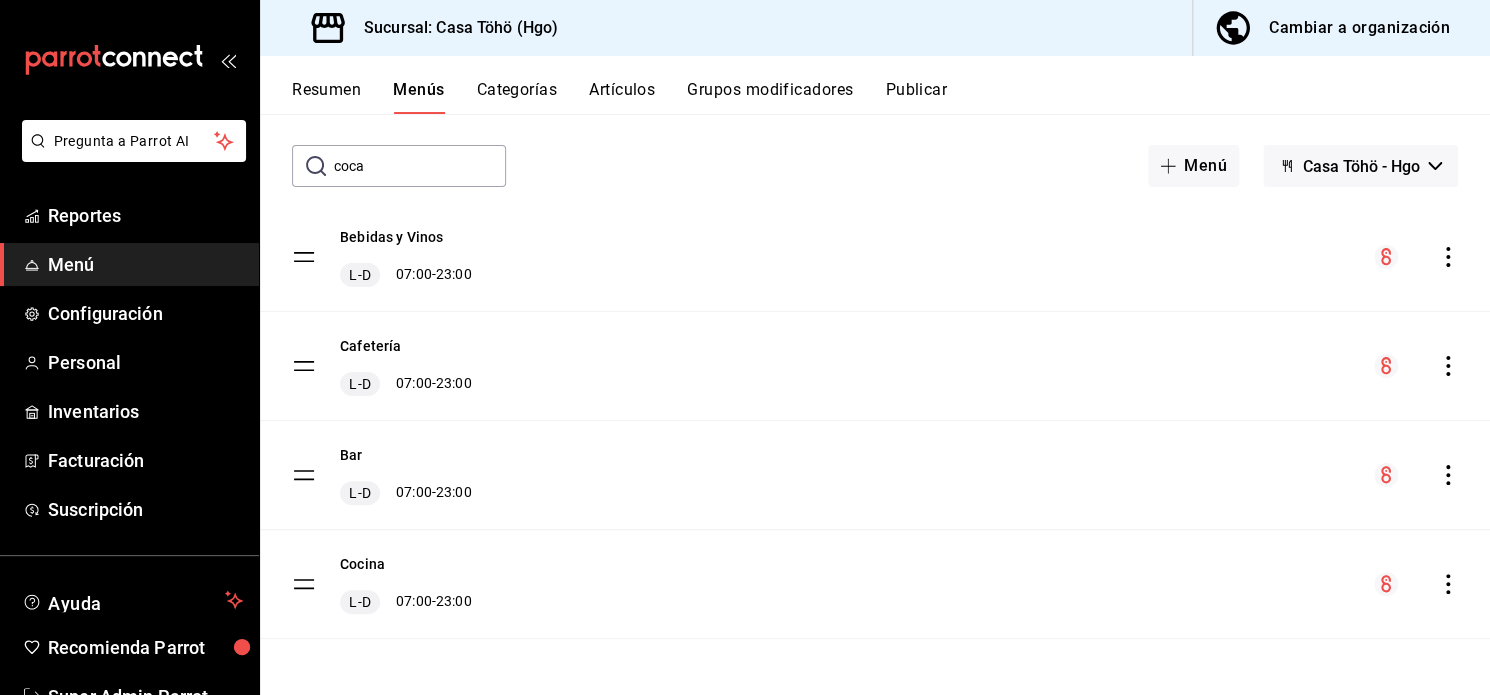 scroll, scrollTop: 0, scrollLeft: 0, axis: both 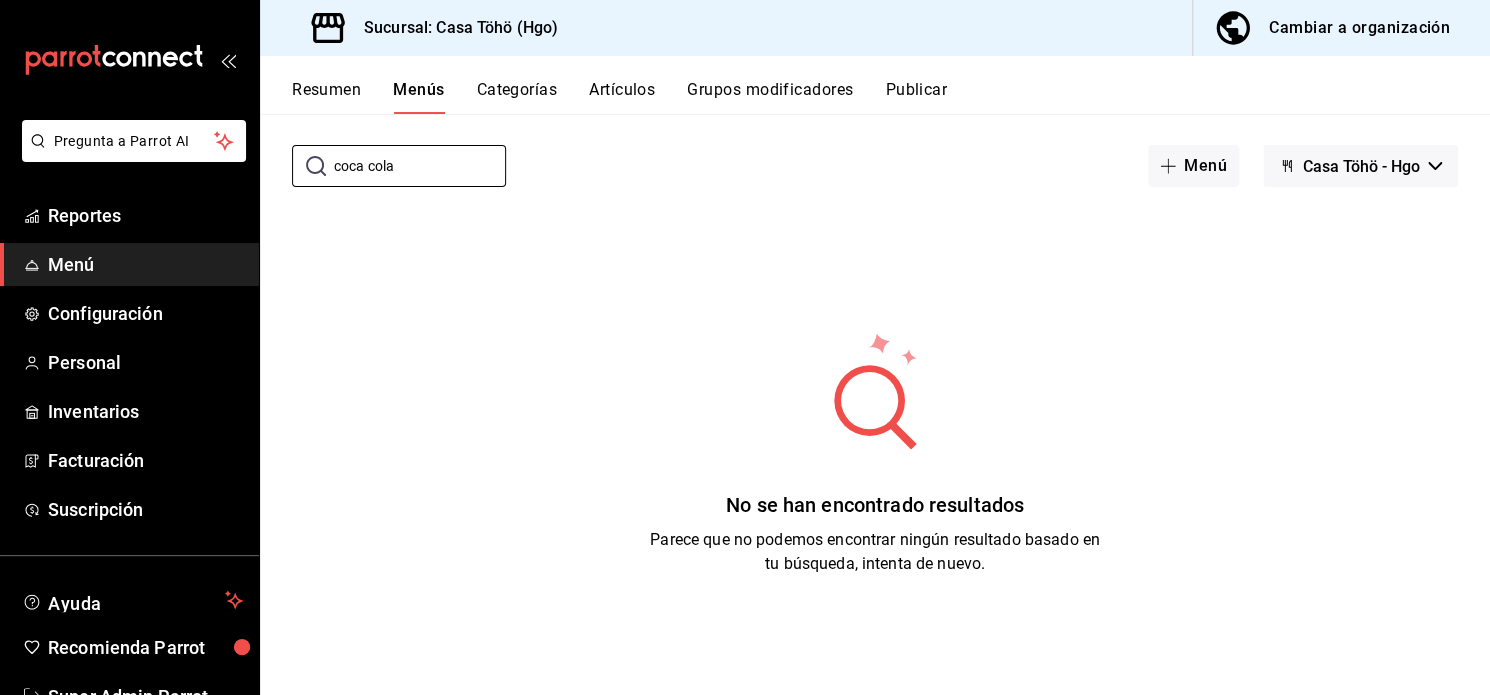 type on "coca cola" 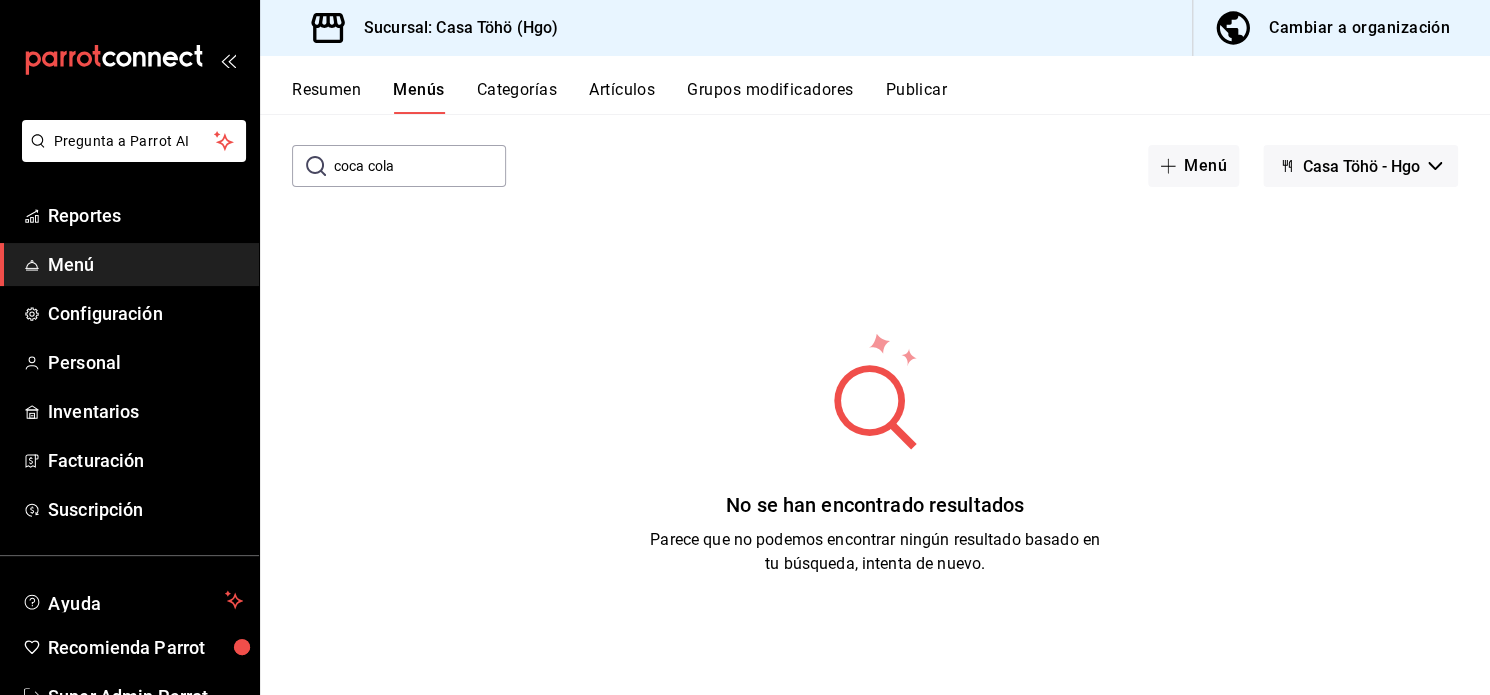 click on "Categorías" at bounding box center [517, 97] 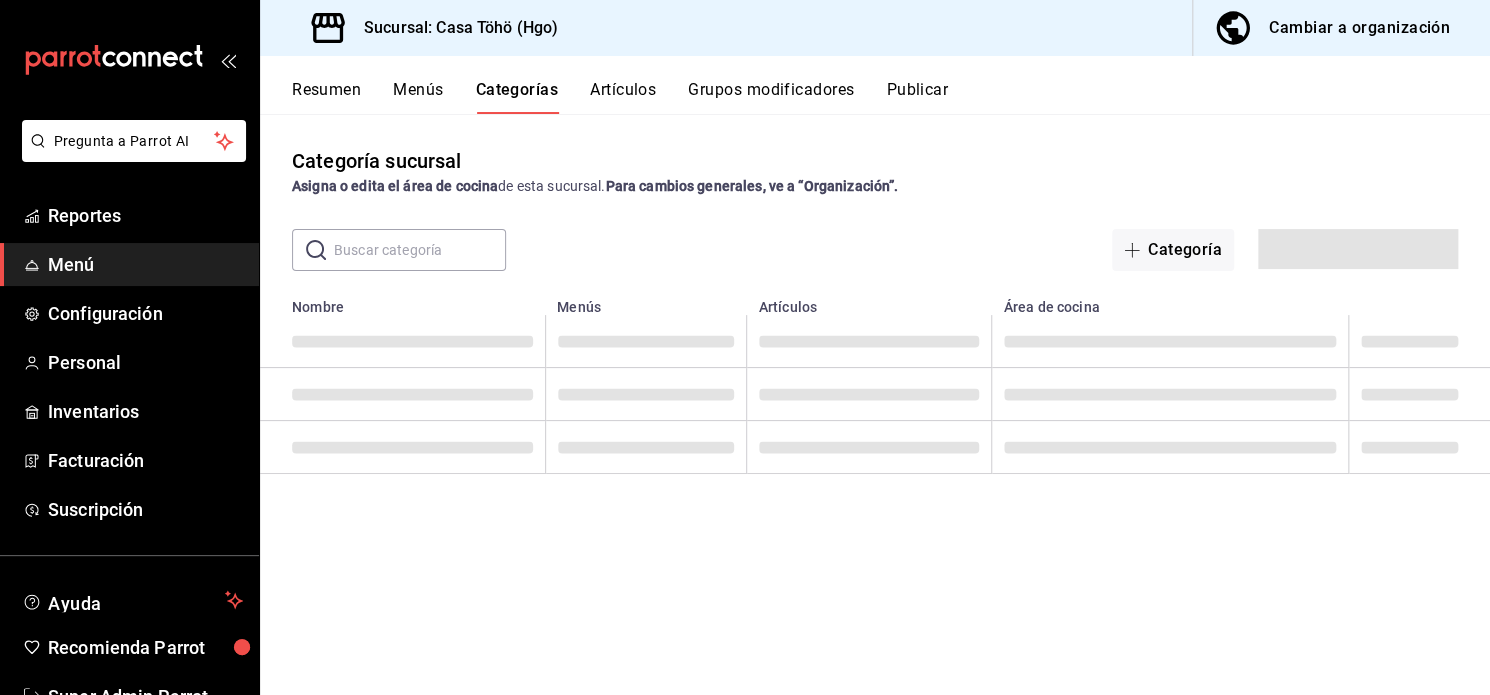 click on "Artículos" at bounding box center [623, 97] 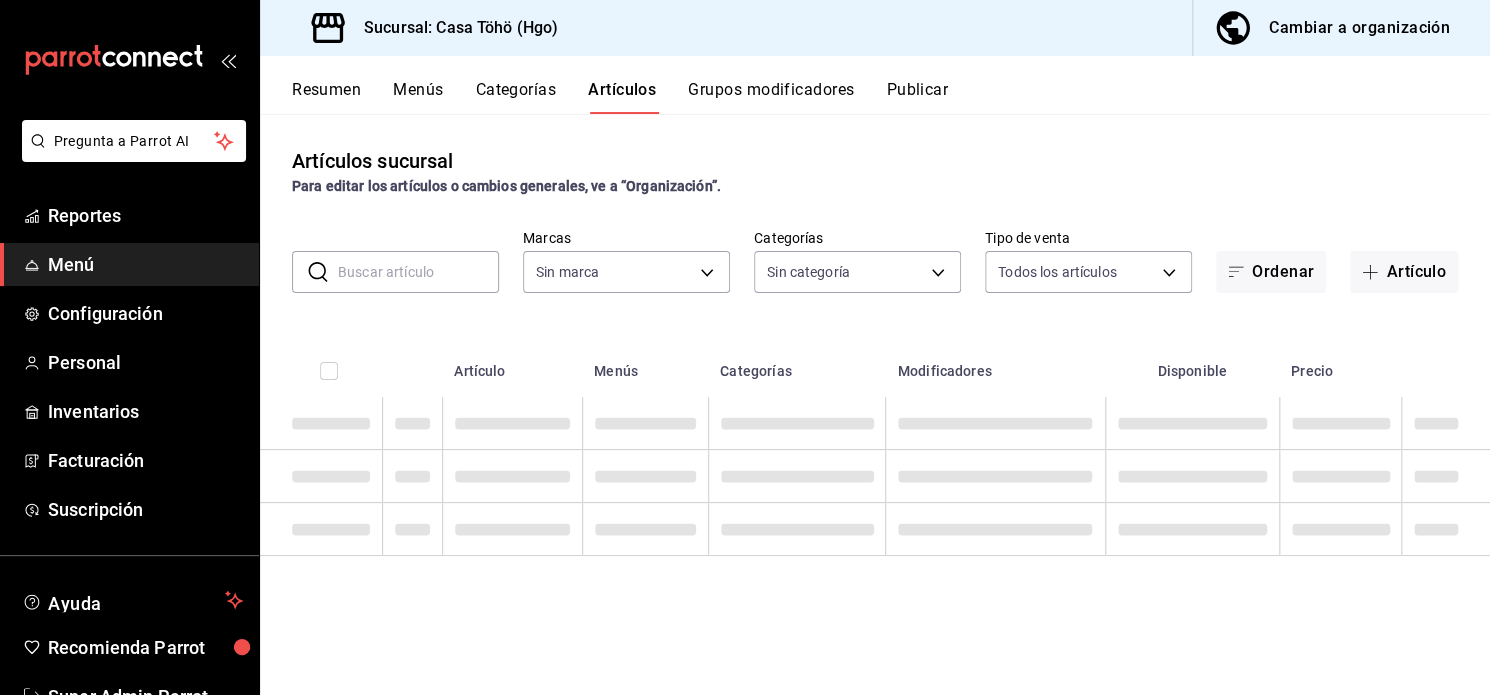 click at bounding box center [418, 272] 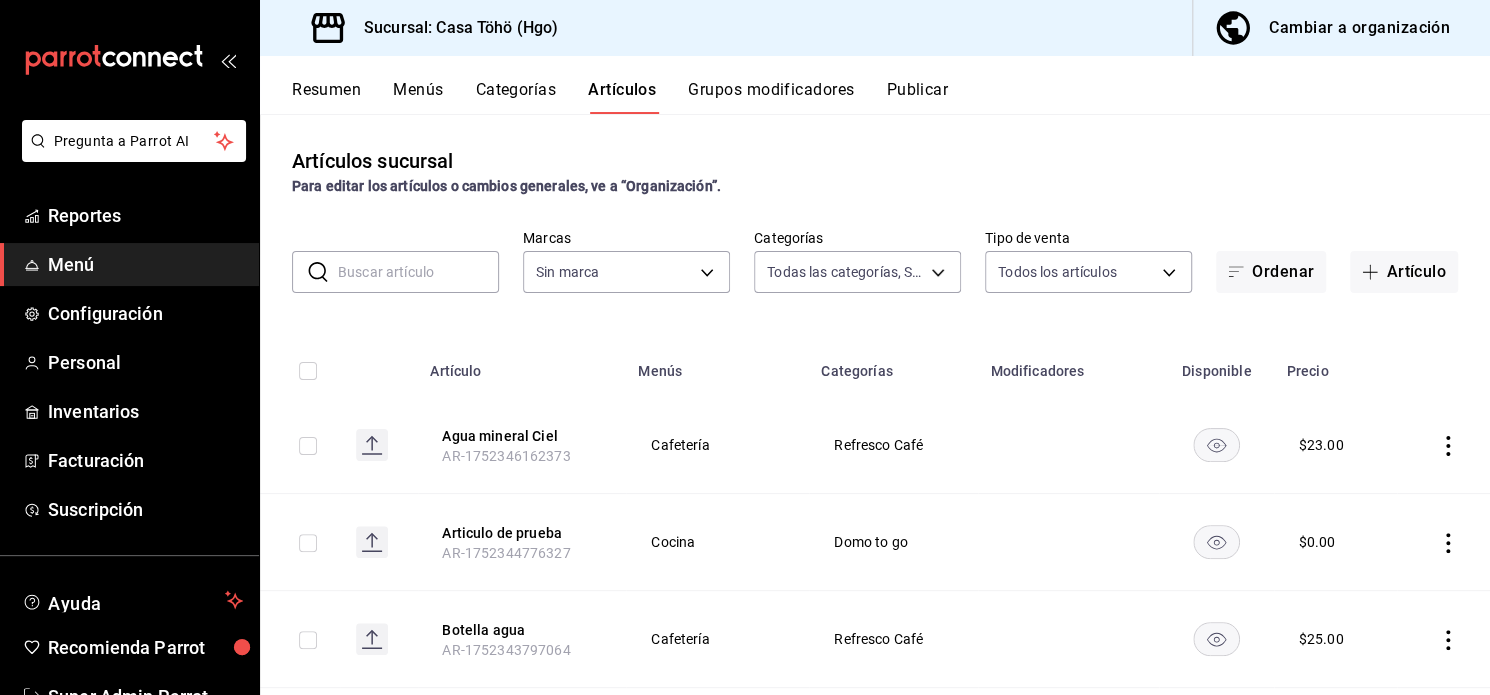 type on "c" 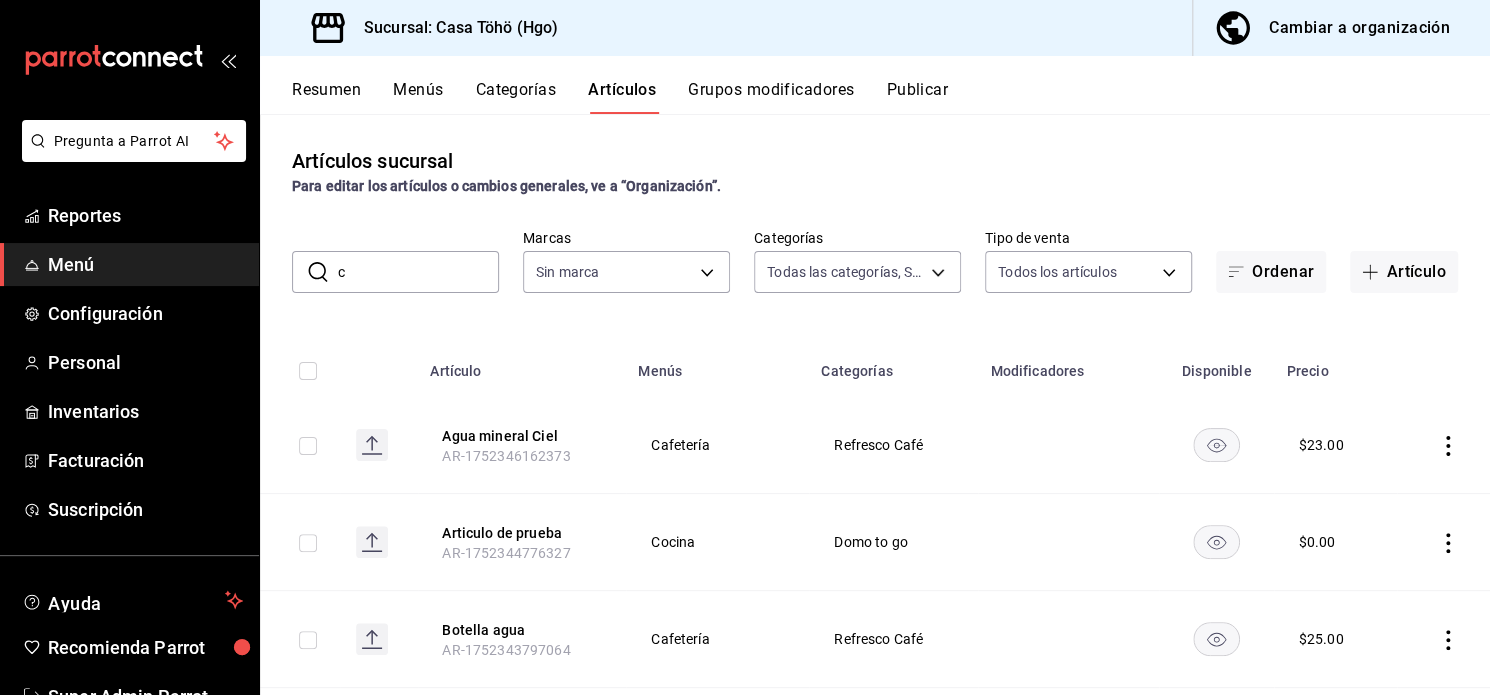 type on "co" 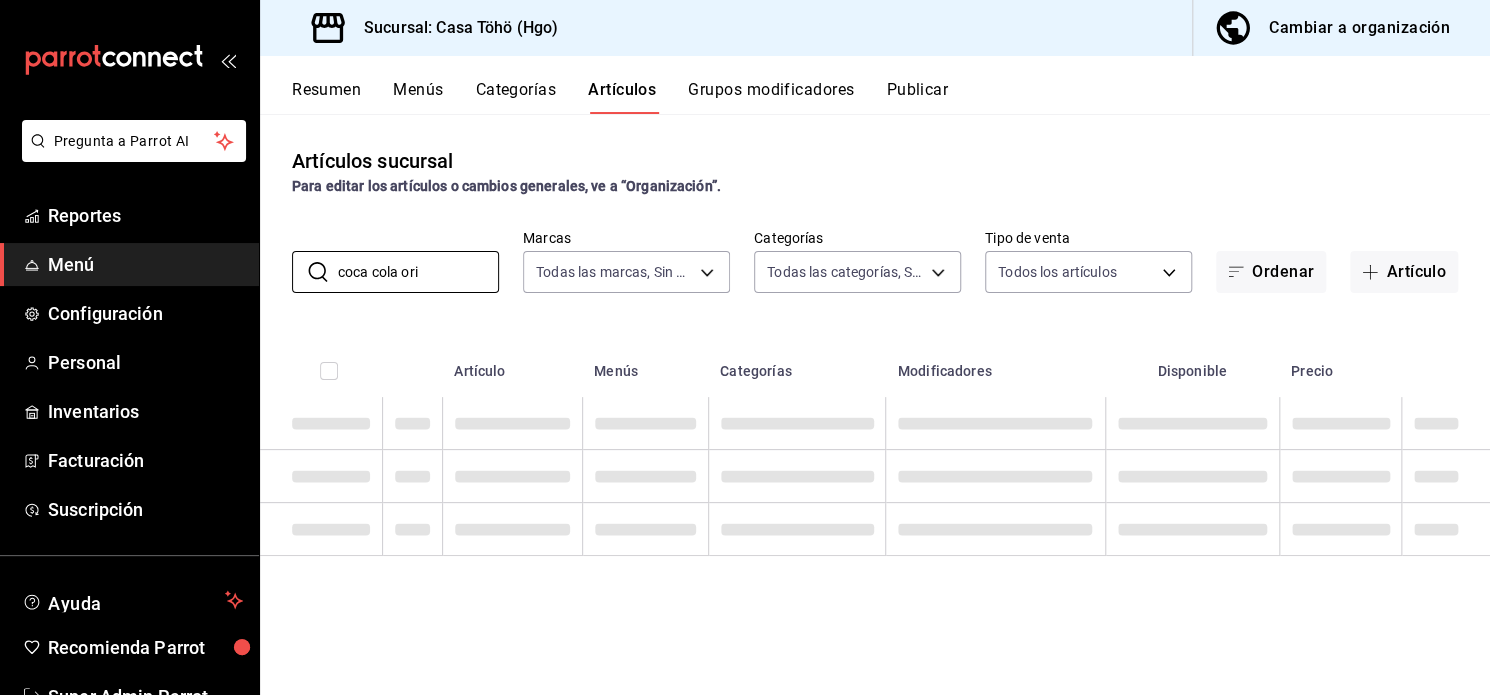 scroll, scrollTop: 0, scrollLeft: 0, axis: both 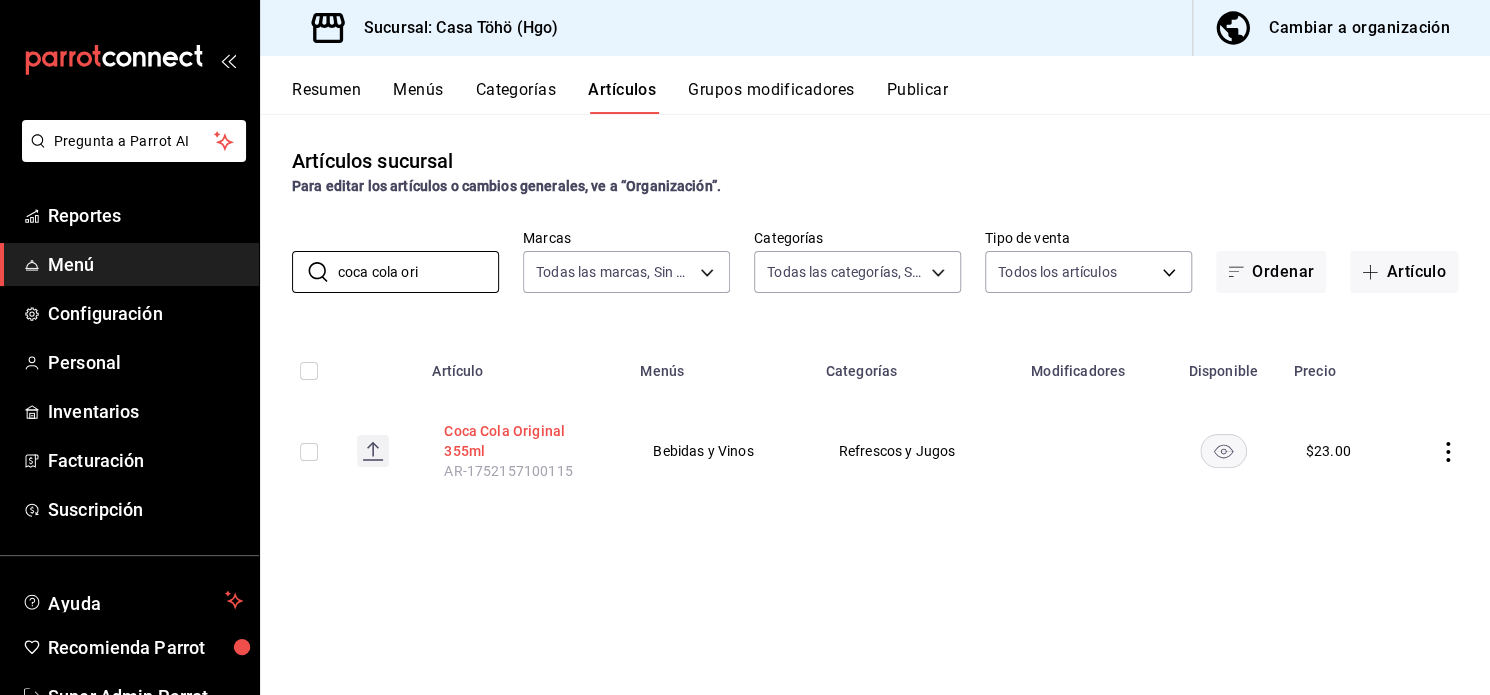 type on "coca cola ori" 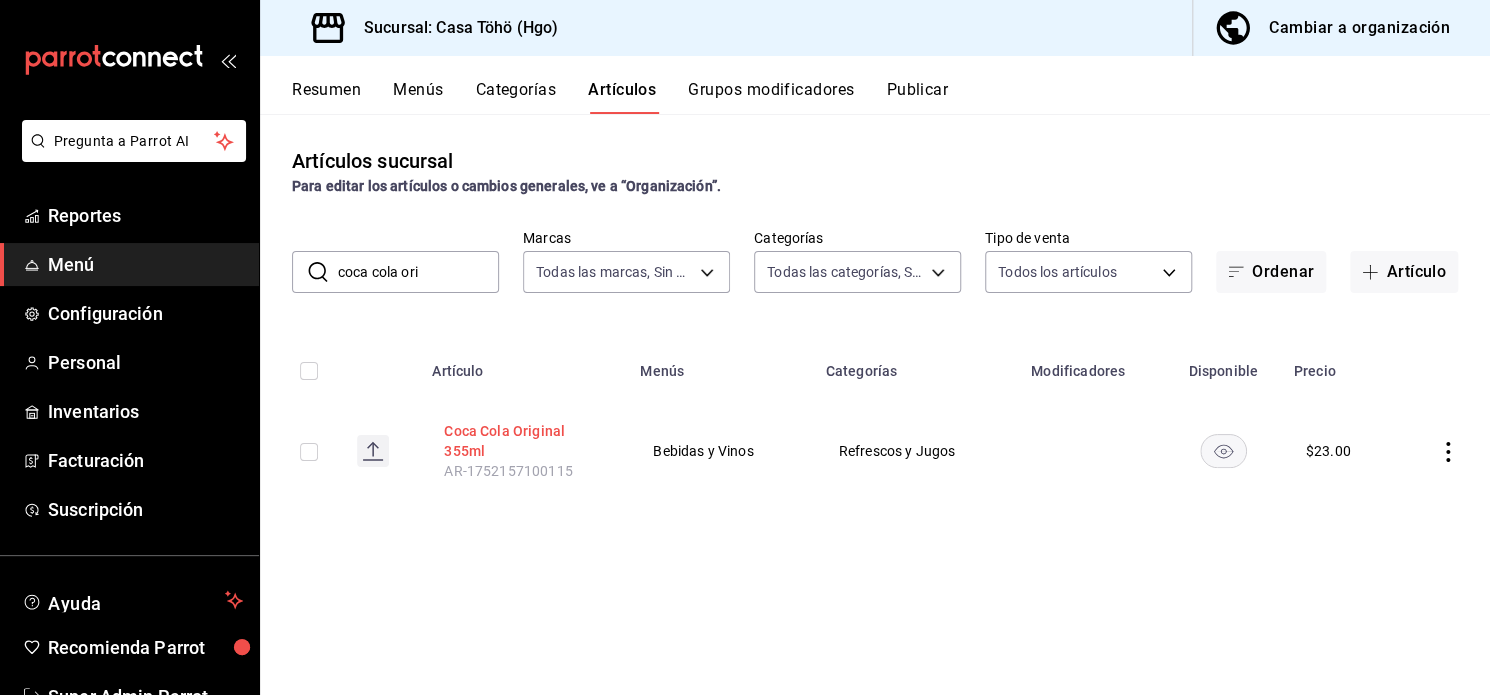 click on "Coca Cola Original 355ml" at bounding box center (524, 441) 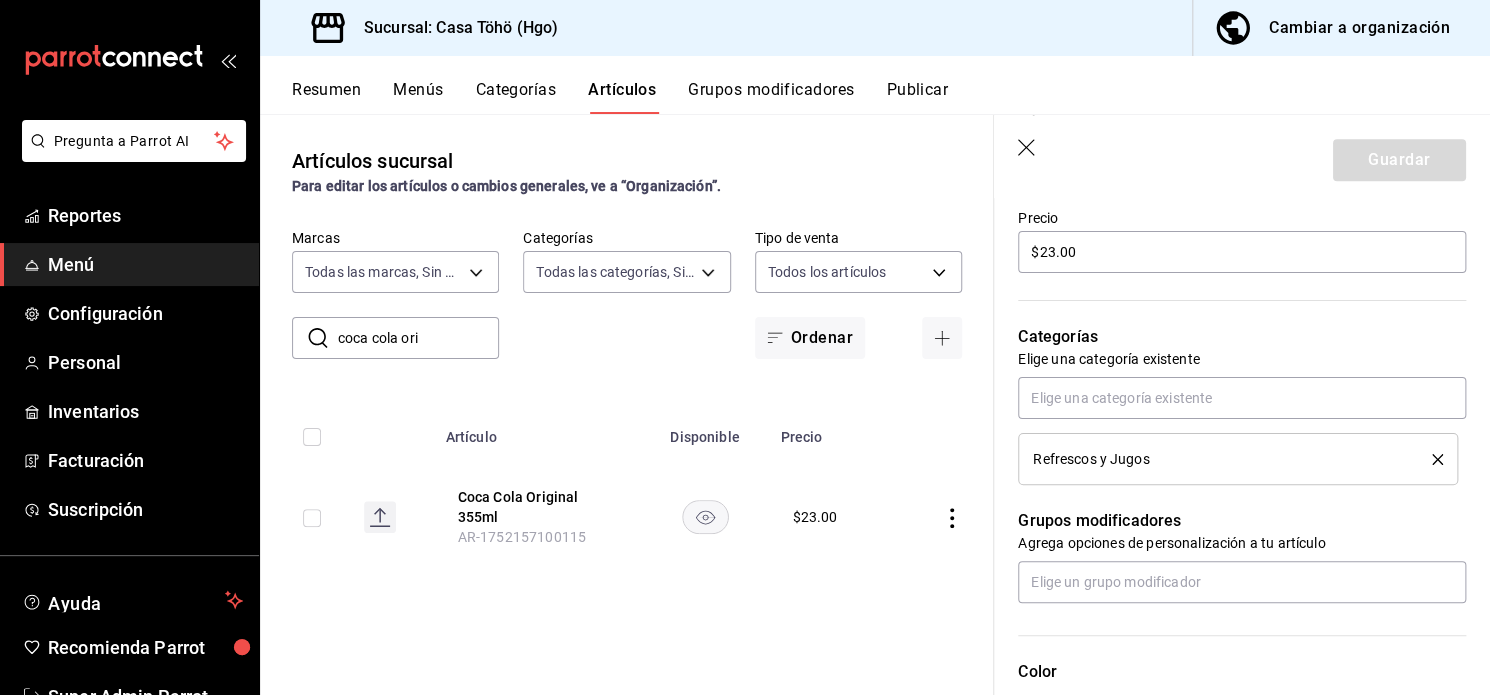 scroll, scrollTop: 590, scrollLeft: 0, axis: vertical 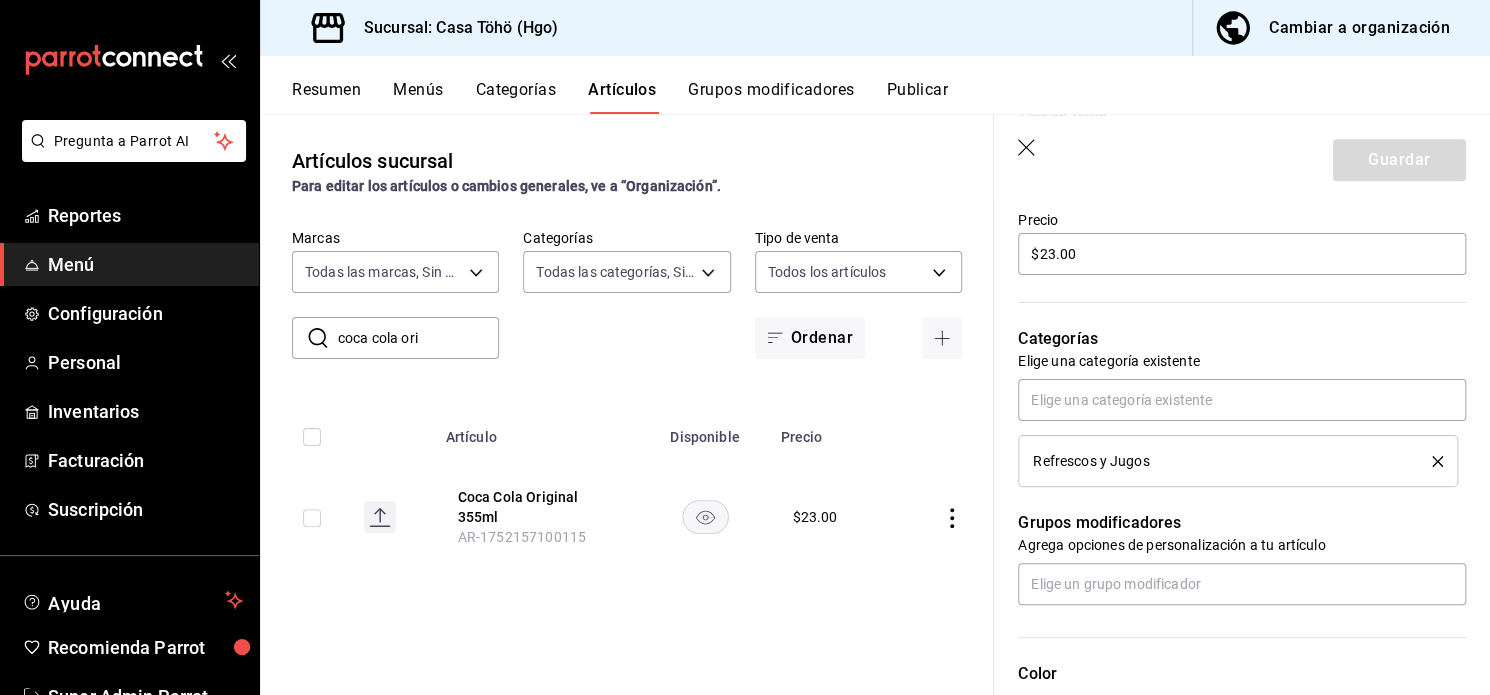 click on "Refrescos y Jugos" at bounding box center (1238, 461) 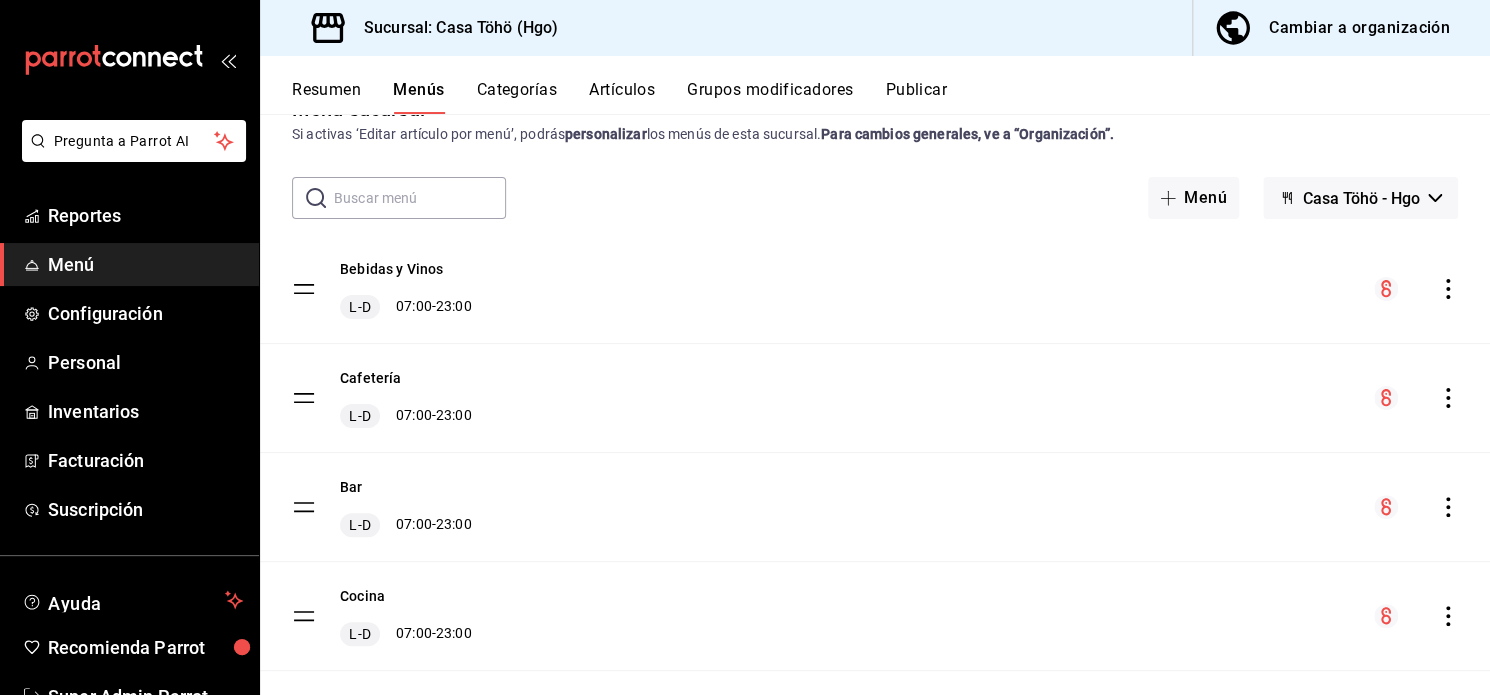 scroll, scrollTop: 52, scrollLeft: 0, axis: vertical 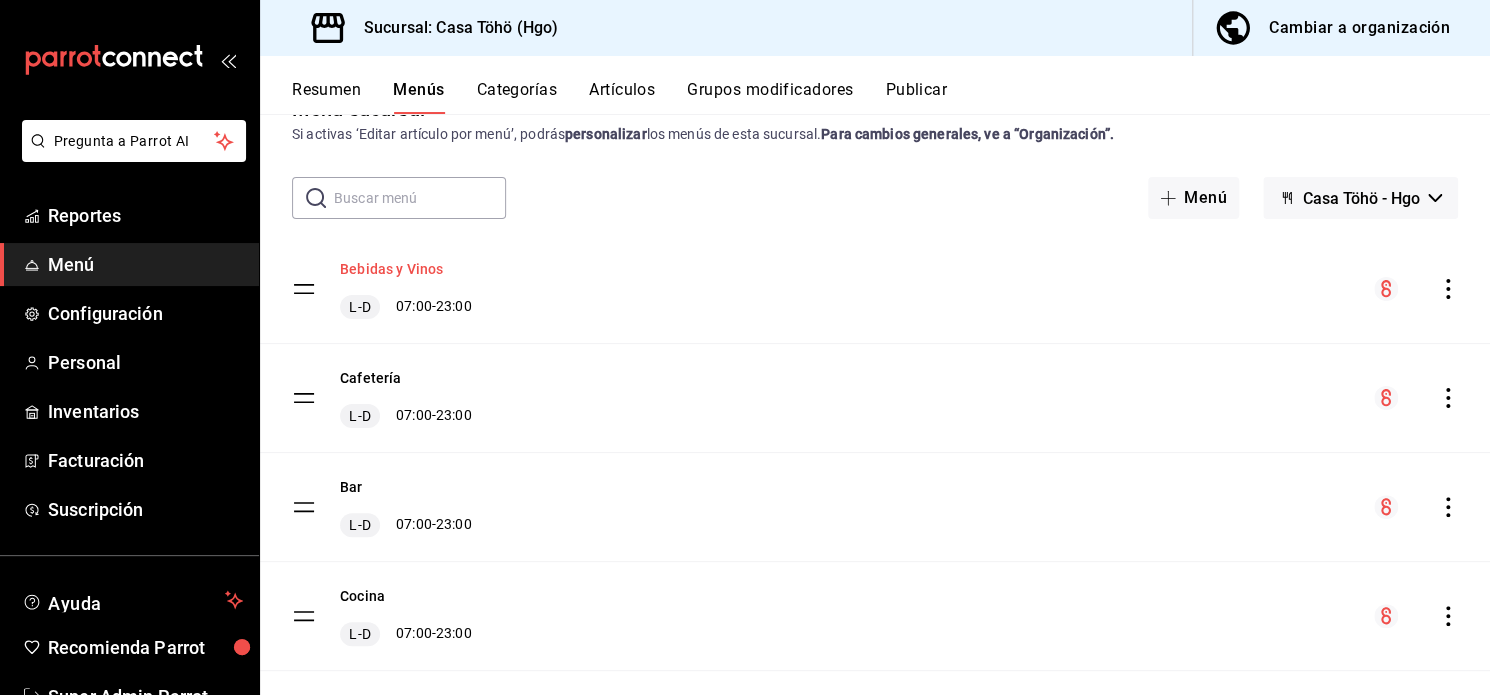 click on "Bebidas y Vinos" at bounding box center [391, 269] 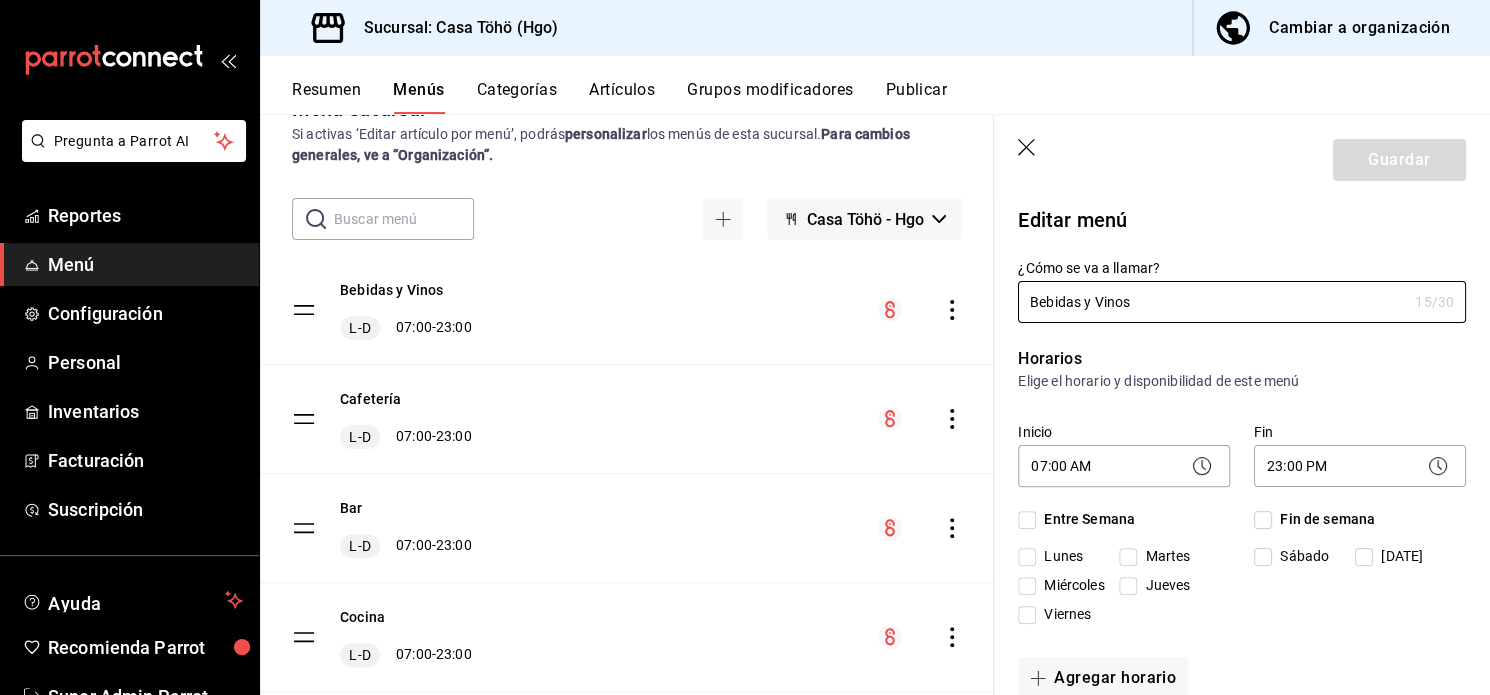 checkbox on "true" 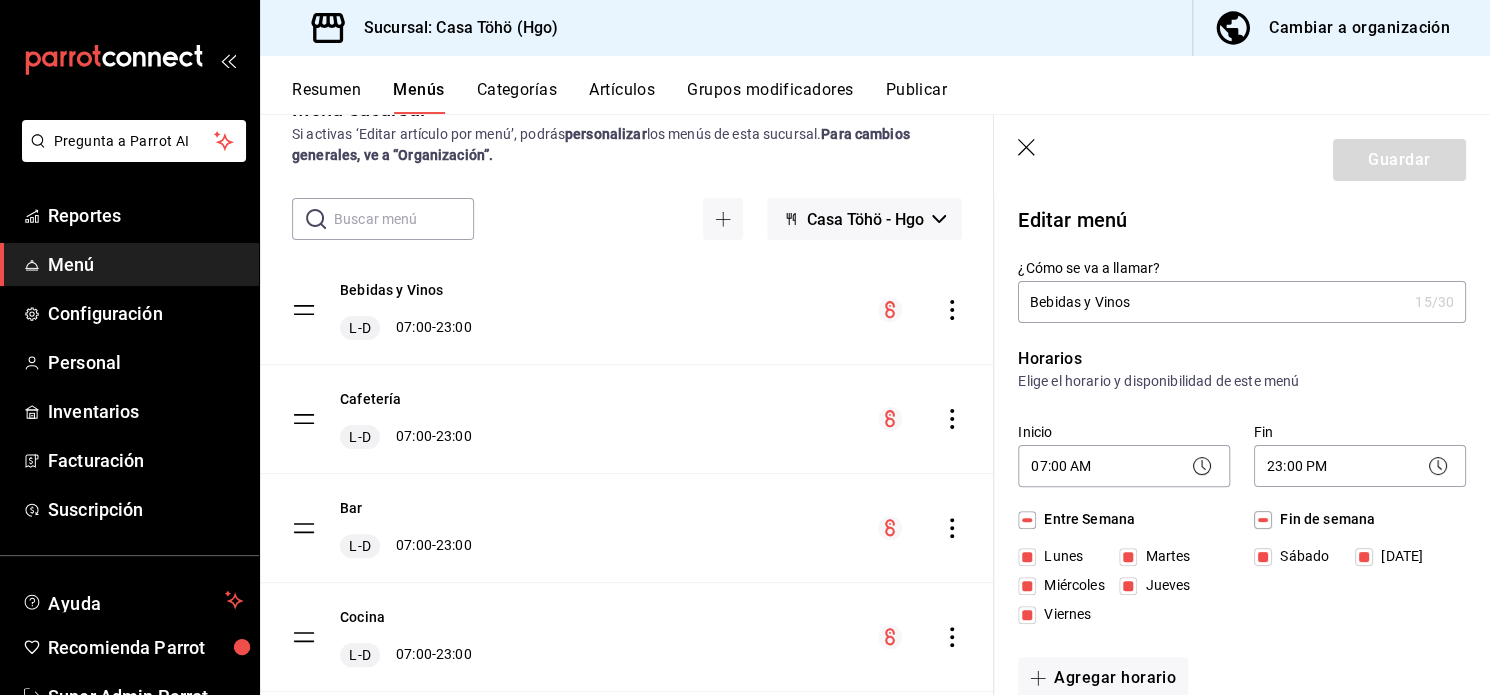 click at bounding box center [404, 219] 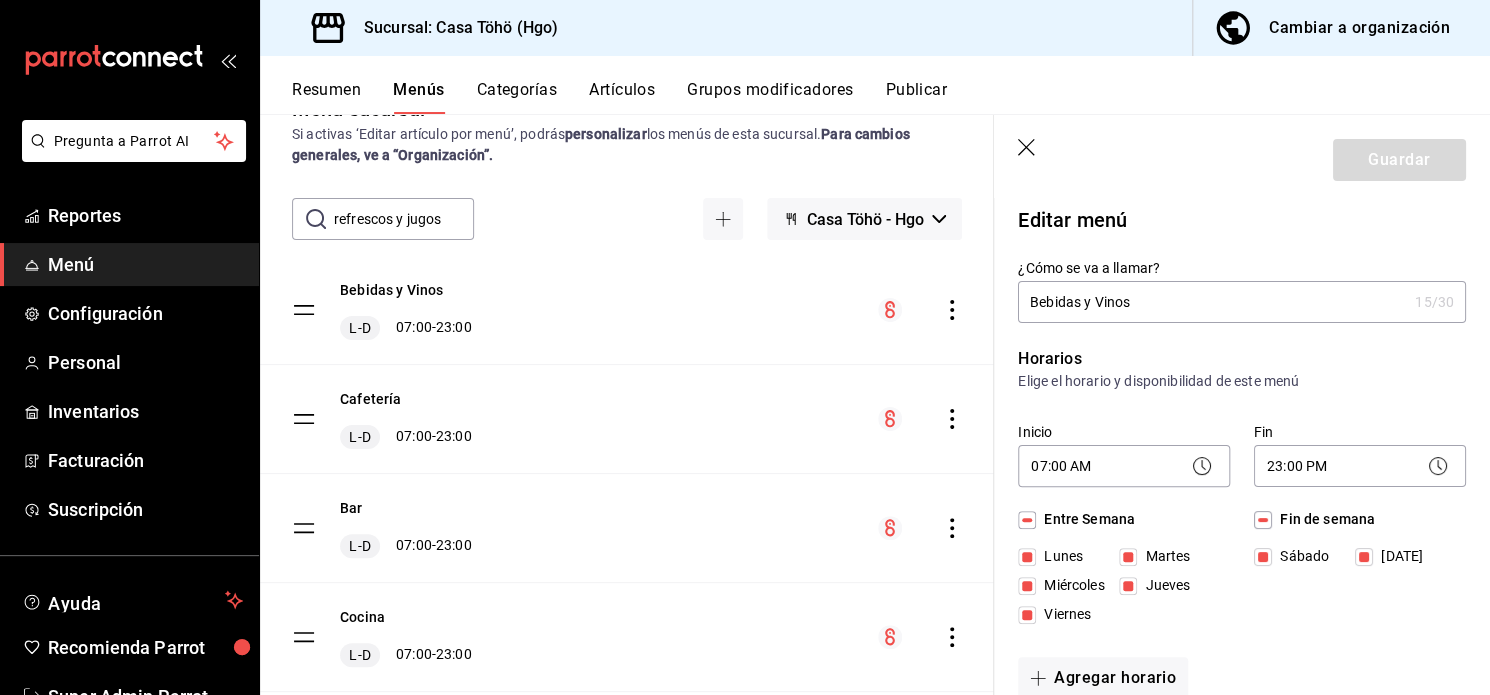 type on "refrescos y jugos" 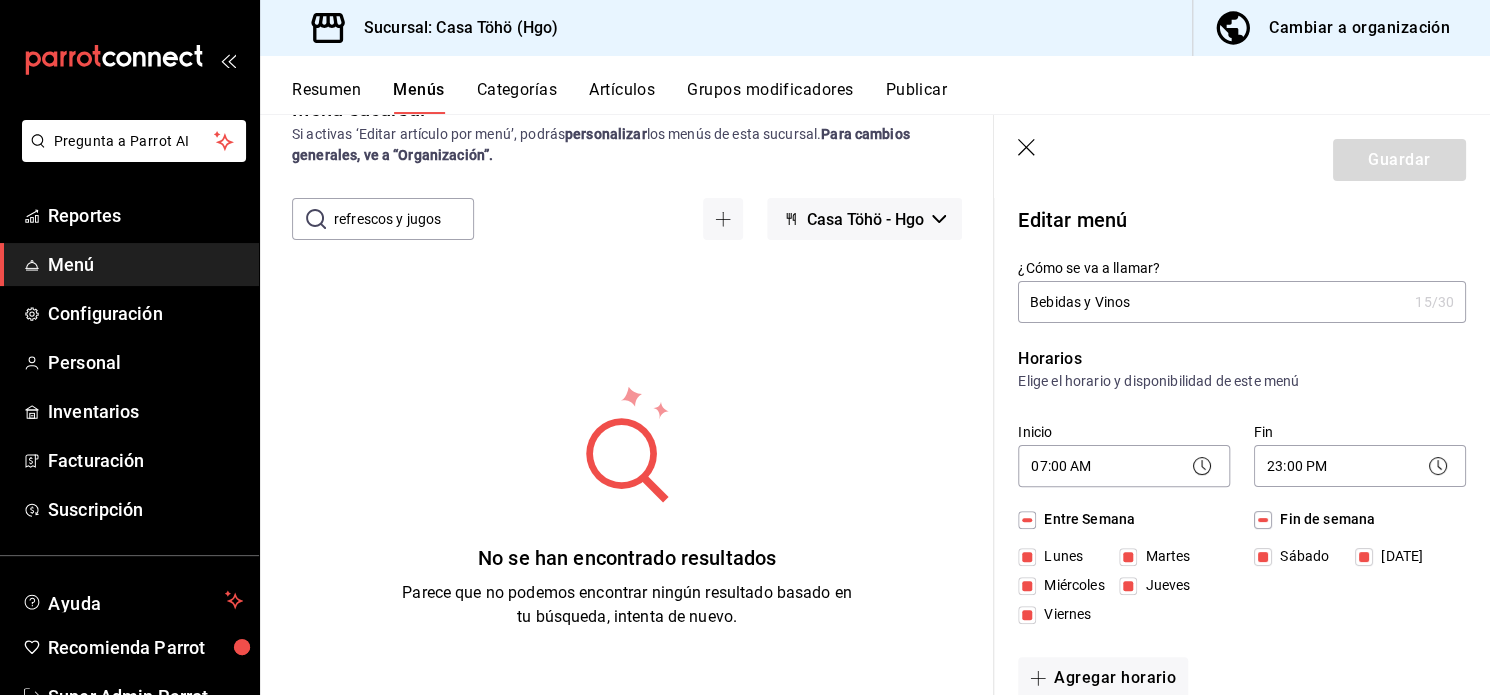 click on "Guardar" at bounding box center [1242, 156] 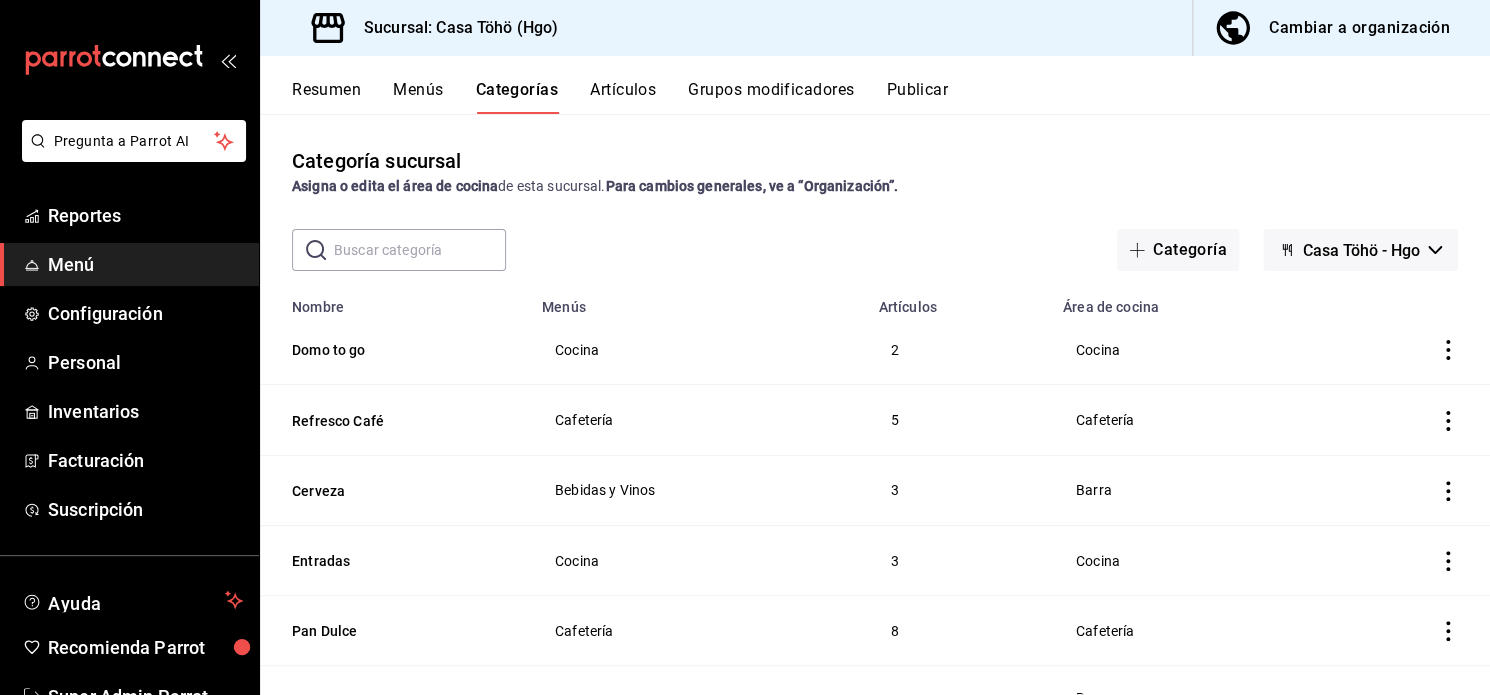 click at bounding box center [420, 250] 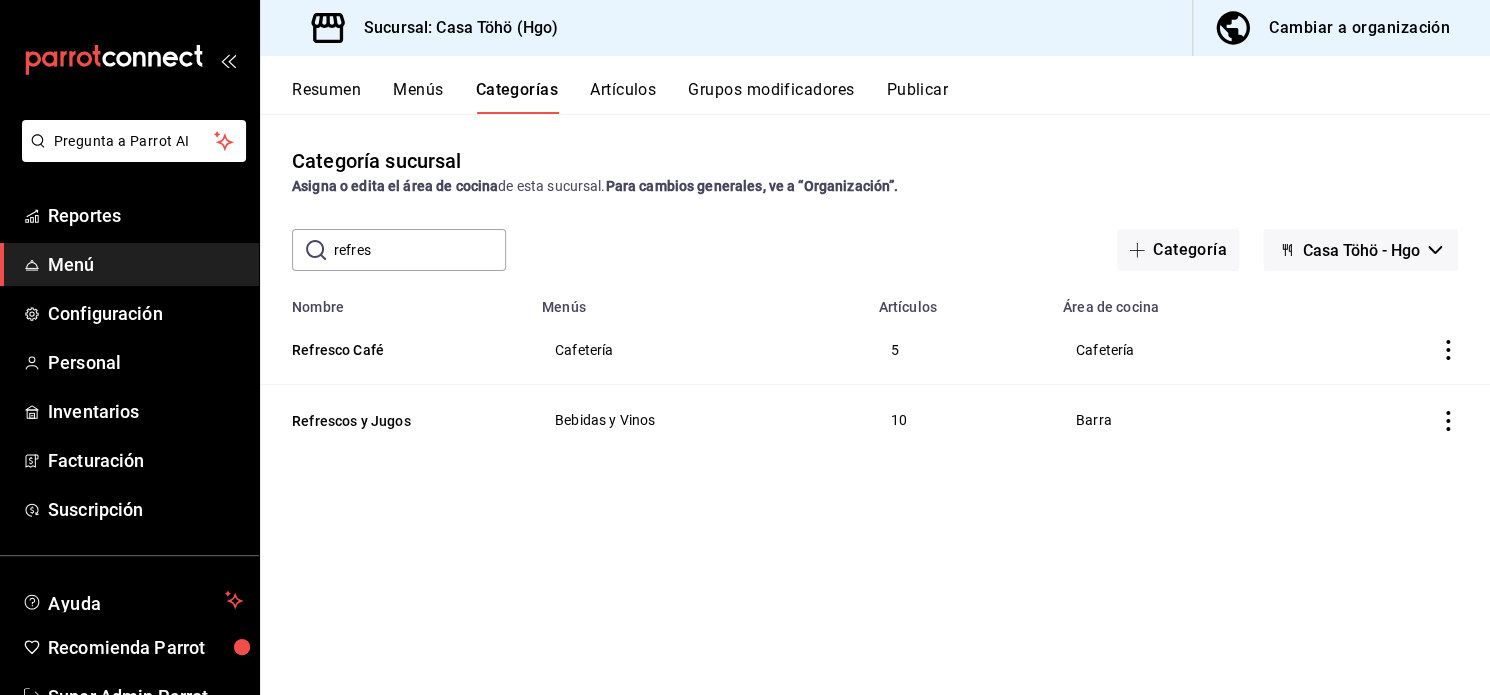 type on "refrescos y jugos" 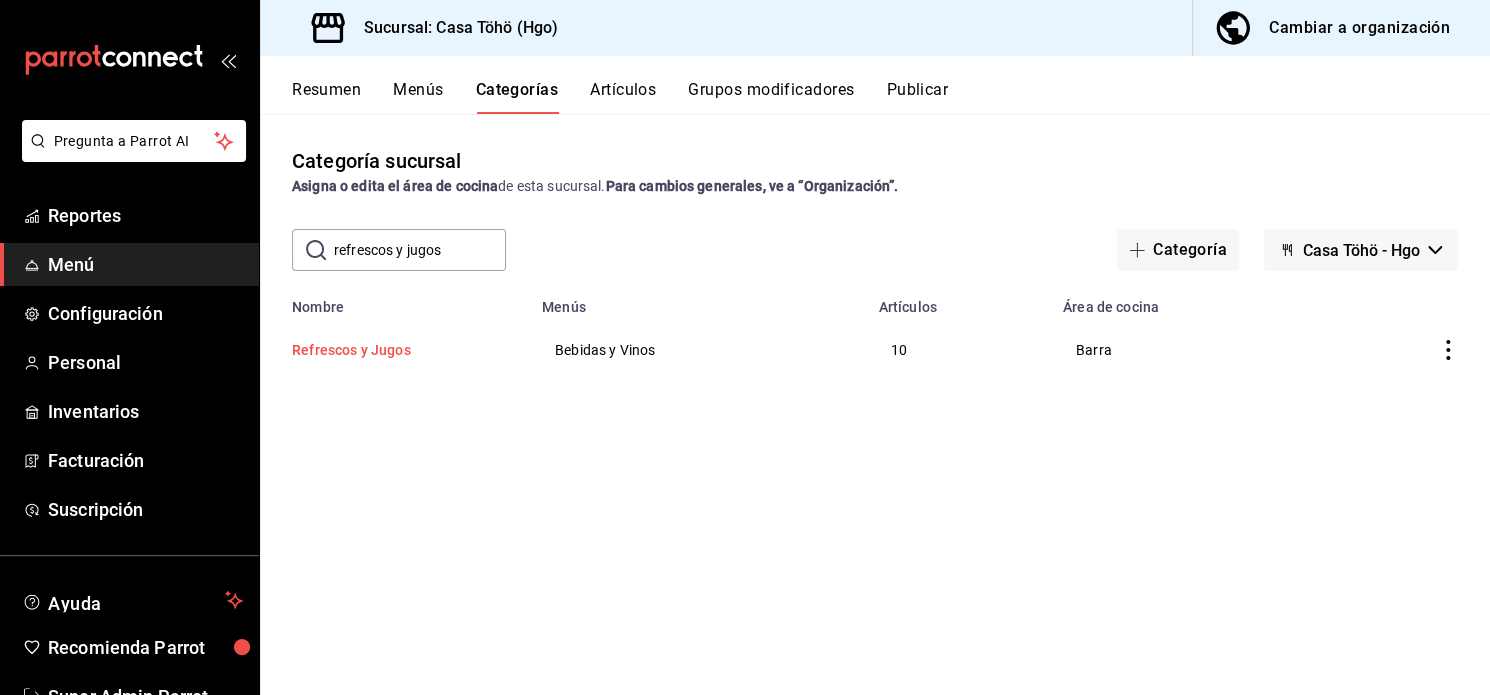 click on "Refrescos y Jugos" at bounding box center [392, 350] 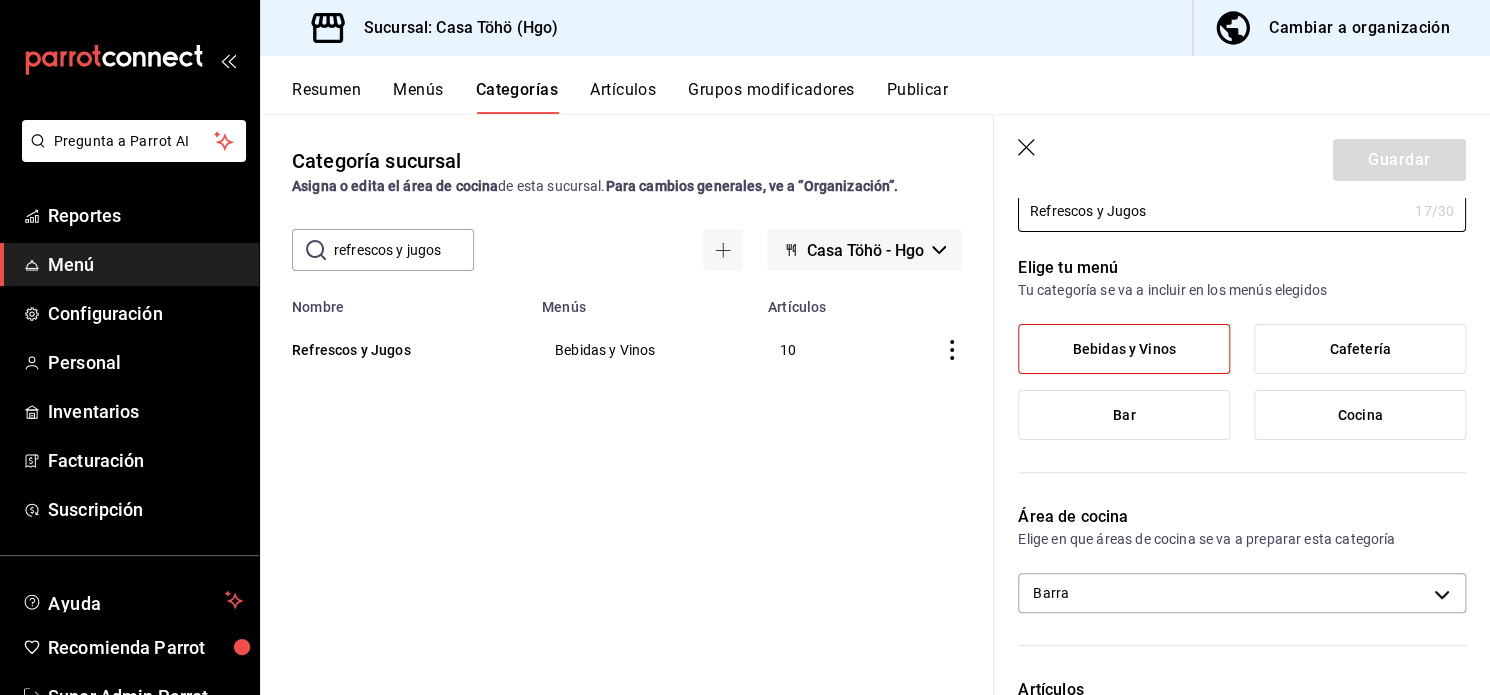 scroll, scrollTop: 207, scrollLeft: 0, axis: vertical 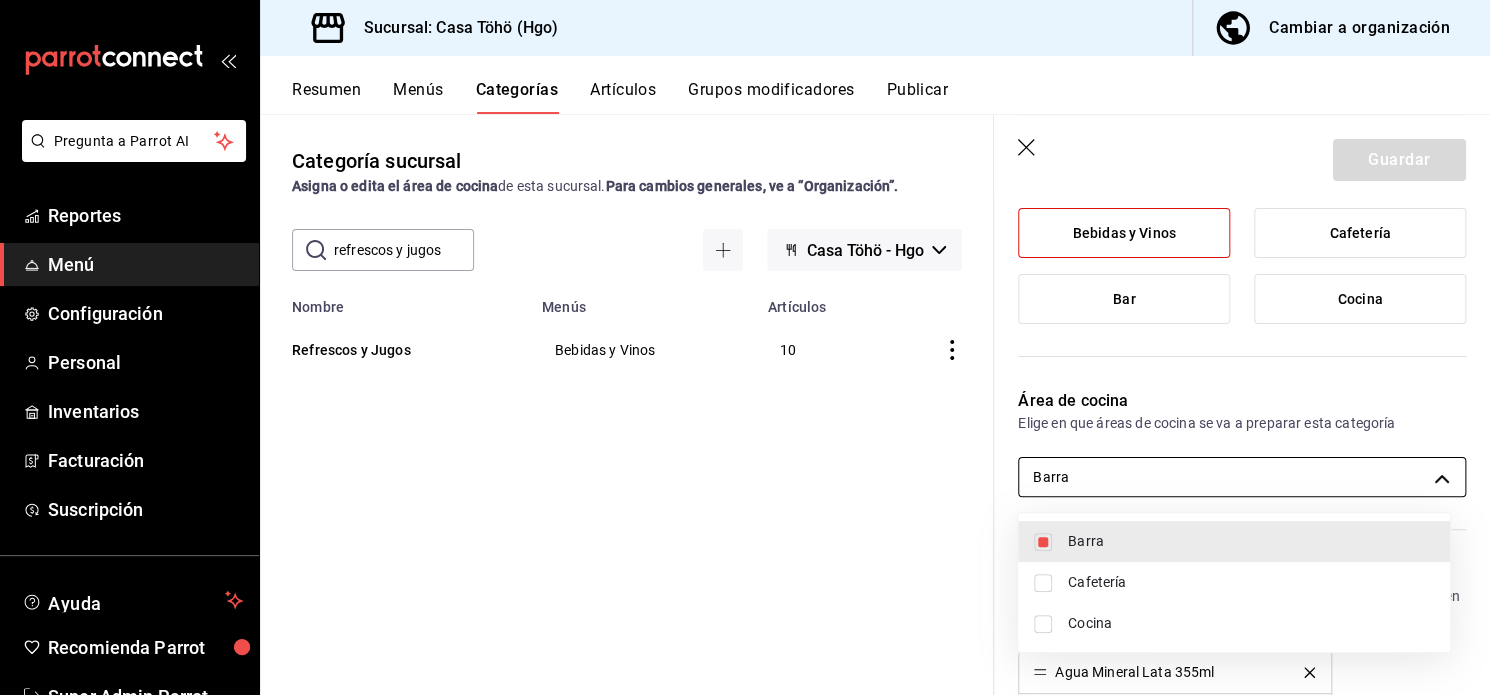 click on "Pregunta a Parrot AI Reportes   Menú   Configuración   Personal   Inventarios   Facturación   Suscripción   Ayuda Recomienda Parrot   Super Admin Parrot   Sugerir nueva función   Sucursal: Casa Töhö (Hgo) Cambiar a organización Resumen Menús Categorías Artículos Grupos modificadores Publicar Categoría sucursal Asigna o edita el área de cocina  de esta sucursal.  Para cambios generales, ve a “Organización”. ​ refrescos y jugos ​ Casa Töhö - Hgo Nombre Menús Artículos Refrescos y Jugos Bebidas y Vinos 10 Guardar Editar categoría ¿Cómo se va a llamar? Refrescos y Jugos 17 /30 ¿Cómo se va a llamar? Elige tu menú Tu categoría se va a incluir en los menús elegidos Bebidas y Vinos Cafetería Bar Cocina Área de cocina Elige en que áreas de cocina se va a preparar esta categoría Barra efeaaebf-6909-4900-8cf2-369bbb3f819d Artículos Agrega artículos y modifica el orden en el que quieres que se muestren en el menú. Agua Mineral Lata 355ml Coca Cola Original 355ml Sprite 355ml Color" at bounding box center (745, 347) 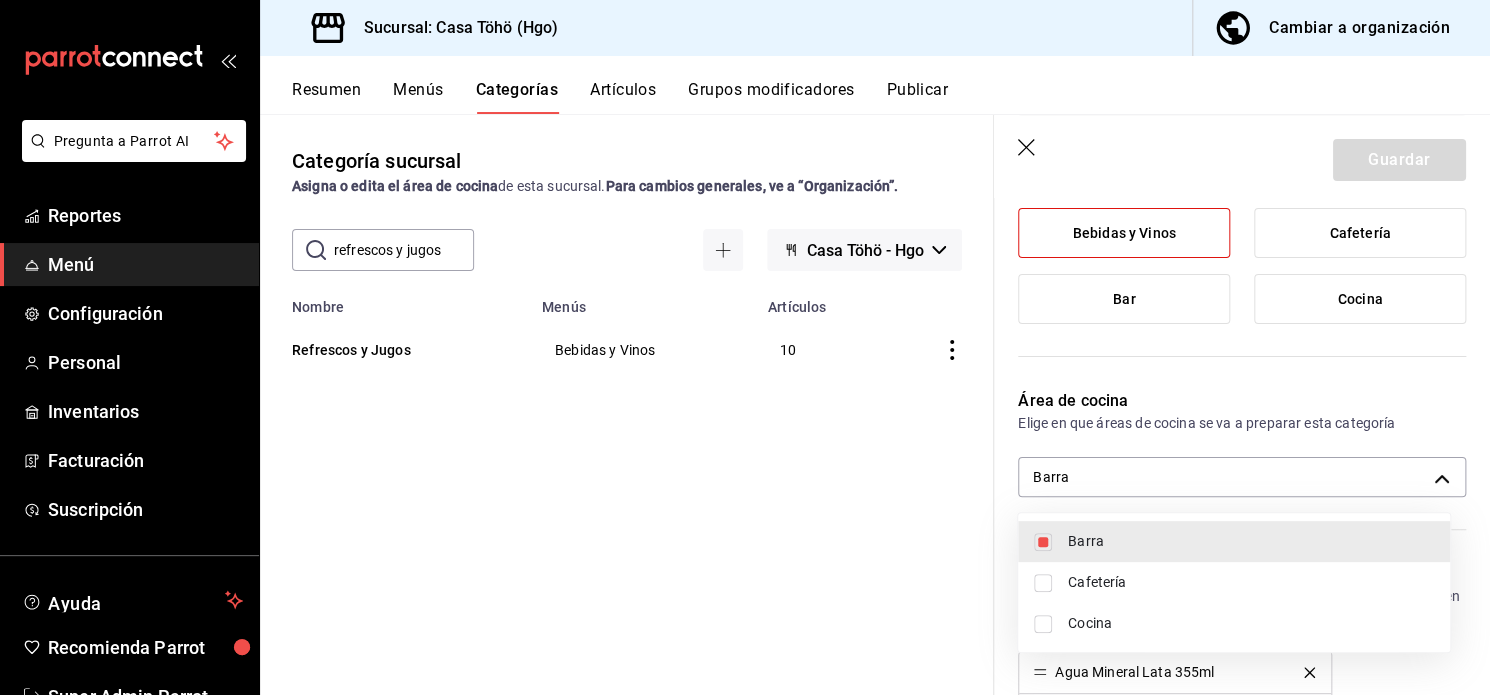 click on "Cafetería" at bounding box center (1251, 582) 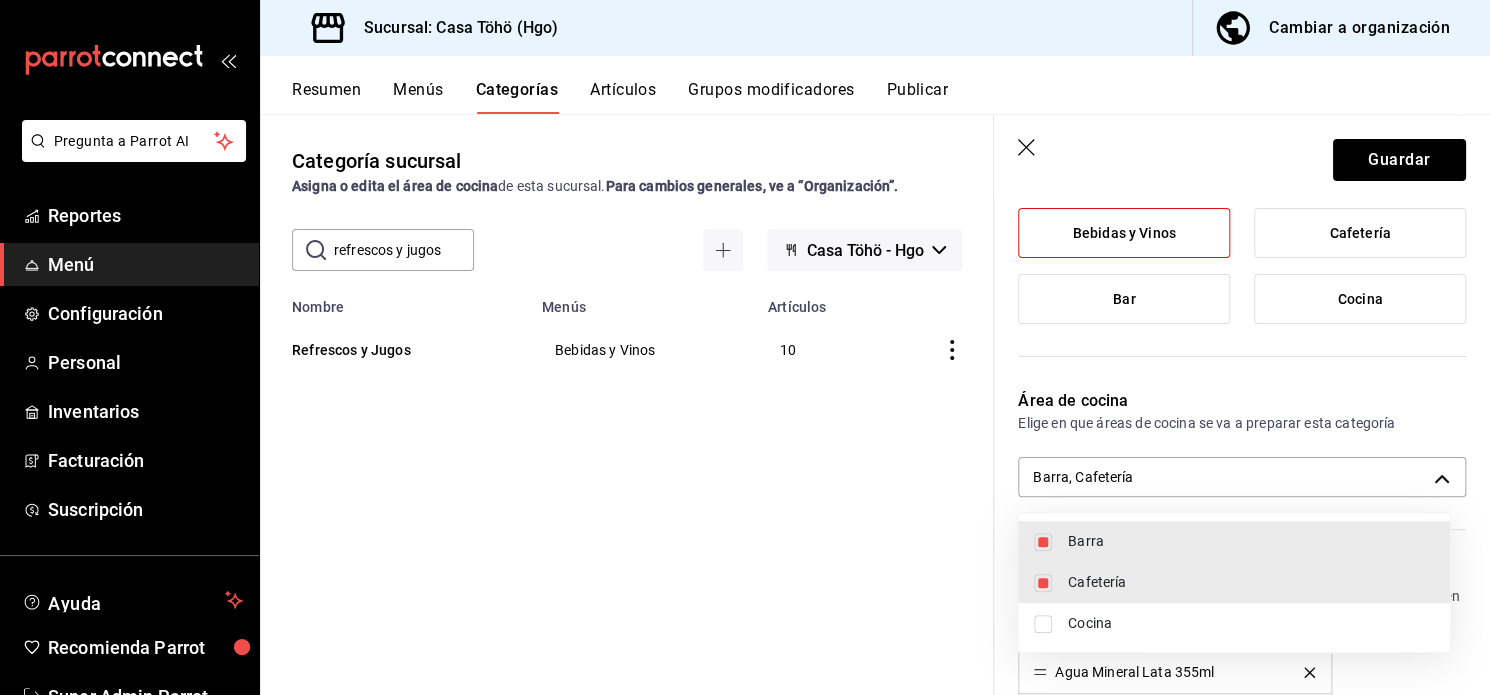 click at bounding box center [745, 347] 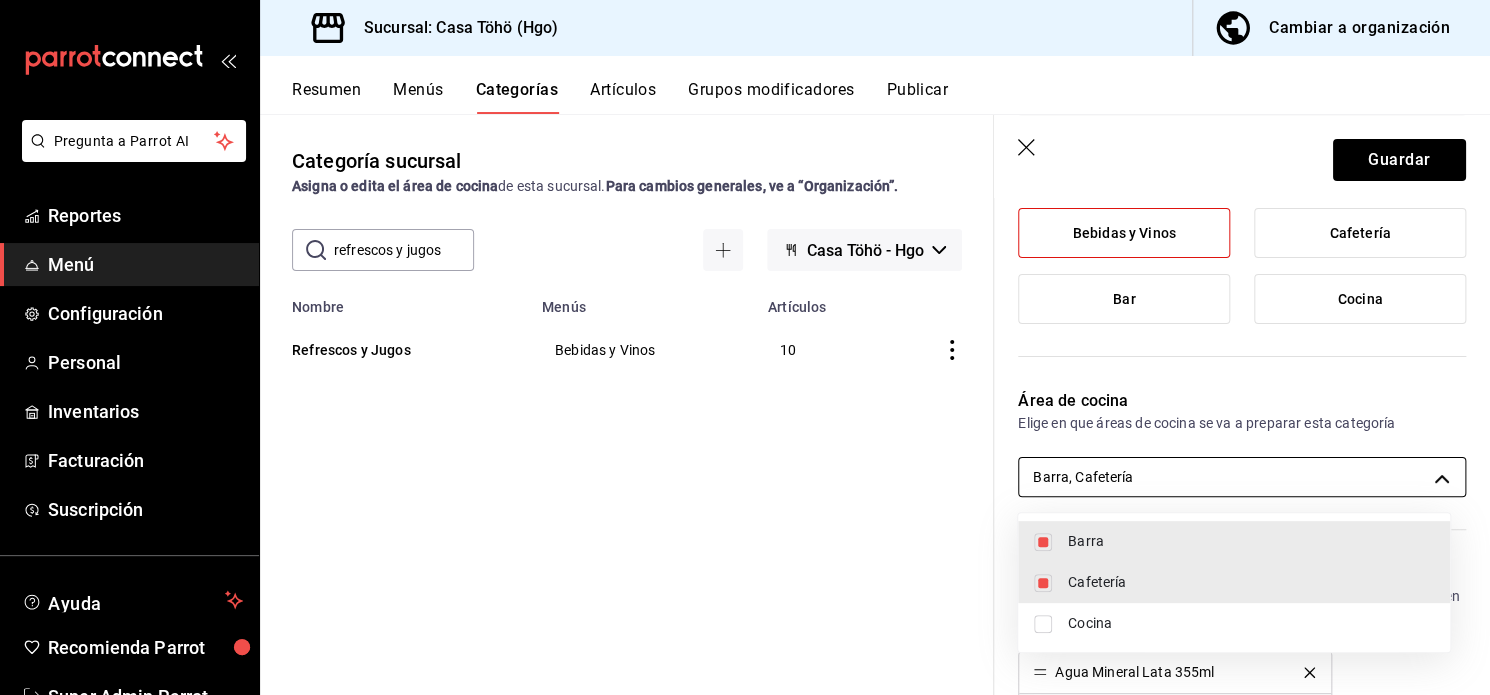 click on "Pregunta a Parrot AI Reportes   Menú   Configuración   Personal   Inventarios   Facturación   Suscripción   Ayuda Recomienda Parrot   Super Admin Parrot   Sugerir nueva función   Sucursal: Casa Töhö (Hgo) Cambiar a organización Resumen Menús Categorías Artículos Grupos modificadores Publicar Categoría sucursal Asigna o edita el área de cocina  de esta sucursal.  Para cambios generales, ve a “Organización”. ​ refrescos y jugos ​ Casa Töhö - Hgo Nombre Menús Artículos Refrescos y Jugos Bebidas y Vinos 10 Guardar Editar categoría ¿Cómo se va a llamar? Refrescos y Jugos 17 /30 ¿Cómo se va a llamar? Elige tu menú Tu categoría se va a incluir en los menús elegidos Bebidas y Vinos Cafetería Bar Cocina Área de cocina Elige en que áreas de cocina se va a preparar esta categoría Barra, Cafetería efeaaebf-6909-4900-8cf2-369bbb3f819d,2129513b-b7b4-4a92-8c3c-4cdc67b31ac5 Artículos Agrega artículos y modifica el orden en el que quieres que se muestren en el menú. Sprite 355ml Color" at bounding box center (745, 347) 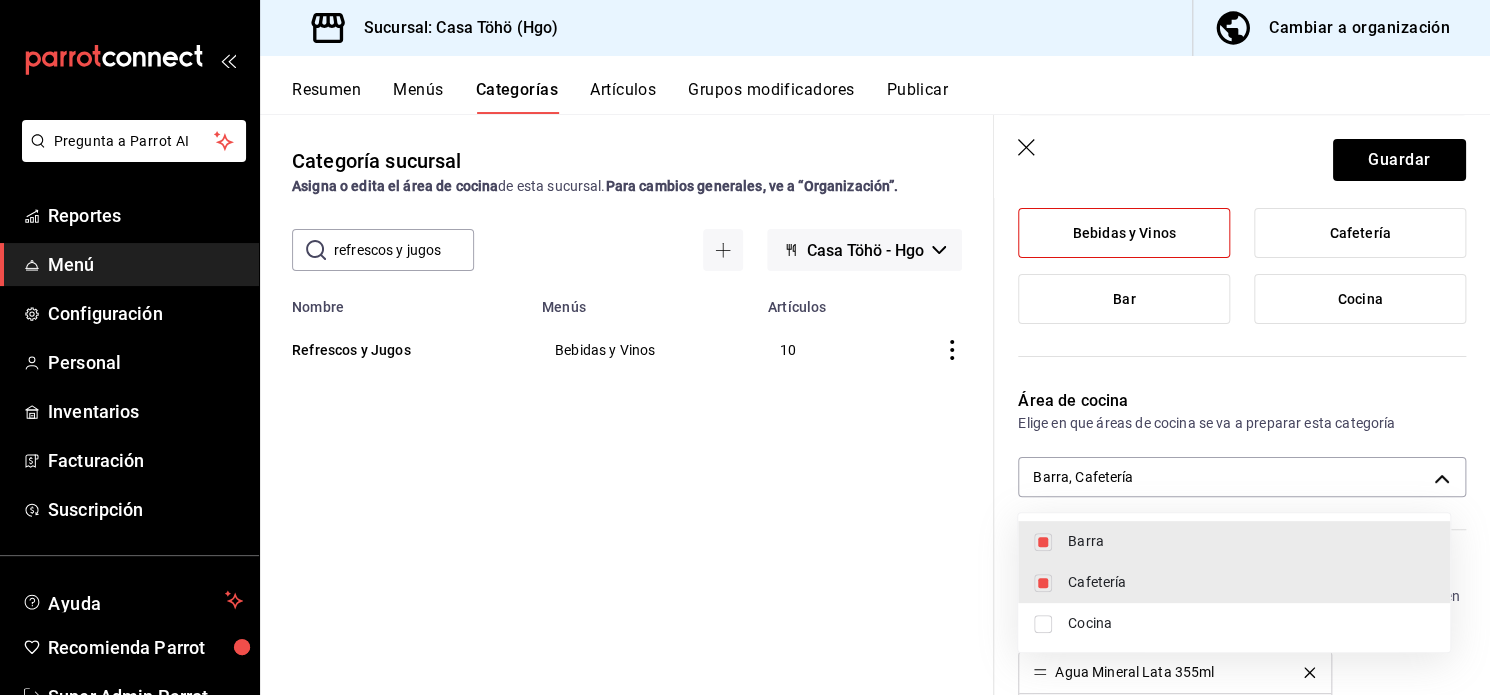 click at bounding box center [1043, 542] 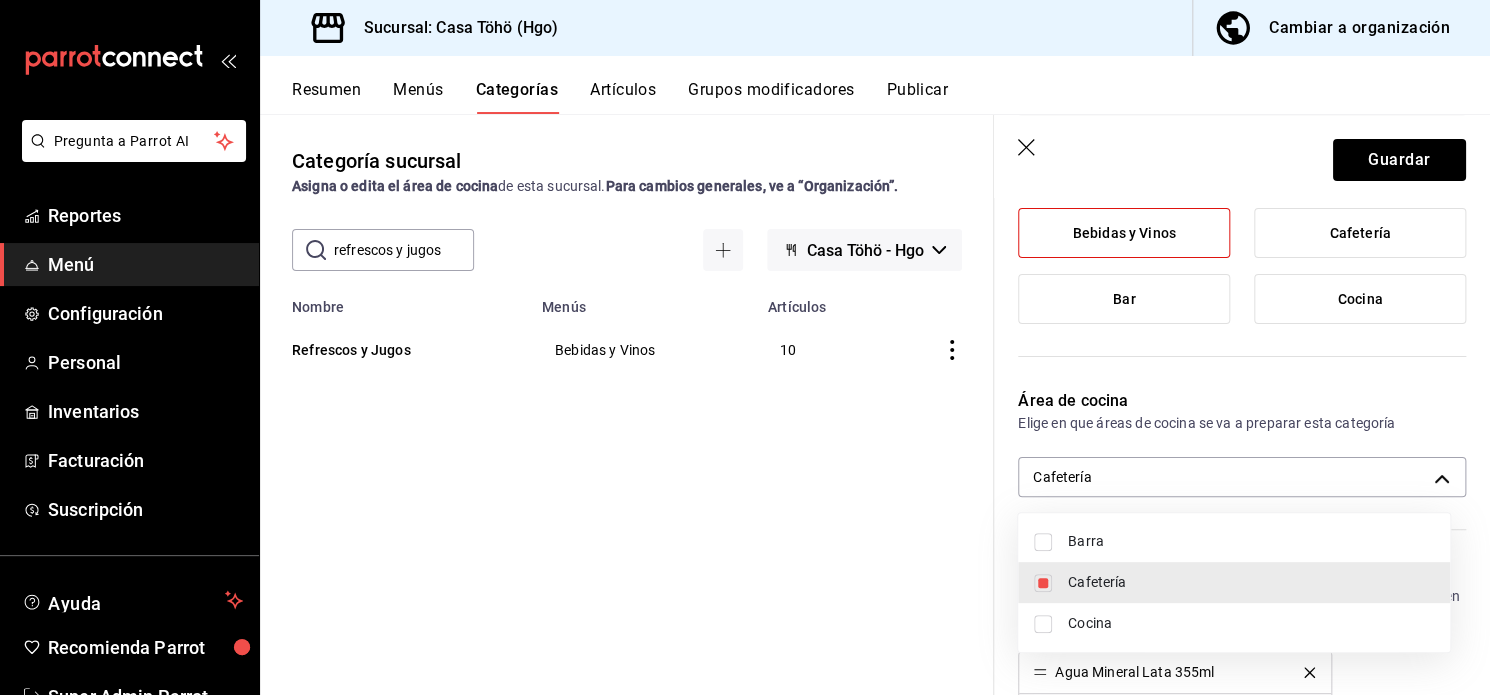 click at bounding box center [745, 347] 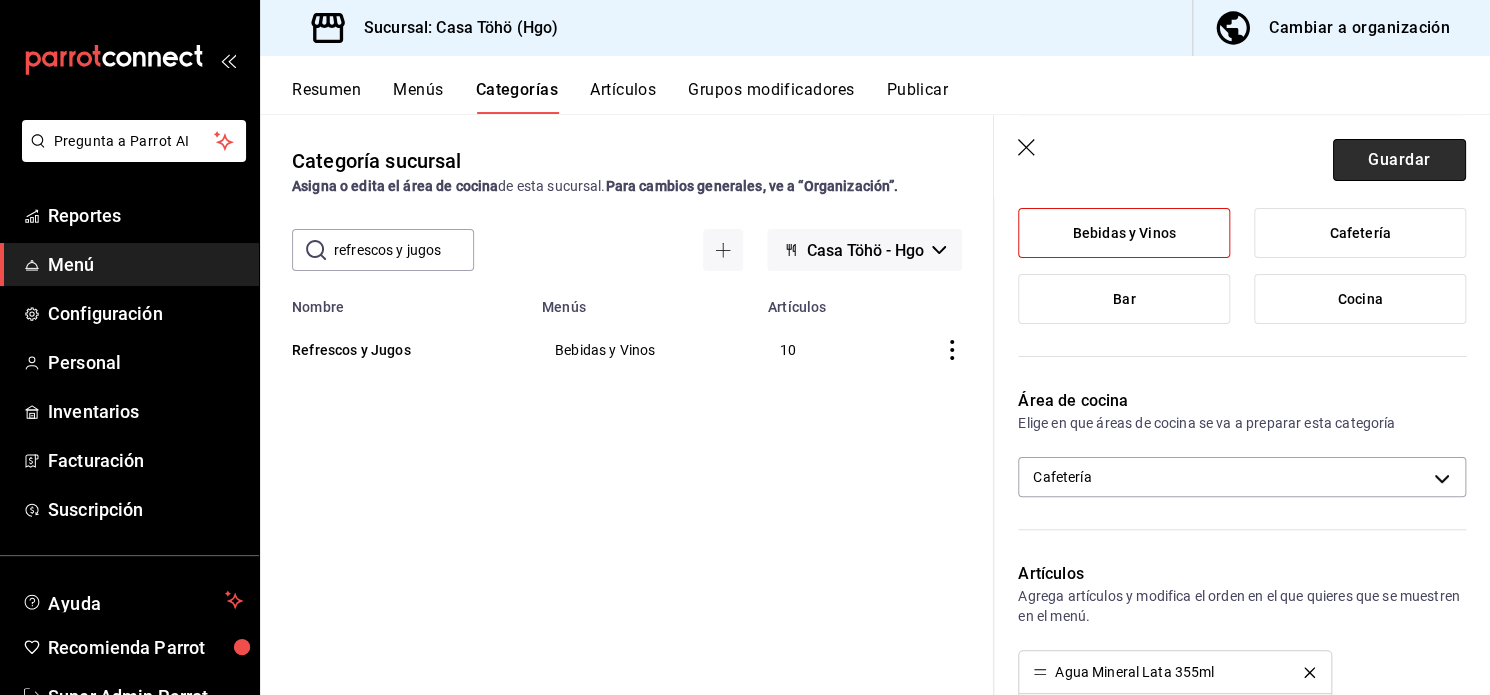 click on "Guardar" at bounding box center (1399, 160) 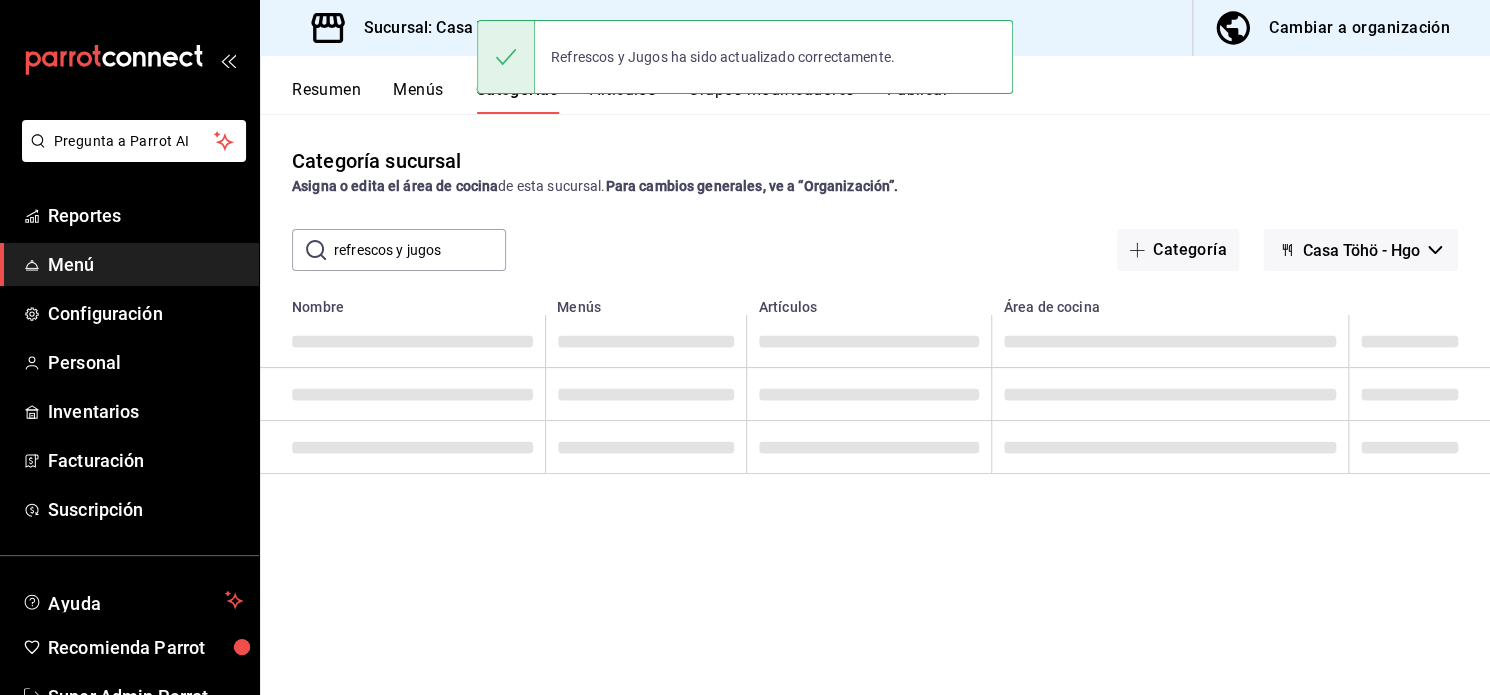 scroll, scrollTop: 0, scrollLeft: 0, axis: both 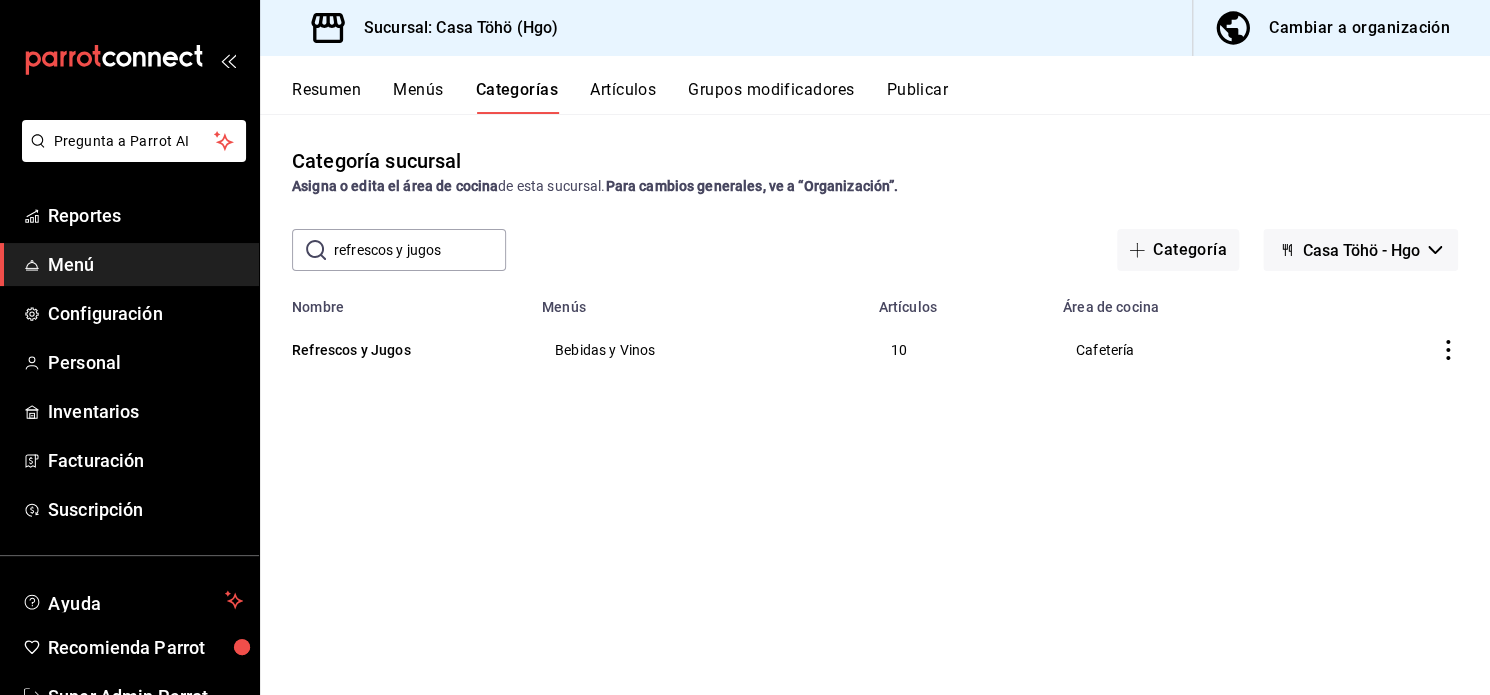 click on "Artículos" at bounding box center (623, 97) 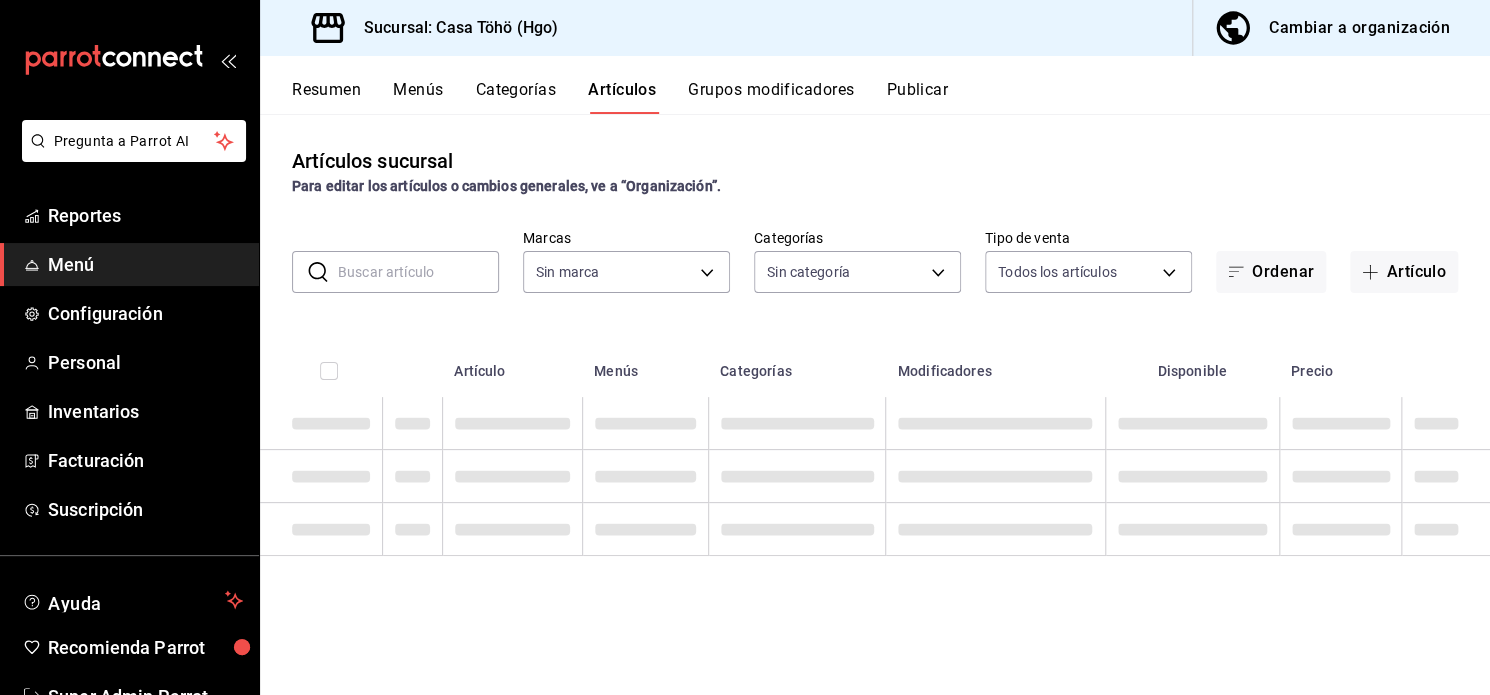 click at bounding box center (418, 272) 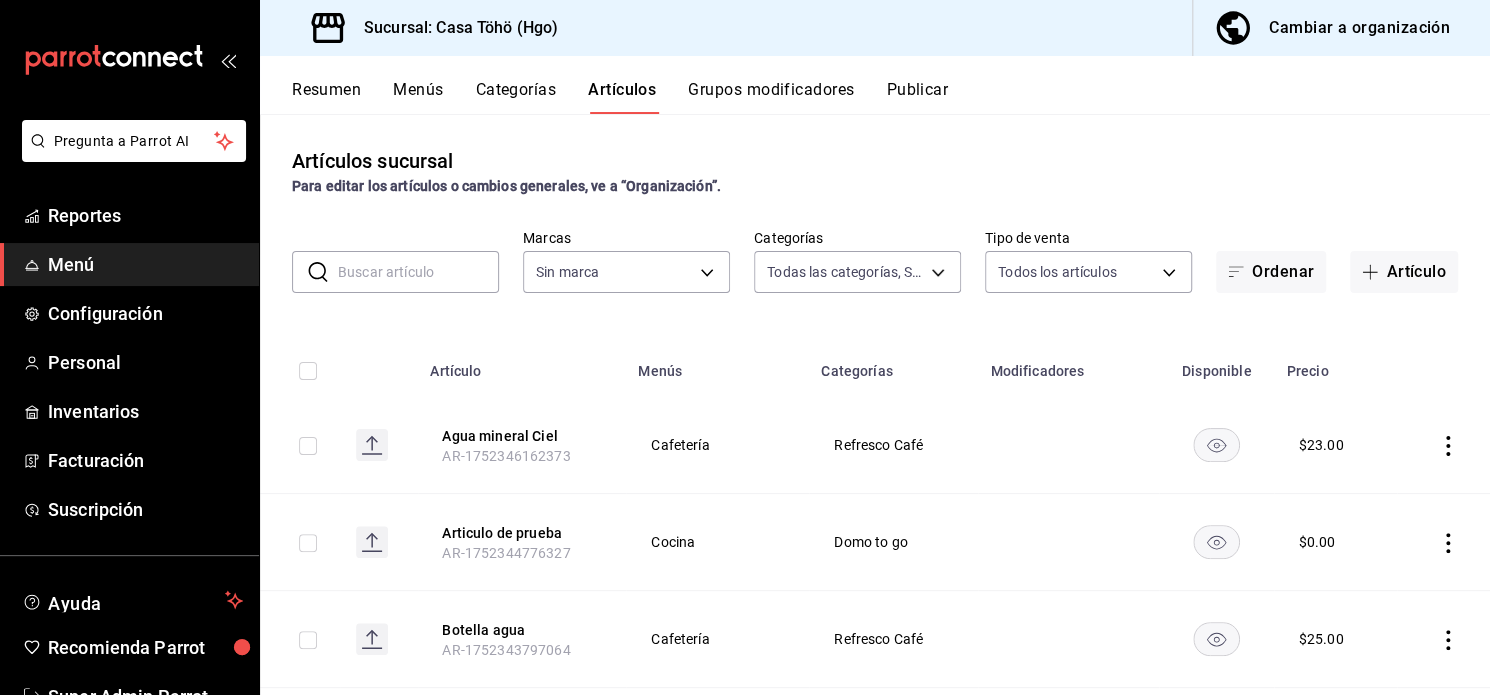 type on "b" 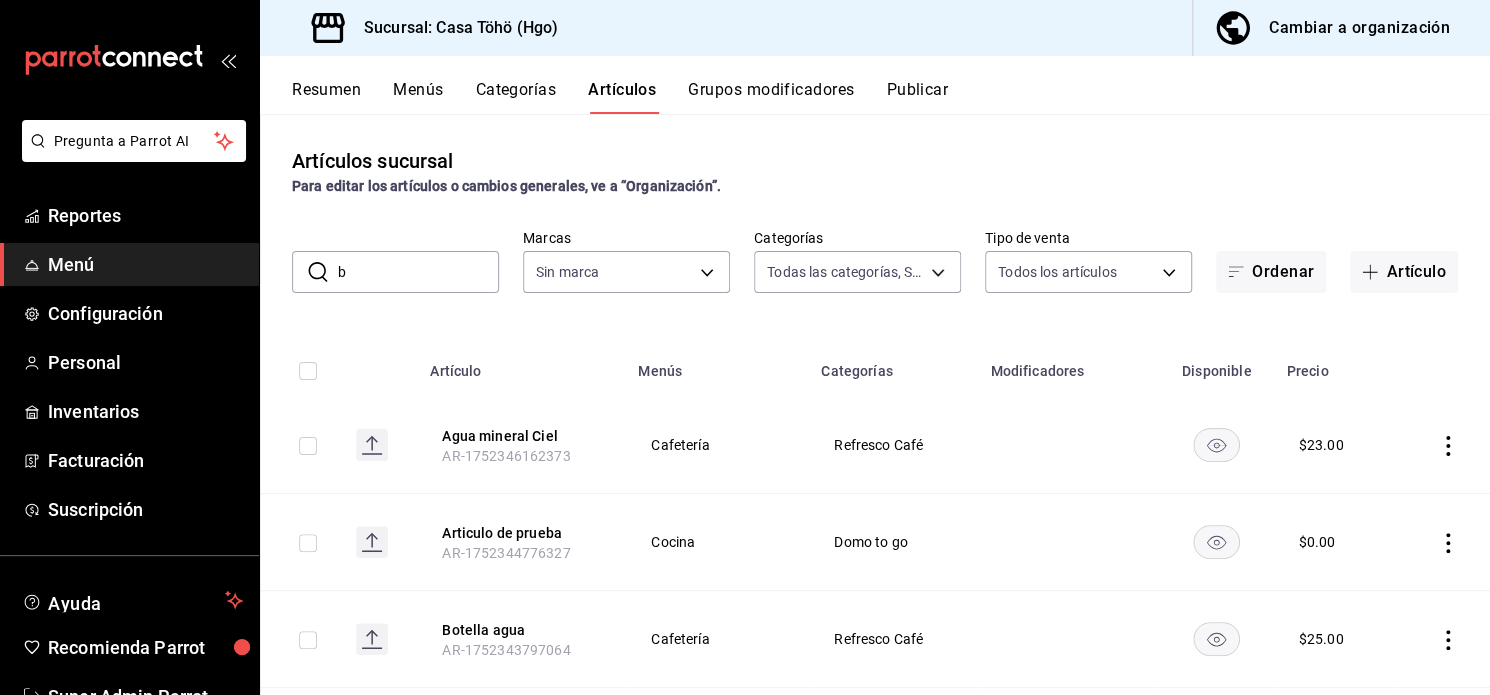 type on "be" 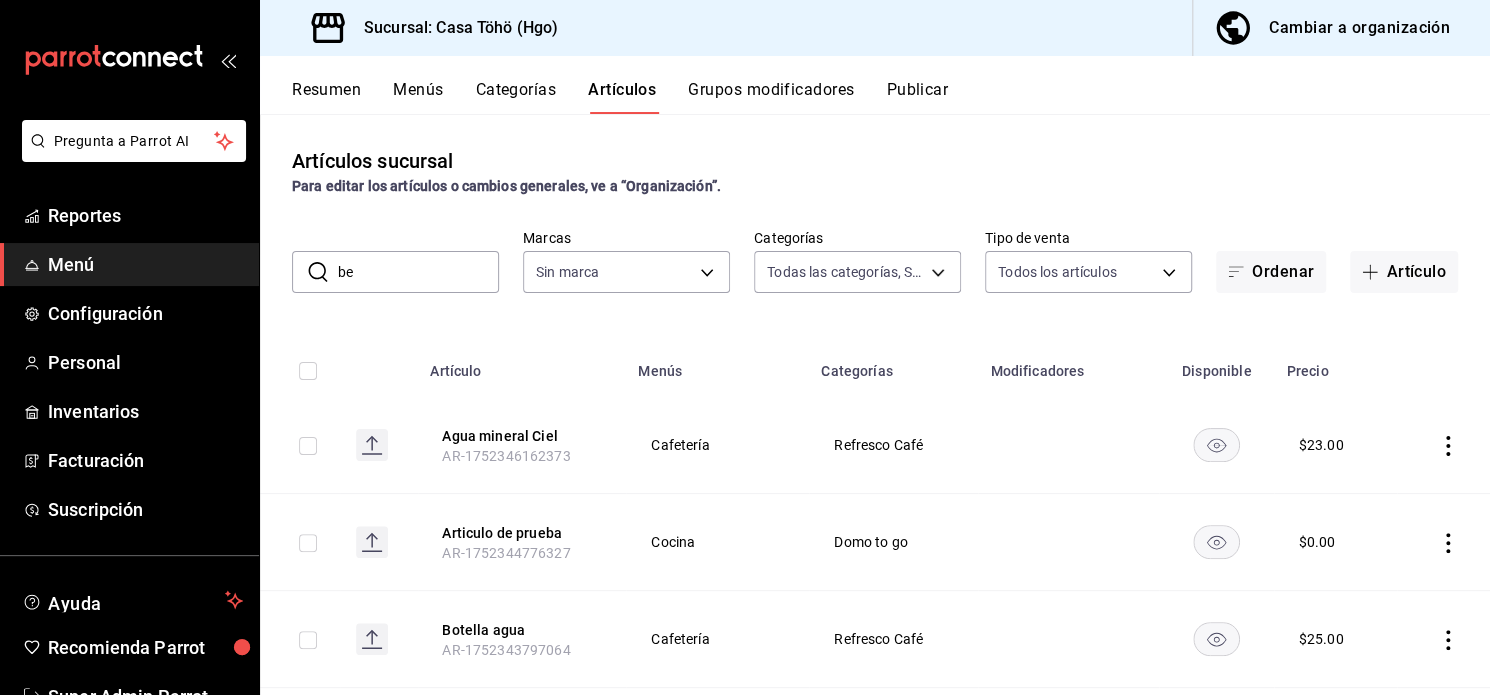 type on "3863094e-80de-4485-9a79-27000a153f73" 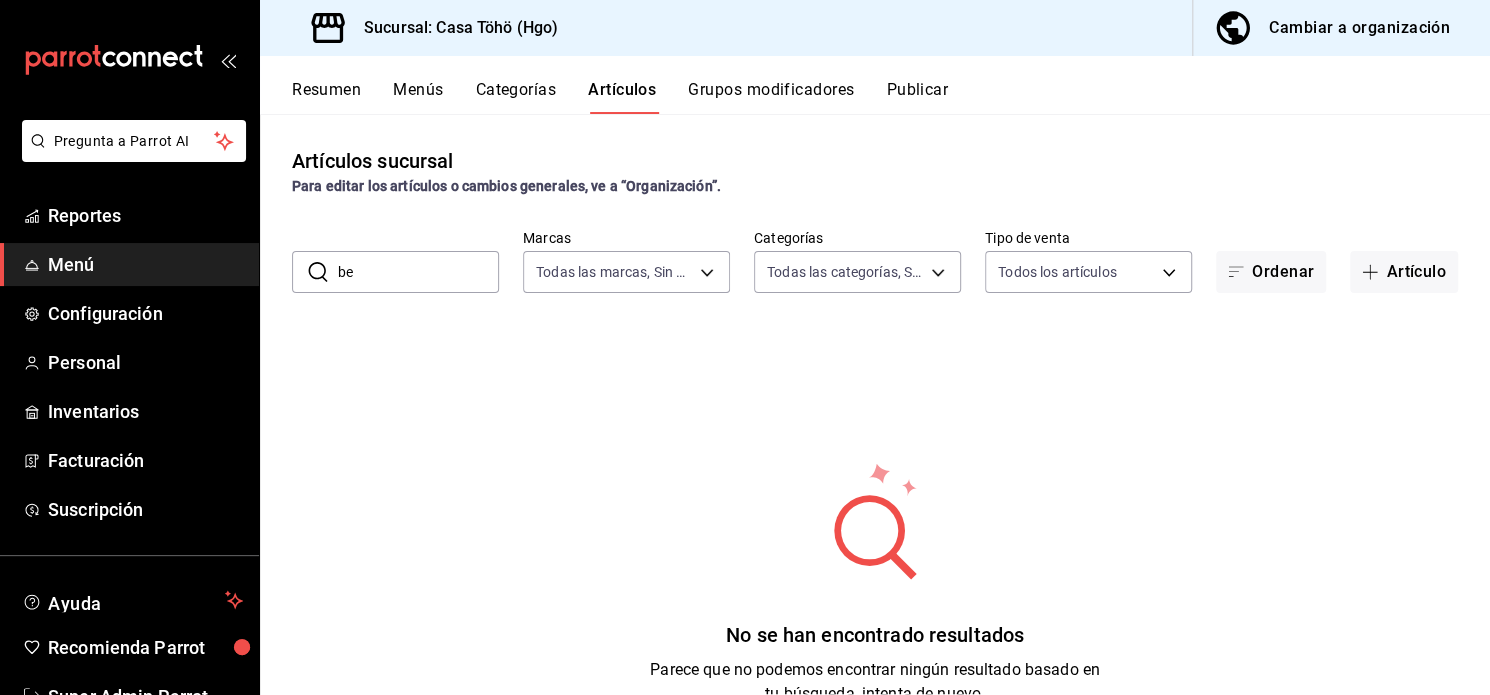 type on "b" 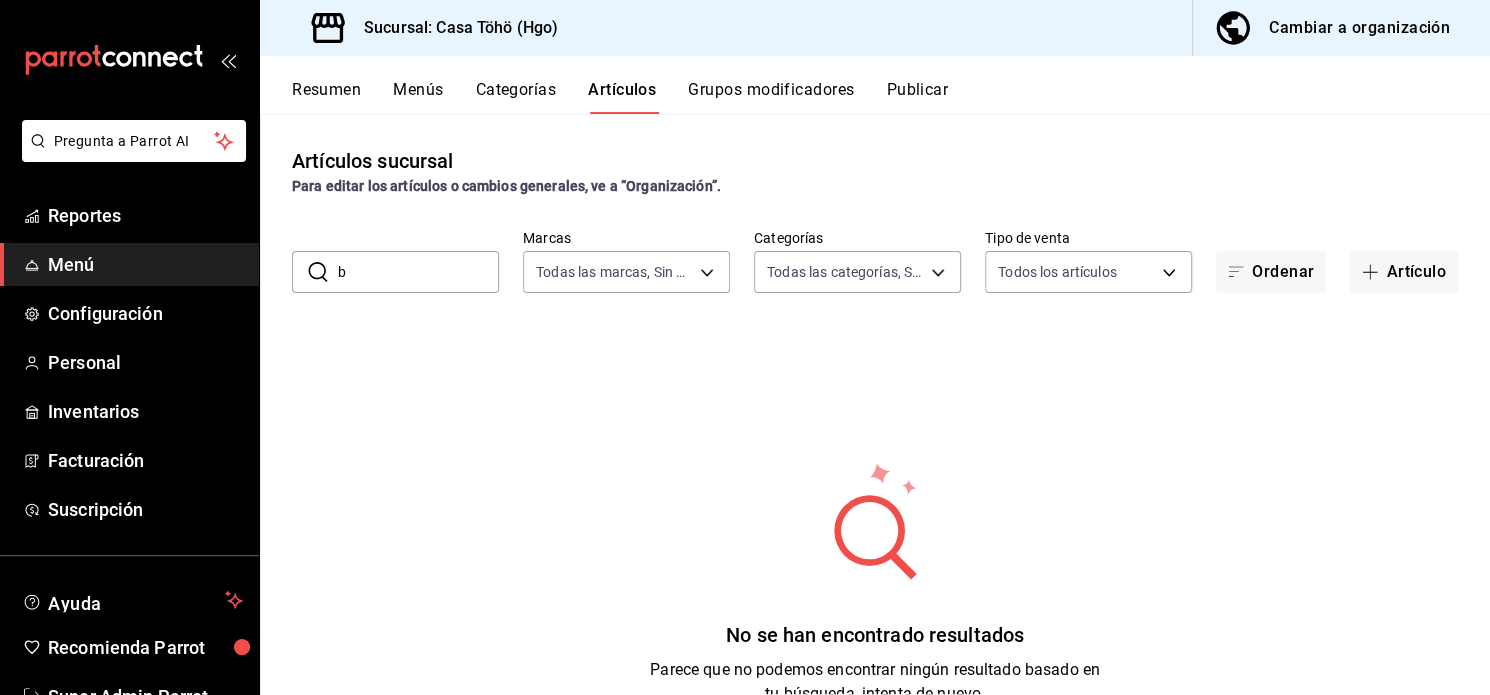 type 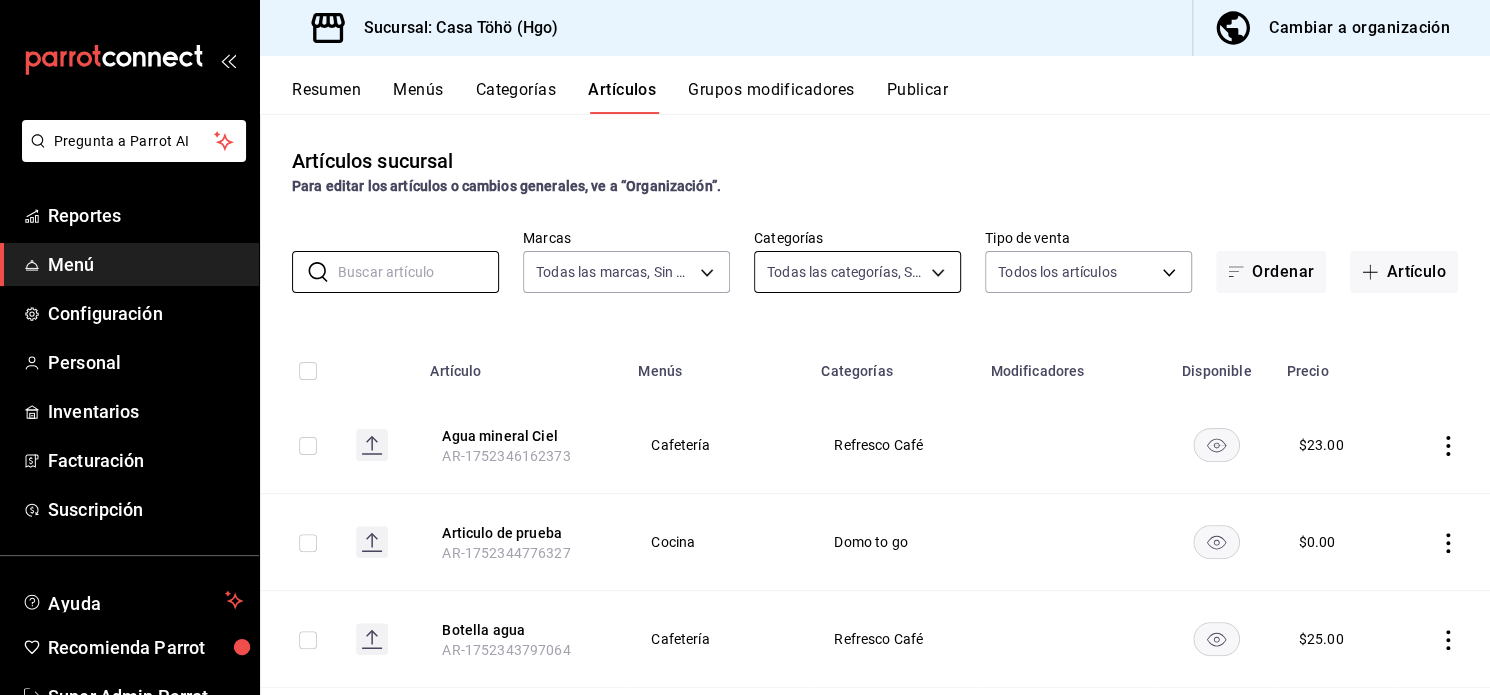 click on "Pregunta a Parrot AI Reportes   Menú   Configuración   Personal   Inventarios   Facturación   Suscripción   Ayuda Recomienda Parrot   Super Admin Parrot   Sugerir nueva función   Sucursal: Casa Töhö (Hgo) Cambiar a organización Resumen Menús Categorías Artículos Grupos modificadores Publicar Artículos sucursal Para editar los artículos o cambios generales, ve a “Organización”. ​ ​ Marcas Todas las marcas, Sin marca 3863094e-80de-4485-9a79-27000a153f73 Categorías Todas las categorías, Sin categoría Tipo de venta Todos los artículos ALL Ordenar Artículo Artículo Menús Categorías Modificadores Disponible Precio Agua mineral Ciel AR-1752346162373 Cafetería Refresco Café $ 23.00 Articulo de prueba AR-1752344776327 Cocina Domo to go $ 0.00 Botella agua AR-1752343797064 Cafetería Refresco Café $ 25.00 Coca Zero AR-1752342277560 Cafetería Refresco Café $ 23.00 Vaso de leche deslactosa AR-1752340507362 Cafetería Bebidas Frías $ 25.00 Coca Cola AR-1752336069700 Cafetería $ 23.00 $" at bounding box center (745, 347) 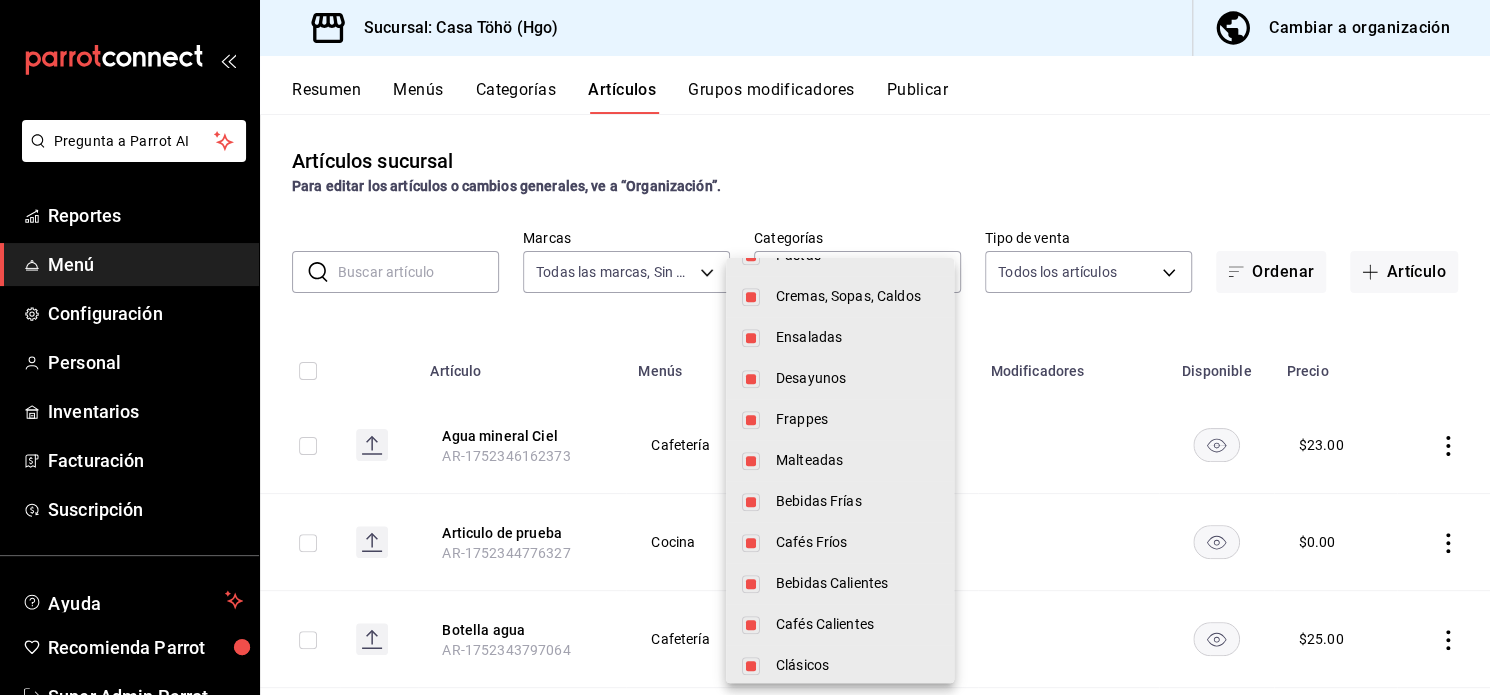scroll, scrollTop: 0, scrollLeft: 0, axis: both 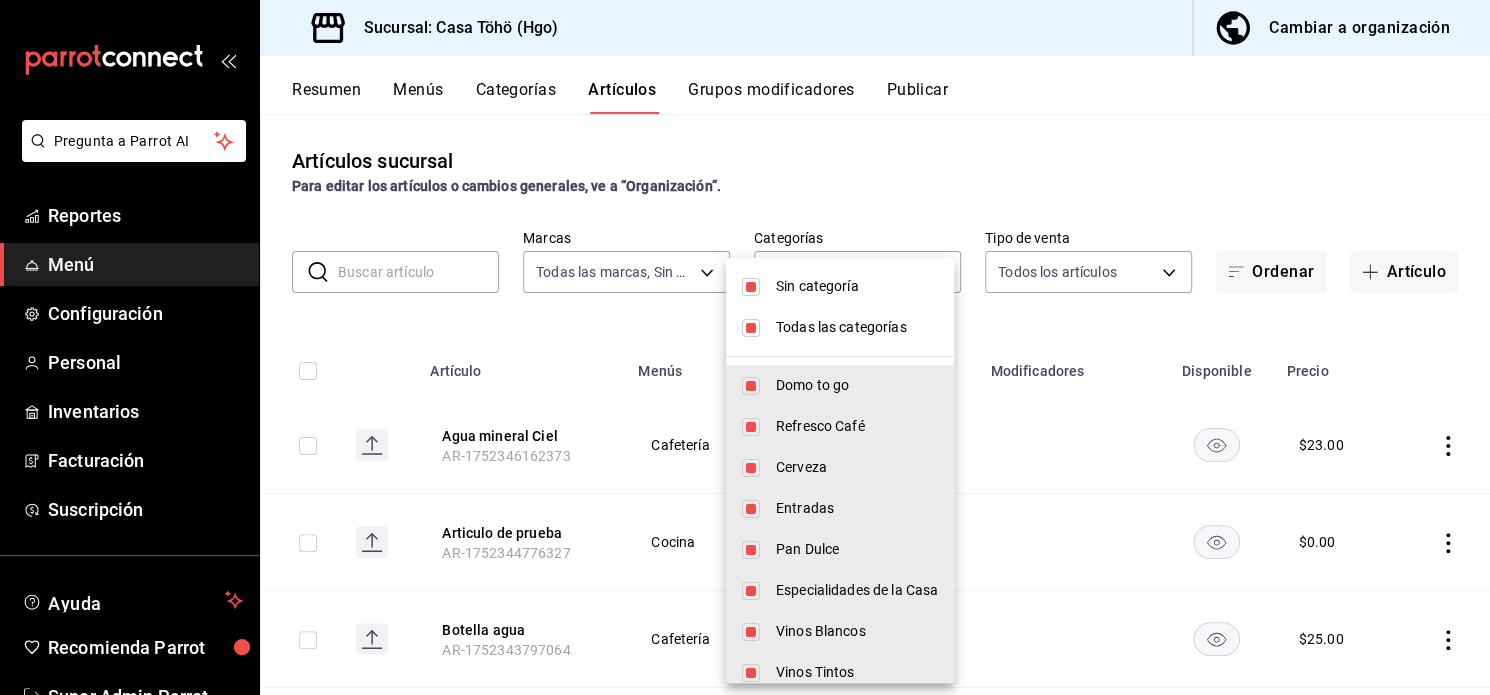click on "Todas las categorías" at bounding box center [857, 327] 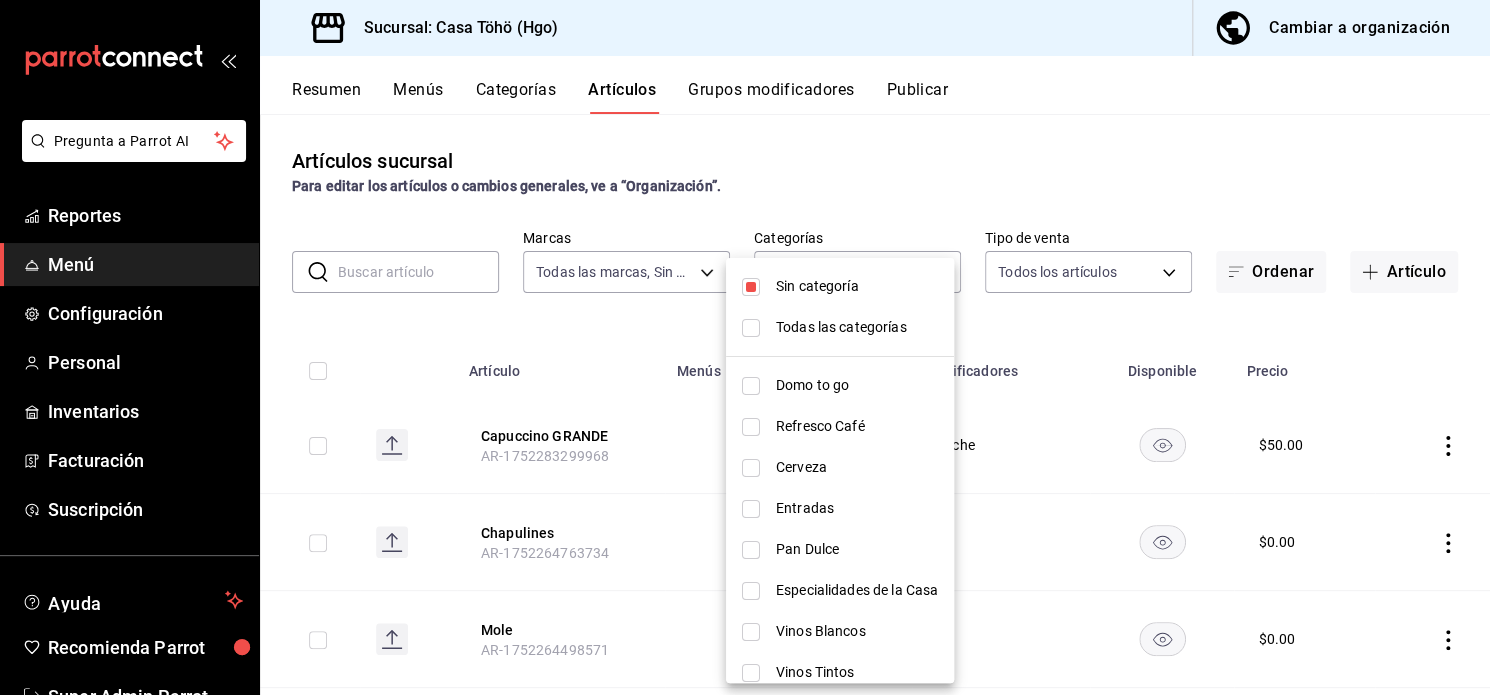click on "Sin categoría" at bounding box center (857, 286) 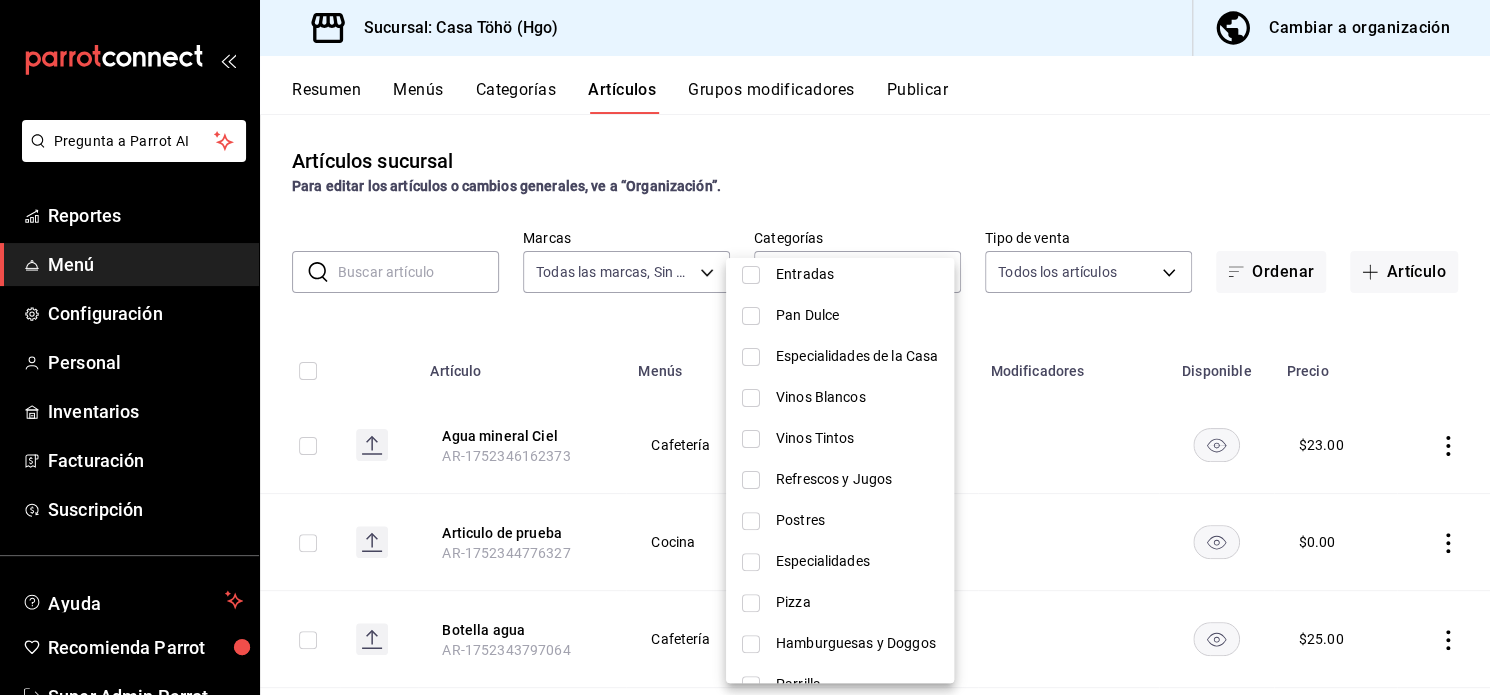 scroll, scrollTop: 233, scrollLeft: 0, axis: vertical 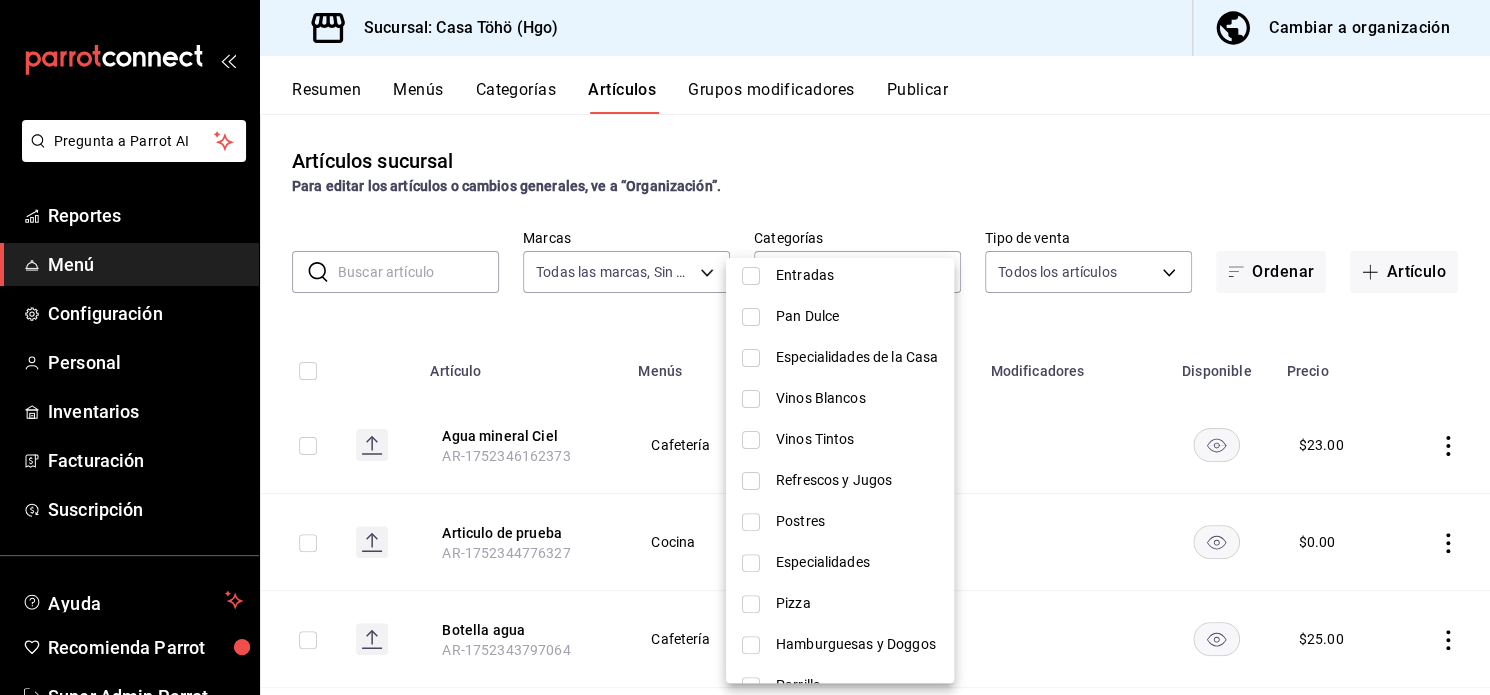 click on "Refrescos y Jugos" at bounding box center (857, 480) 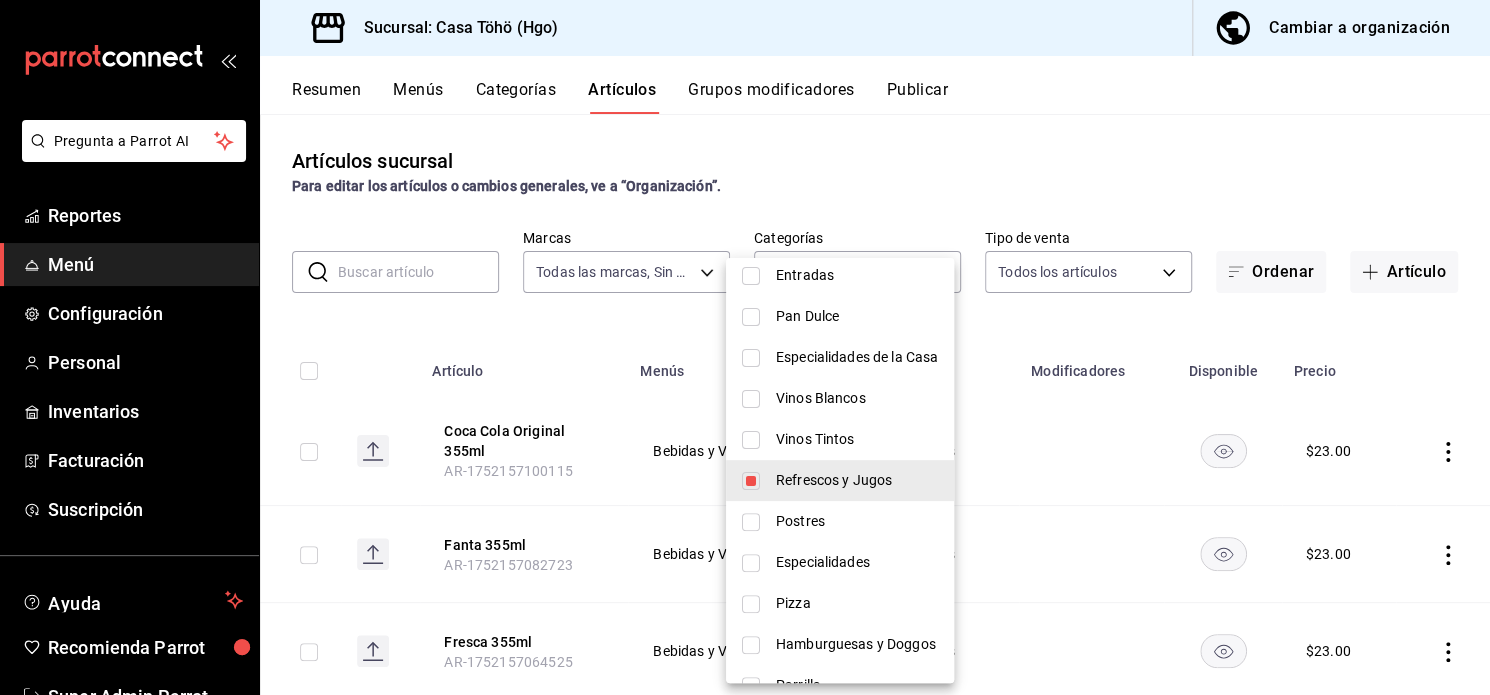 click at bounding box center [745, 347] 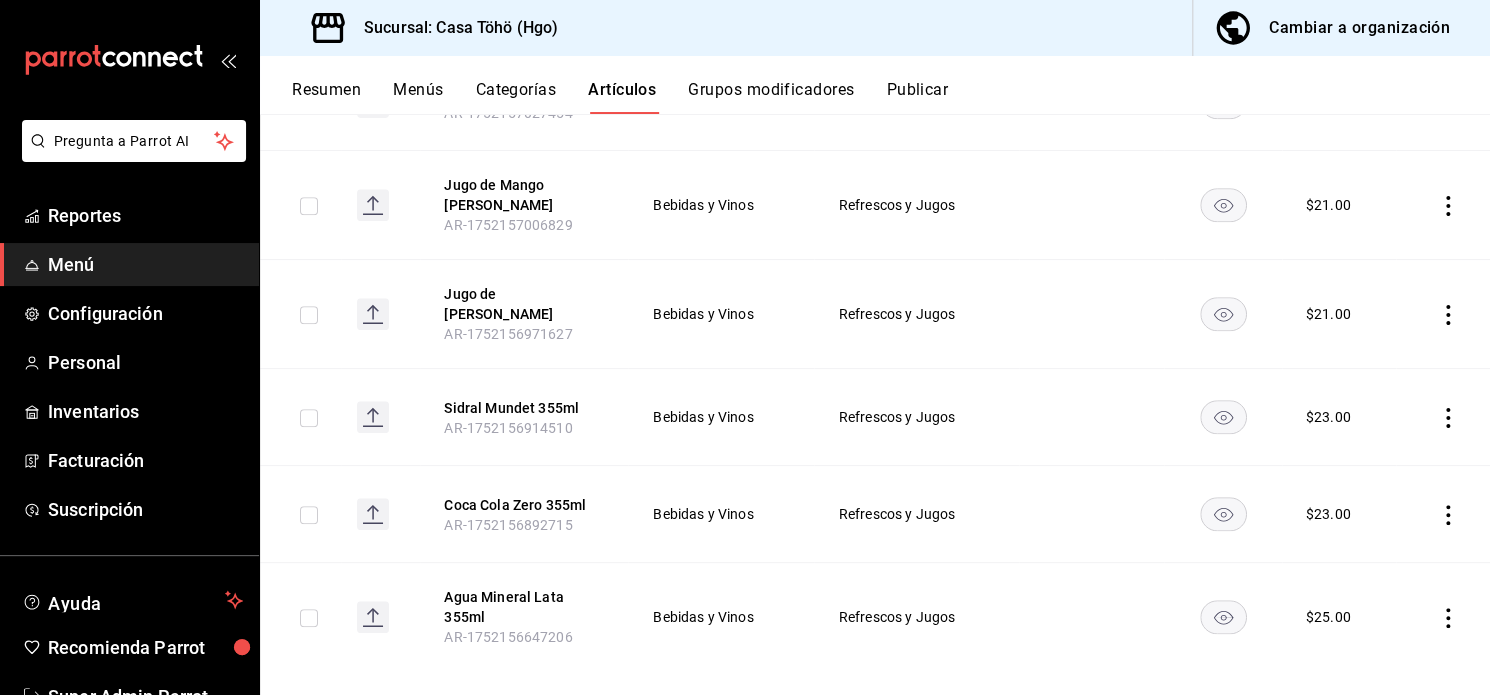 scroll, scrollTop: 753, scrollLeft: 0, axis: vertical 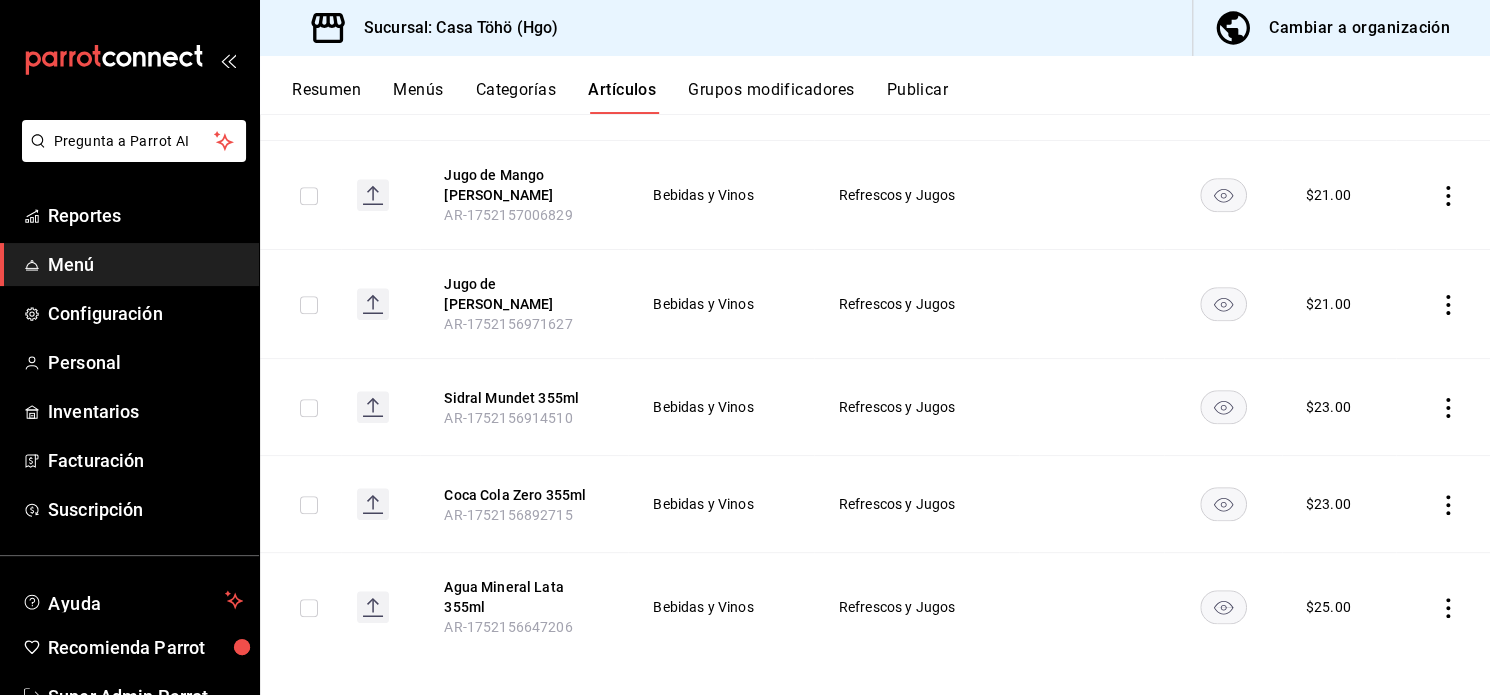 click on "Resumen" at bounding box center [326, 97] 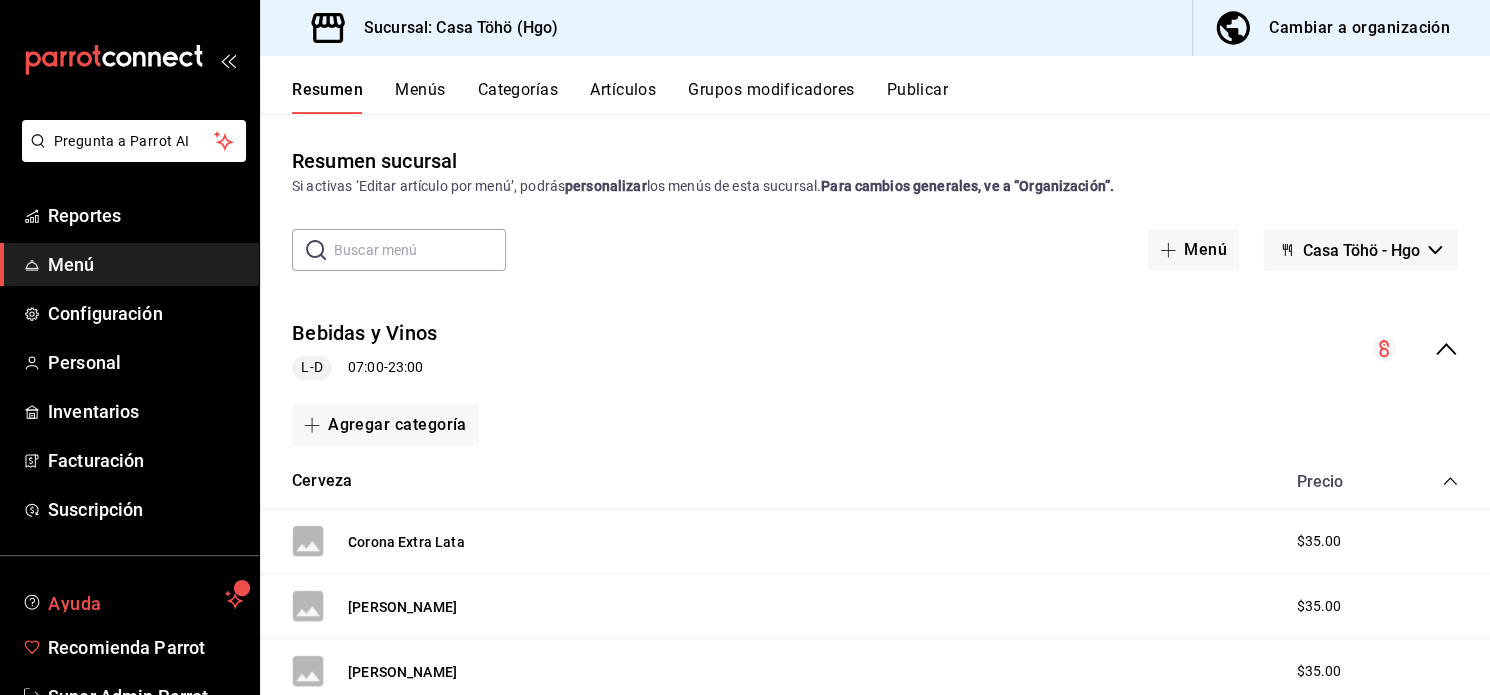 scroll, scrollTop: 59, scrollLeft: 0, axis: vertical 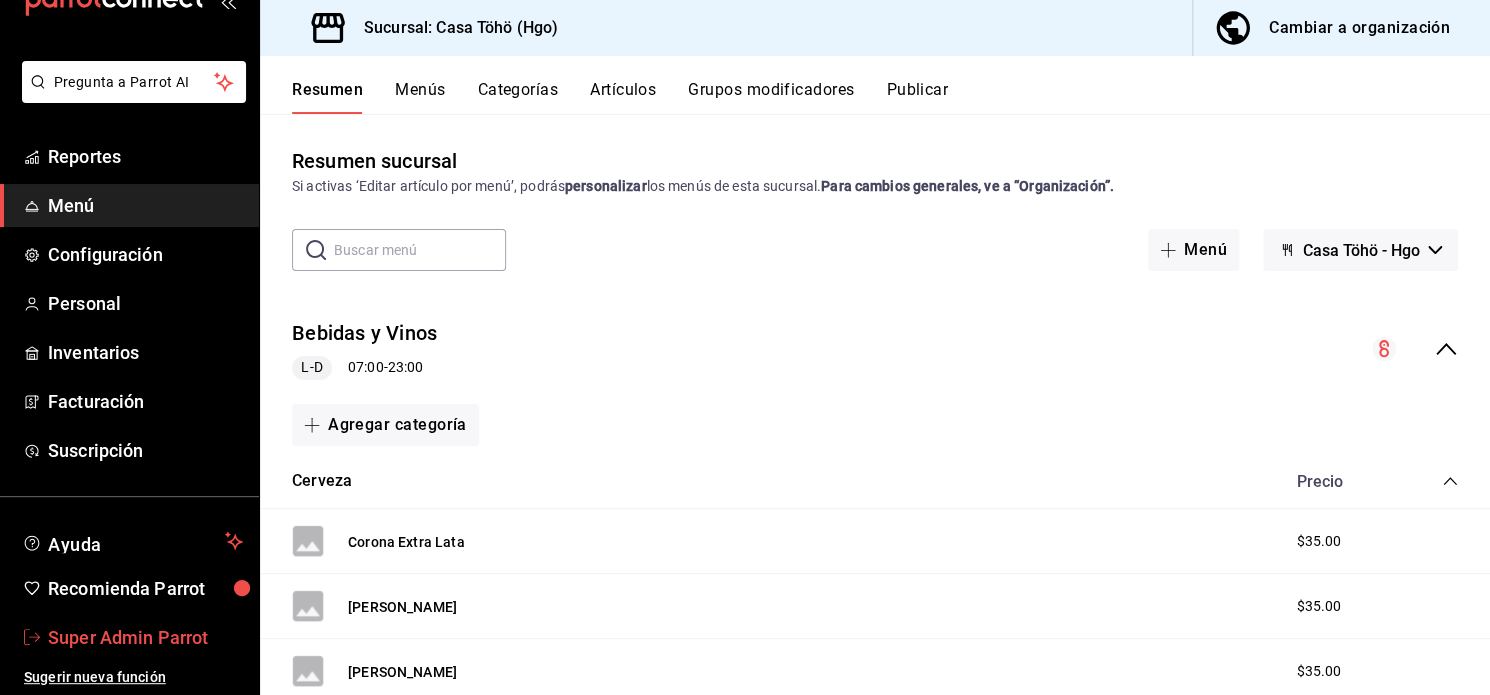 click on "Super Admin Parrot" at bounding box center (145, 637) 